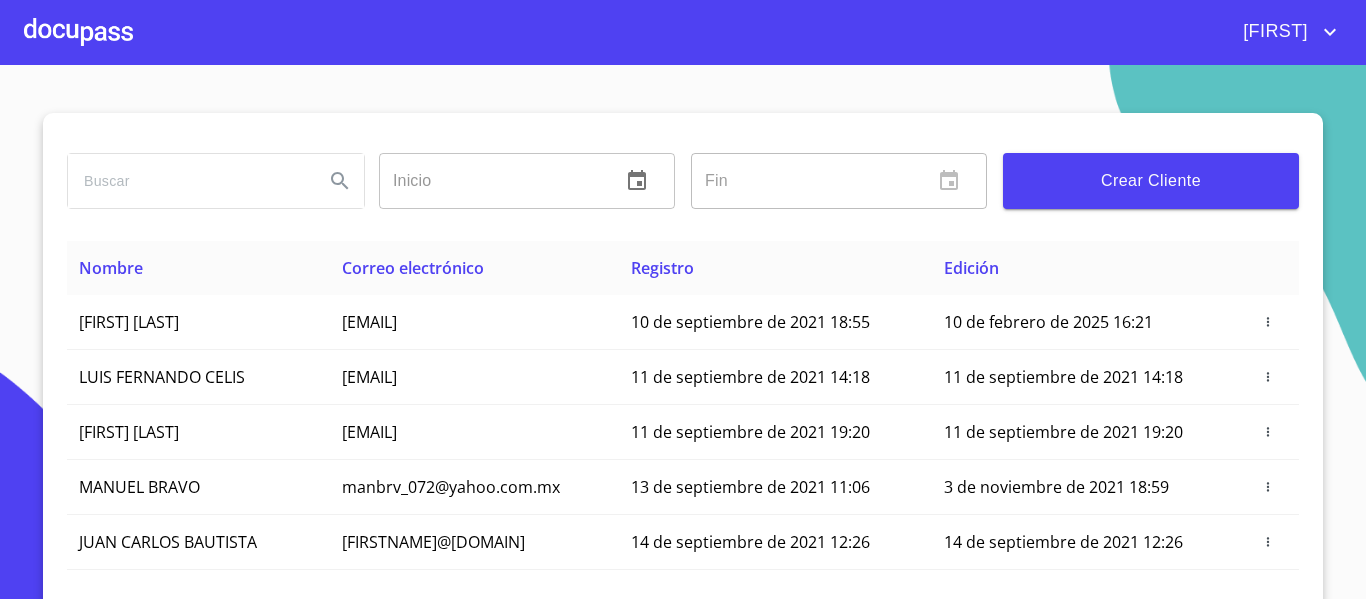 scroll, scrollTop: 0, scrollLeft: 0, axis: both 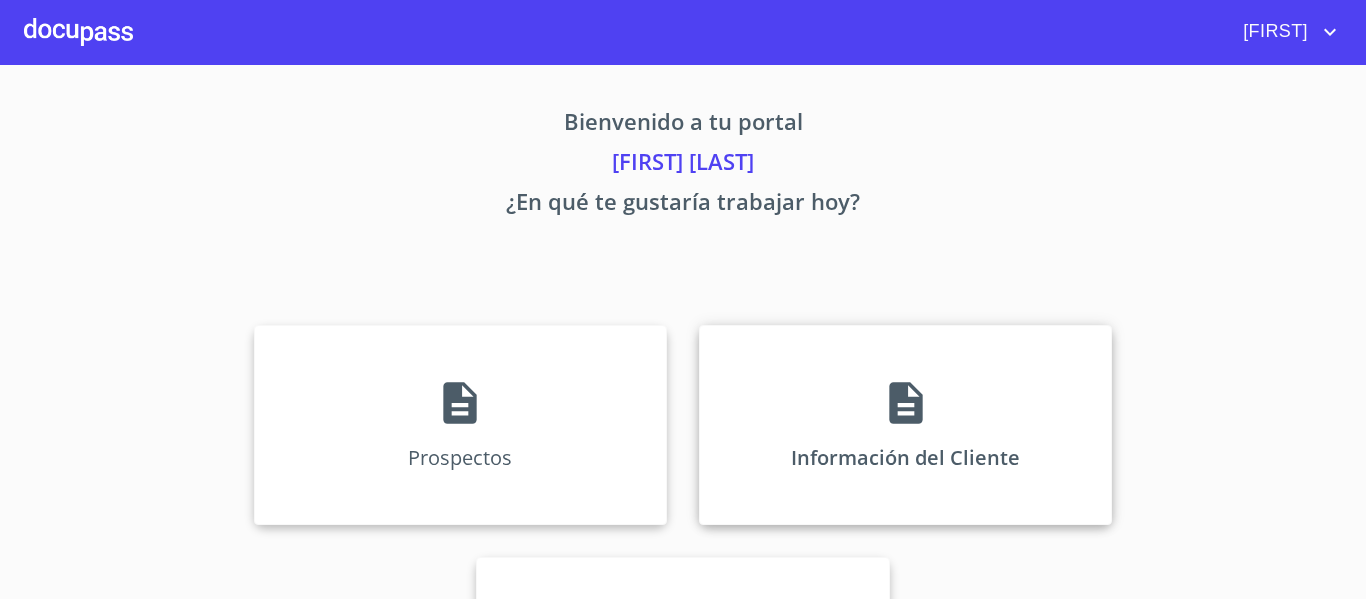 click on "Información del Cliente" at bounding box center (905, 425) 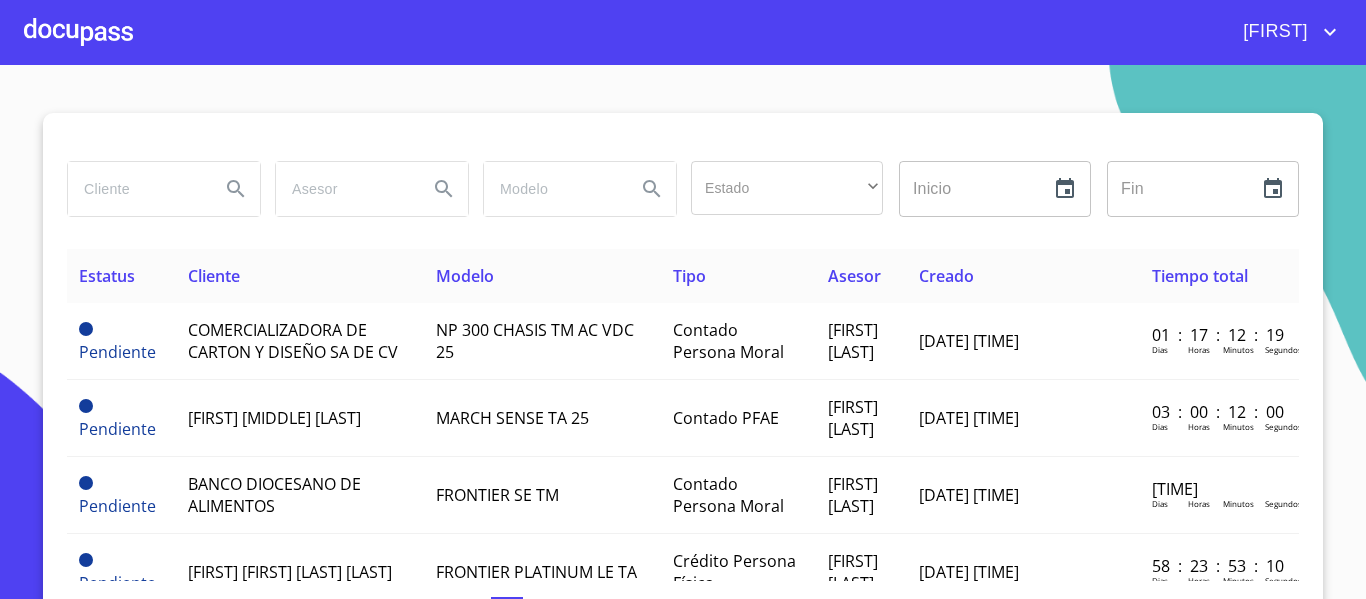 click at bounding box center (78, 32) 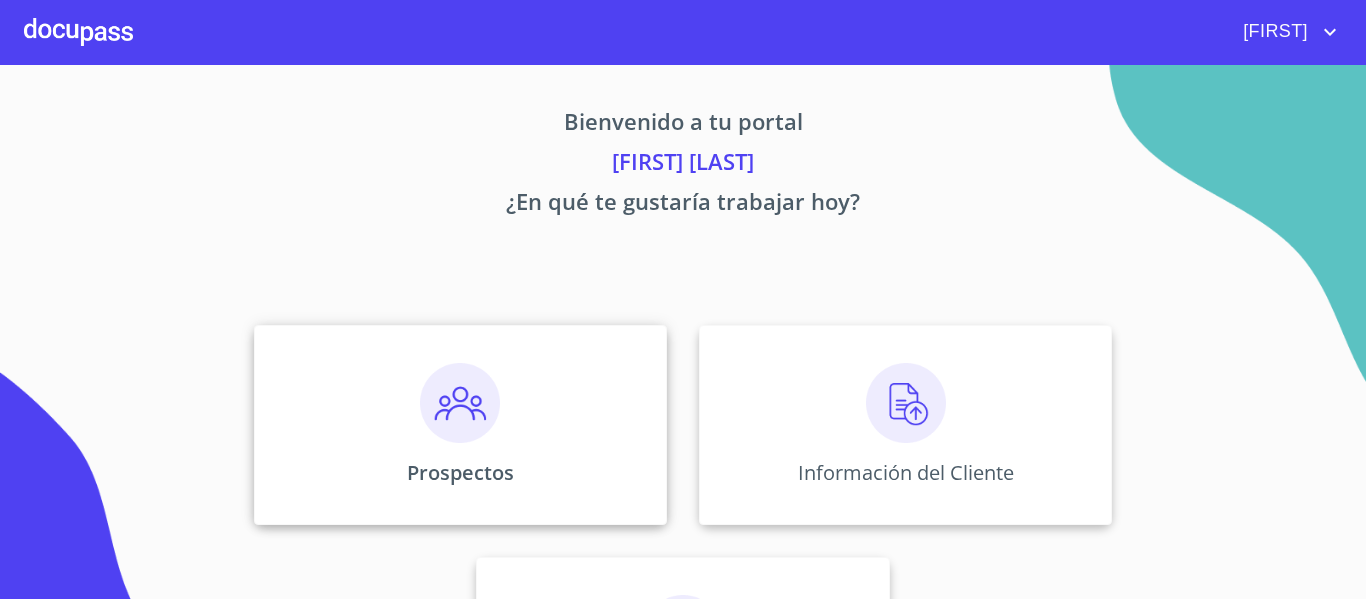 click on "Prospectos" at bounding box center (460, 425) 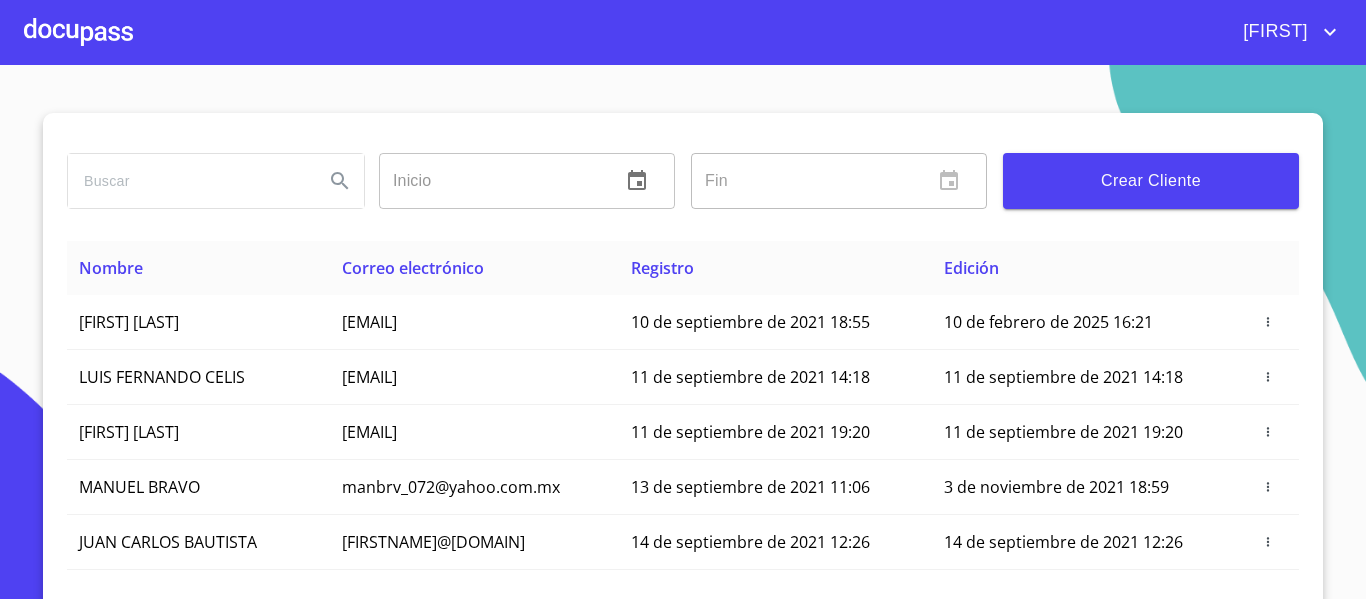 click on "Crear Cliente" at bounding box center (1151, 181) 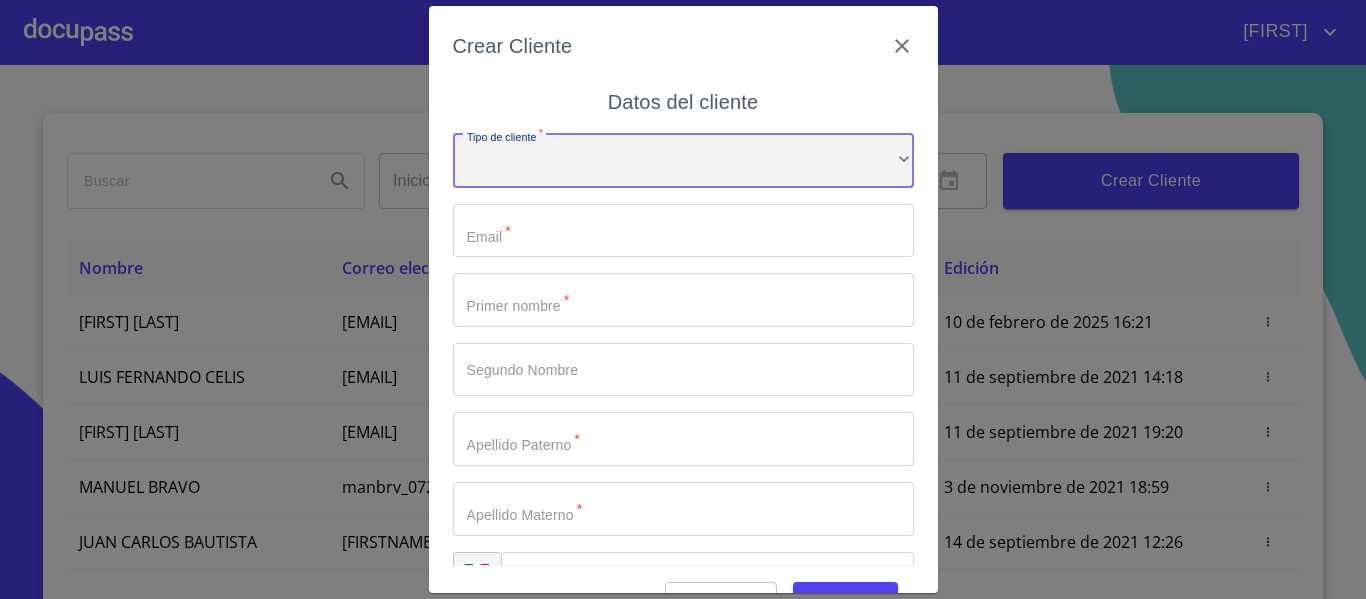 click on "​" at bounding box center (683, 161) 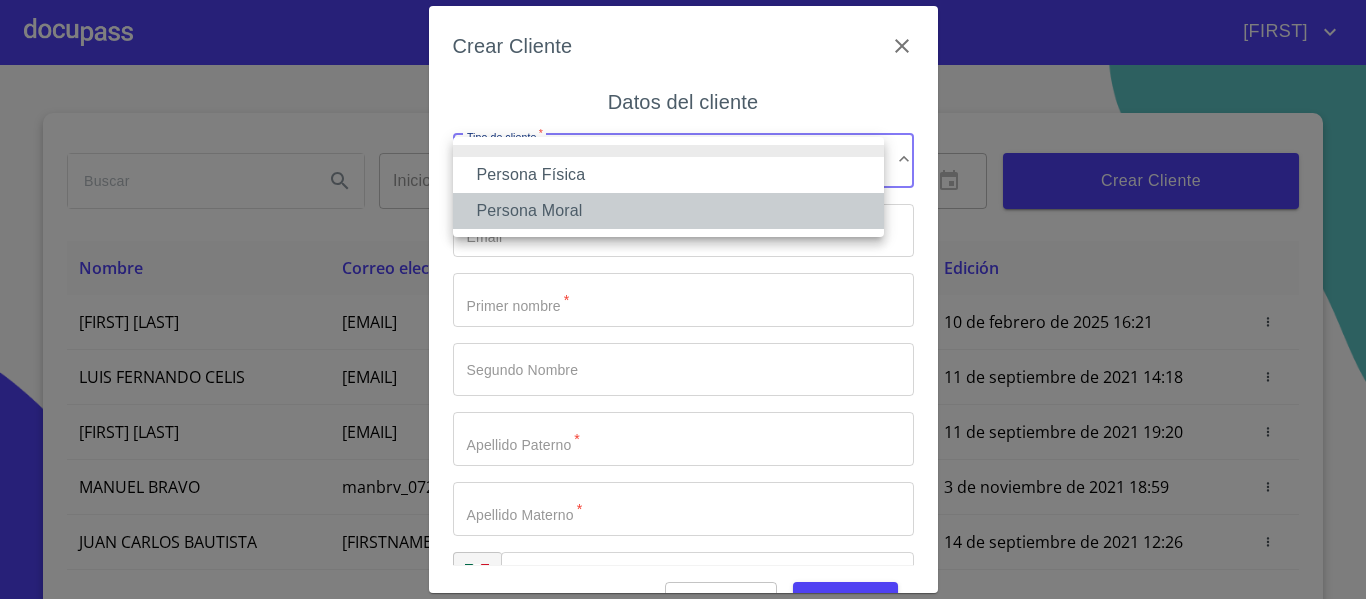 click on "Persona Moral" at bounding box center [668, 211] 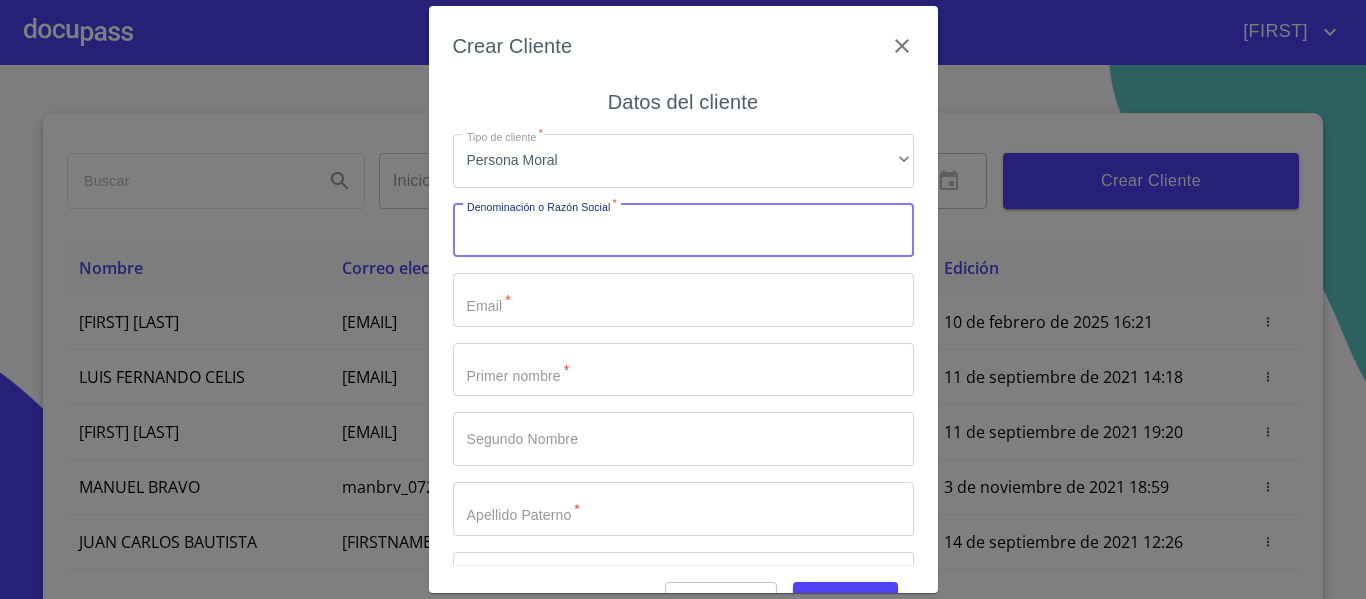 click on "Tipo de cliente   *" at bounding box center [683, 231] 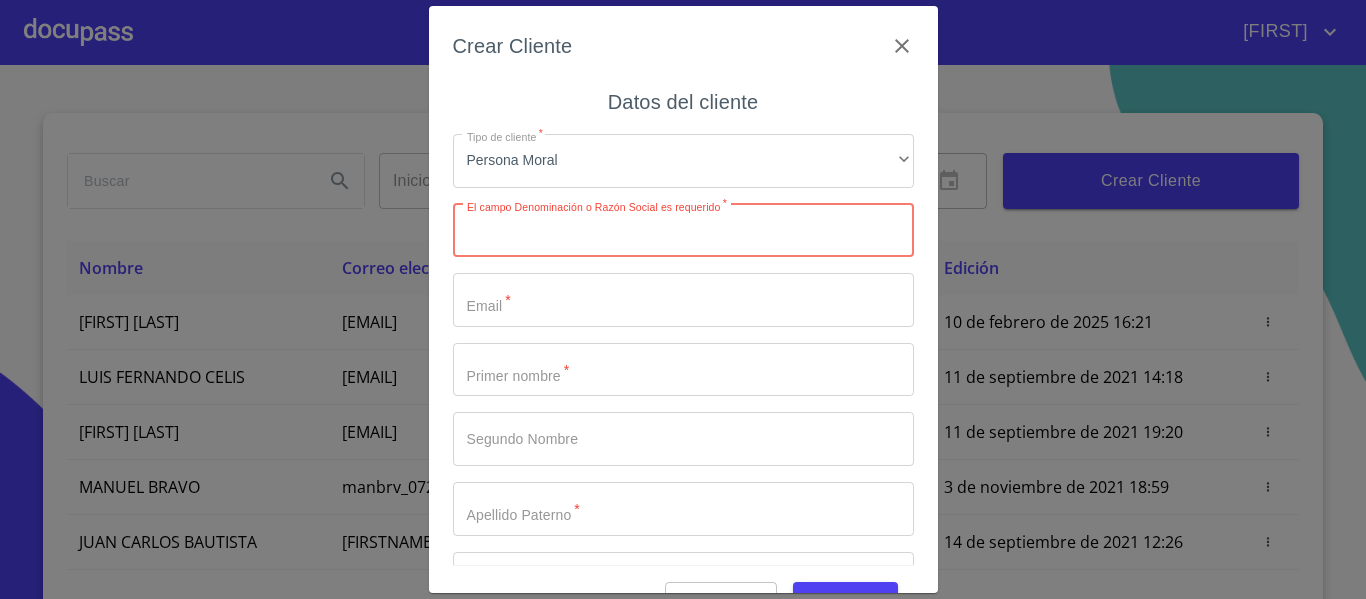 click on "Tipo de cliente   *" at bounding box center [683, 231] 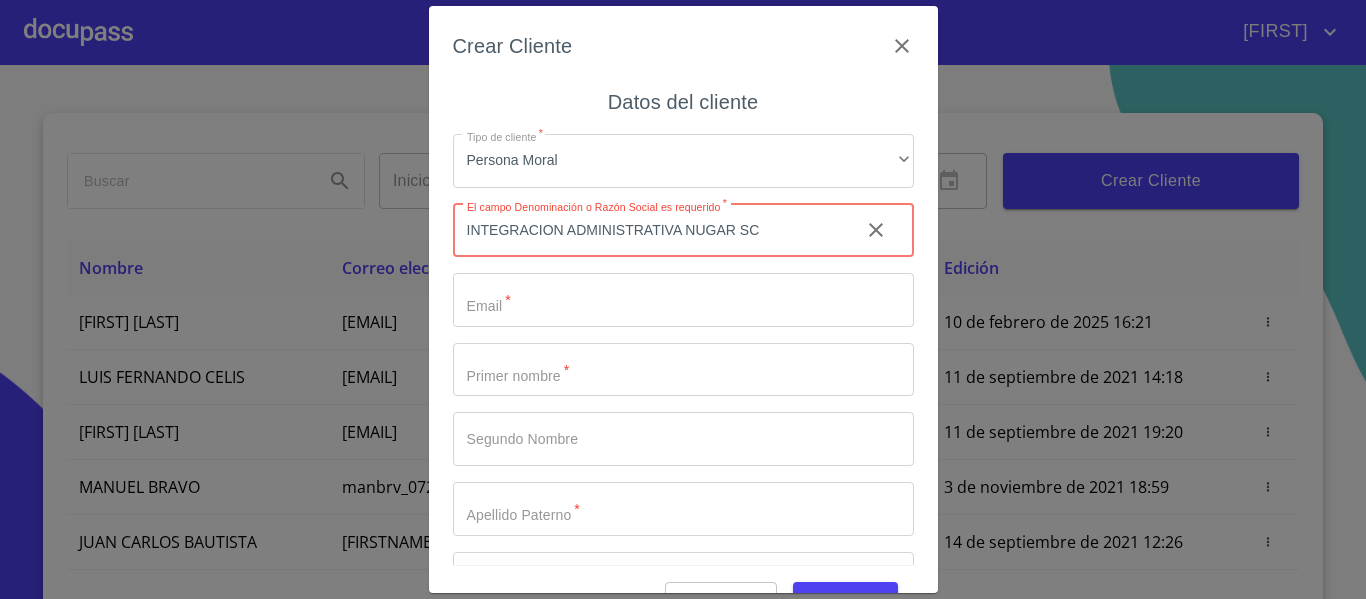 type on "INTEGRACION ADMINISTRATIVA NUGAR SC" 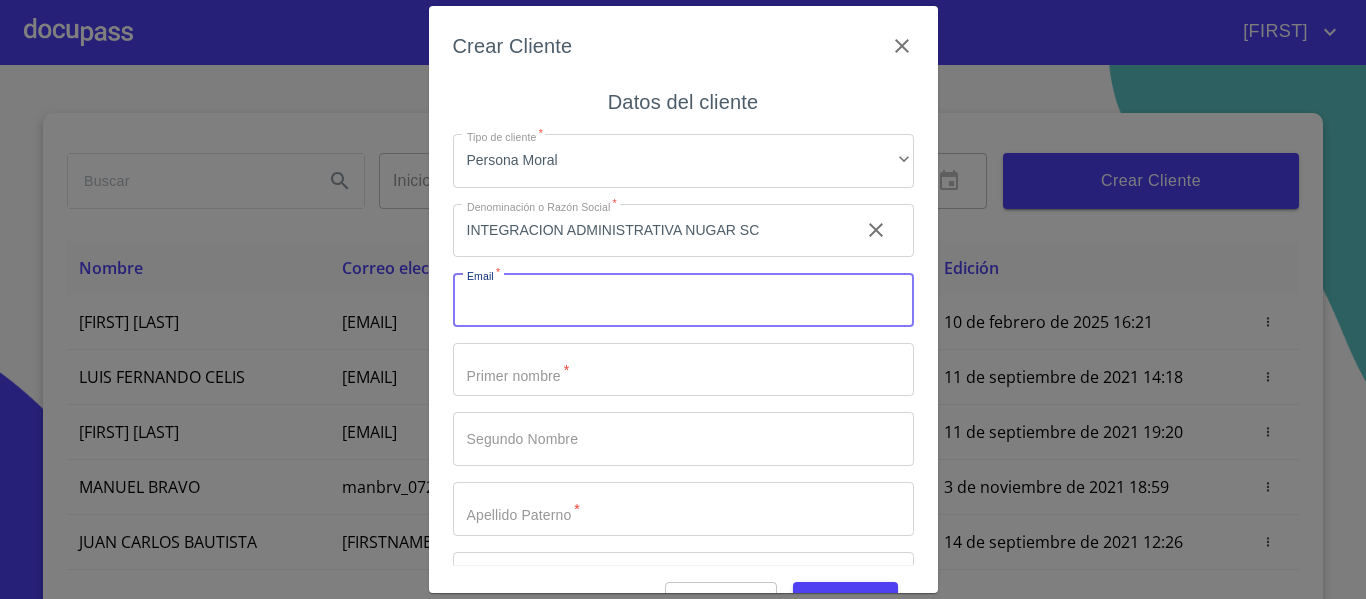 click on "Tipo de cliente   *" at bounding box center (683, 300) 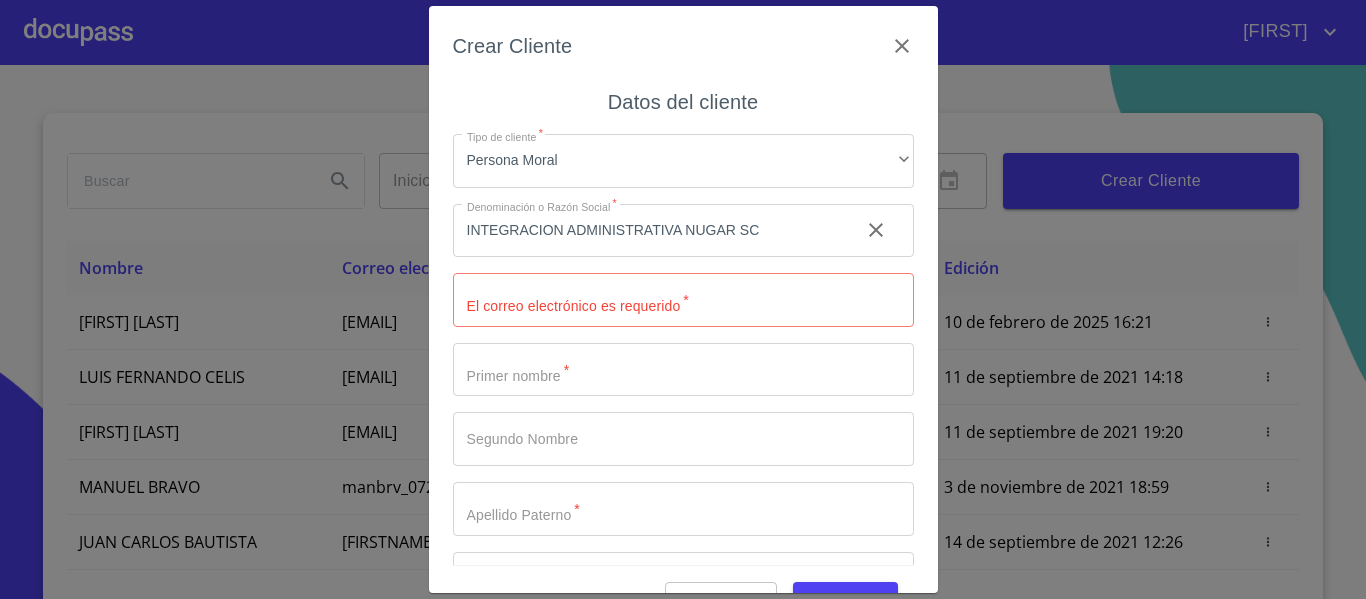 click on "Tipo de cliente   *" at bounding box center [683, 300] 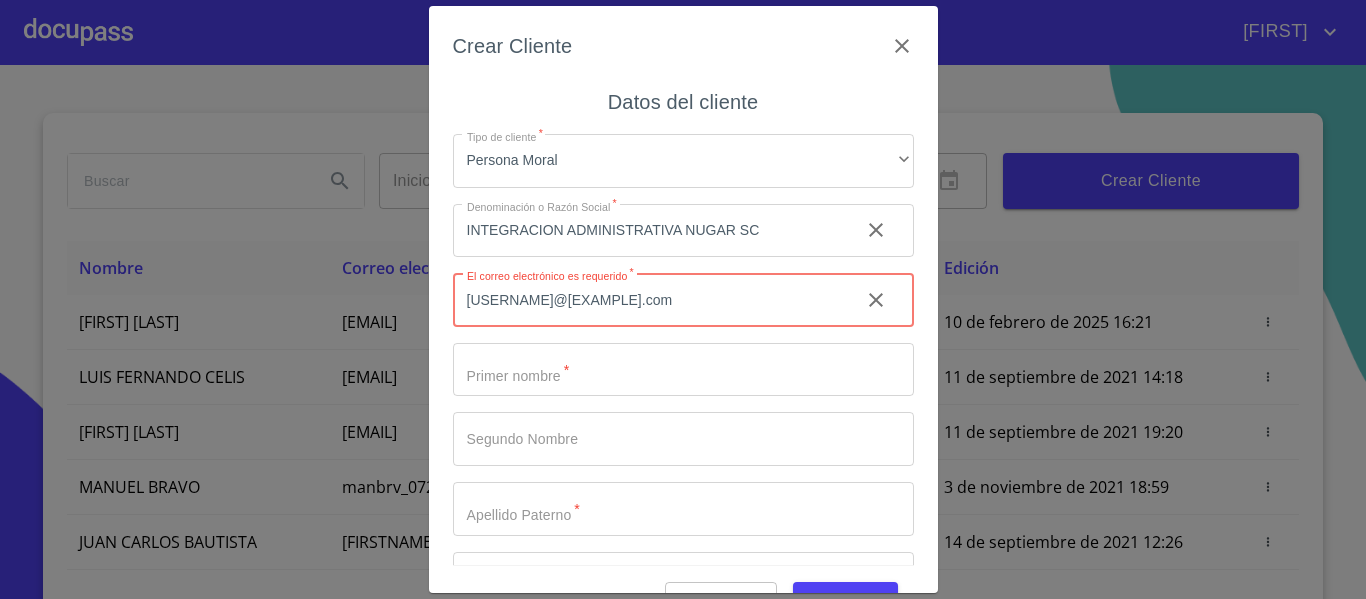 type on "[USERNAME]@[EXAMPLE].com" 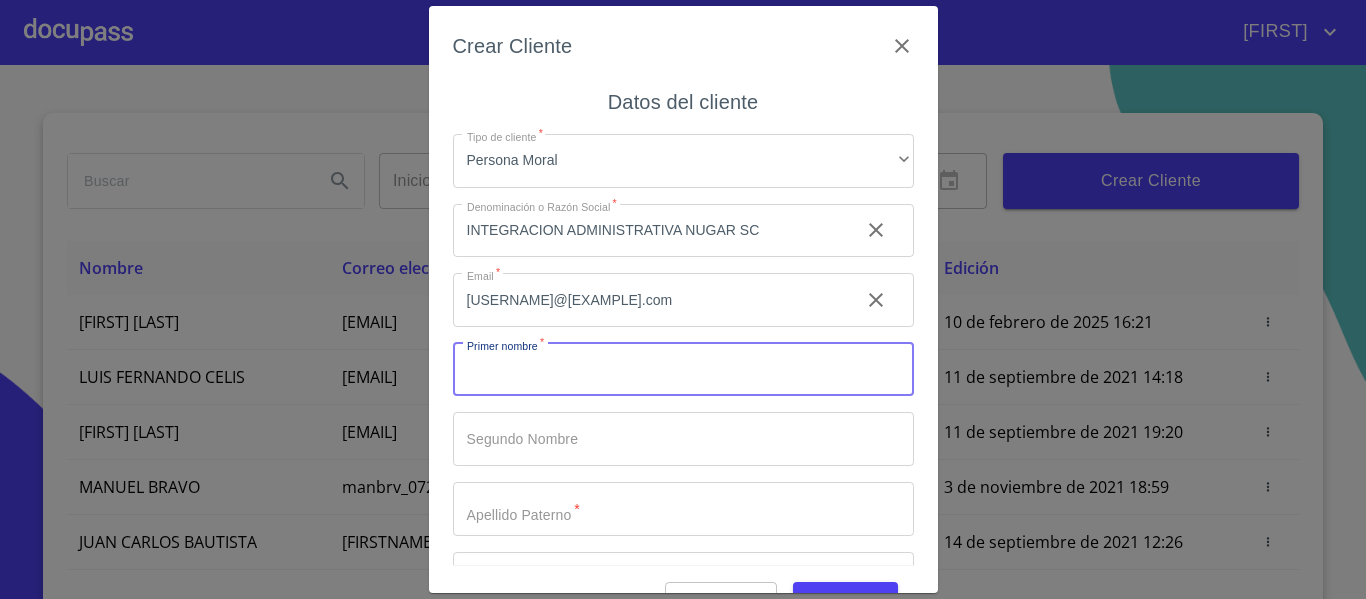 click on "Tipo de cliente   *" at bounding box center (683, 370) 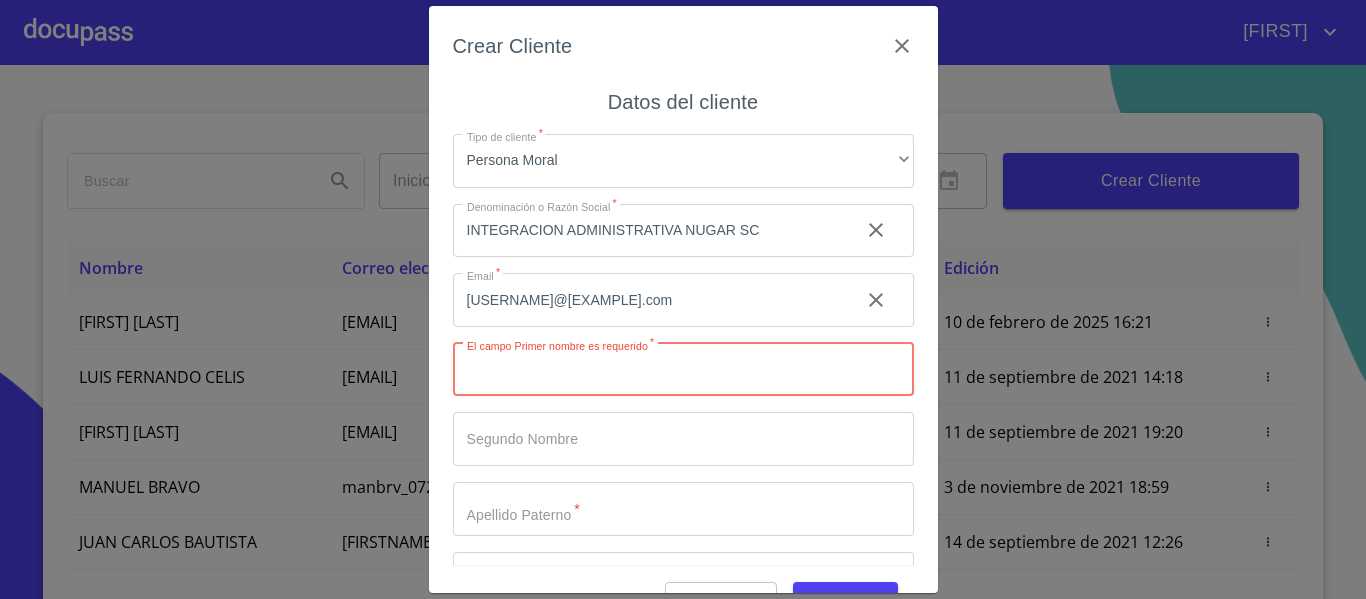 click on "Tipo de cliente   *" at bounding box center [683, 370] 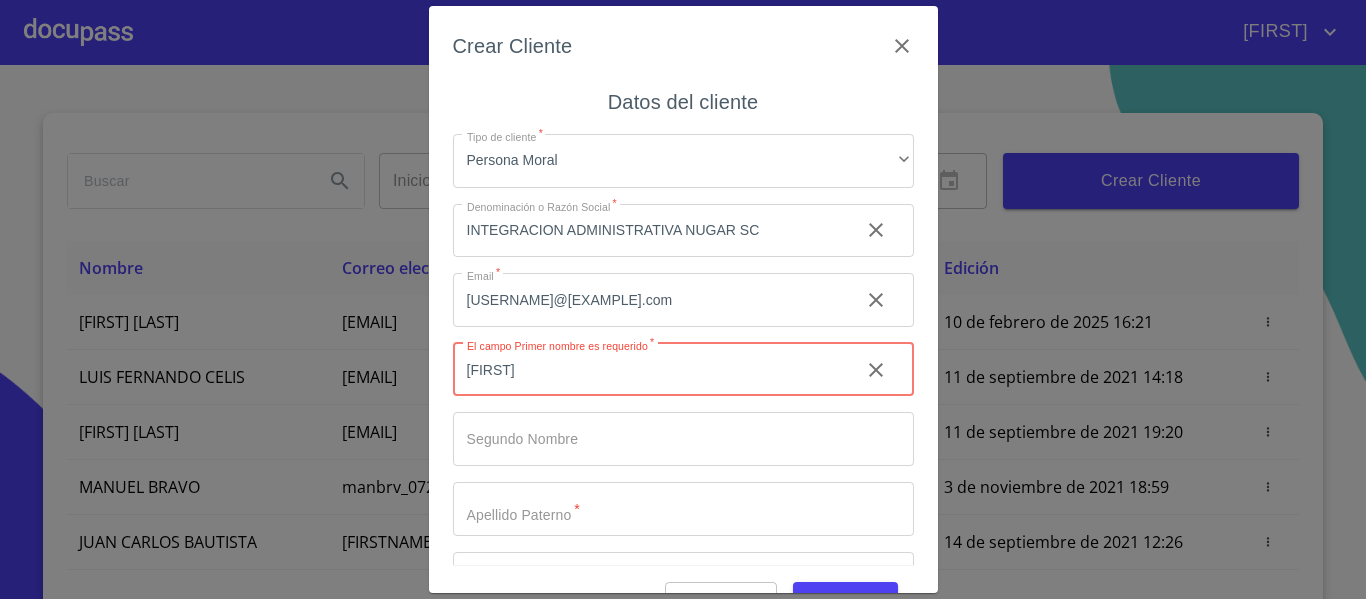 type on "[FIRST]" 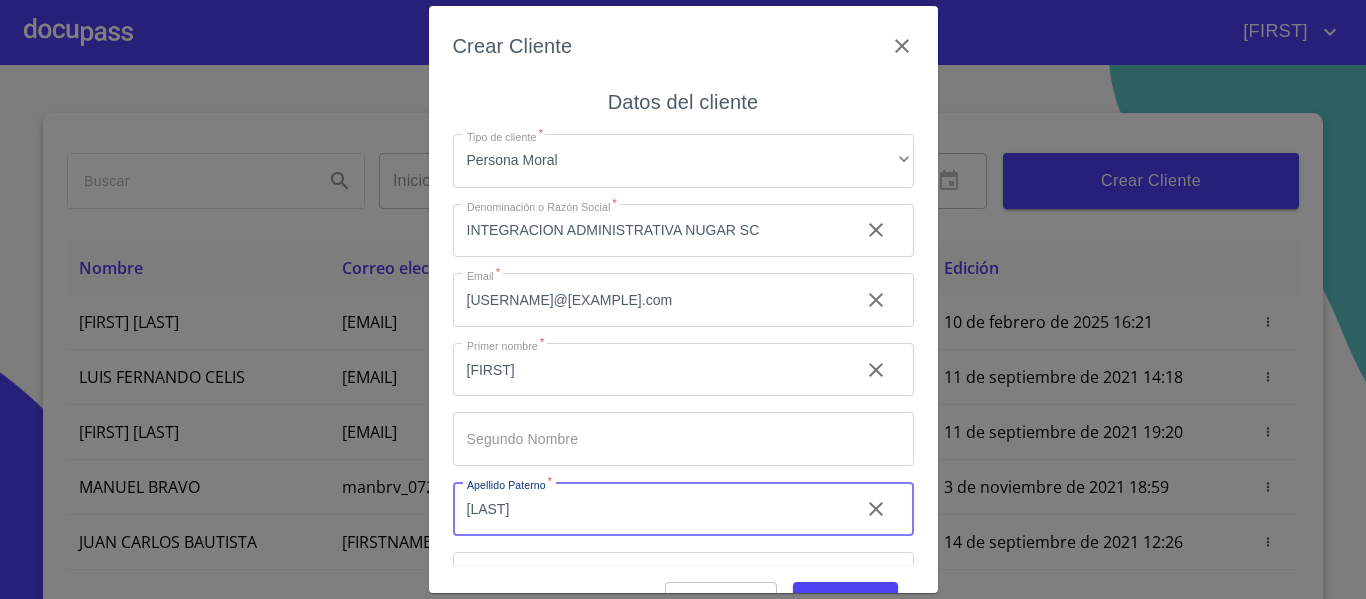 type on "[LAST]" 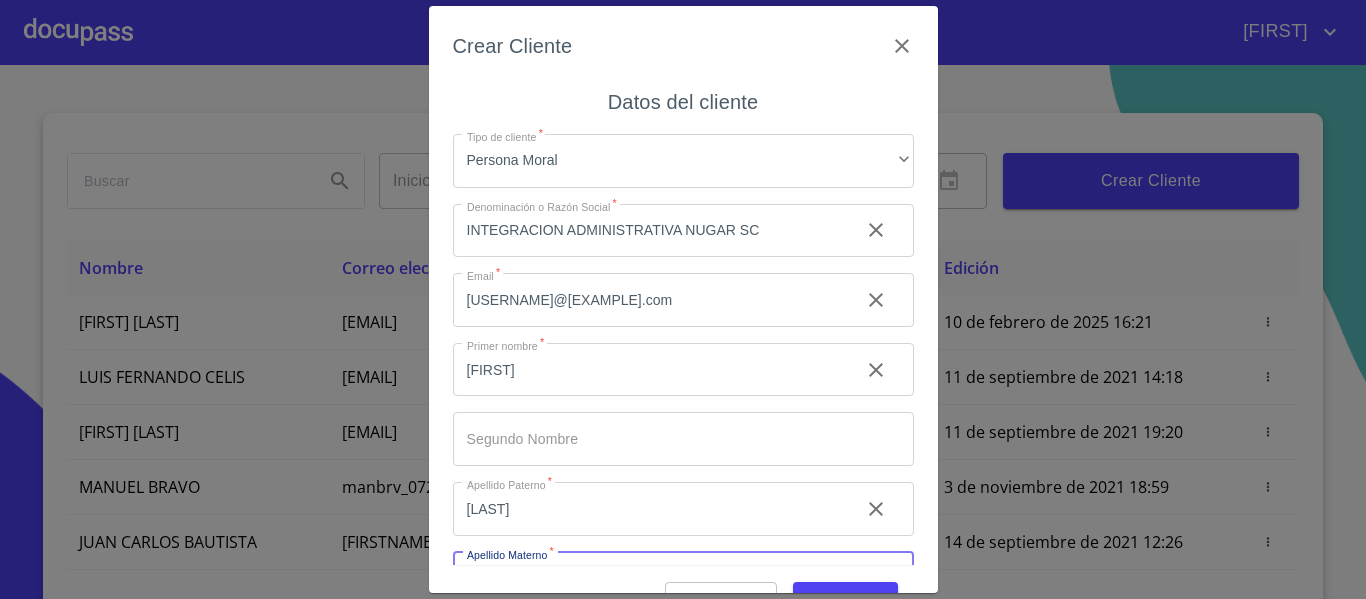 scroll, scrollTop: 40, scrollLeft: 0, axis: vertical 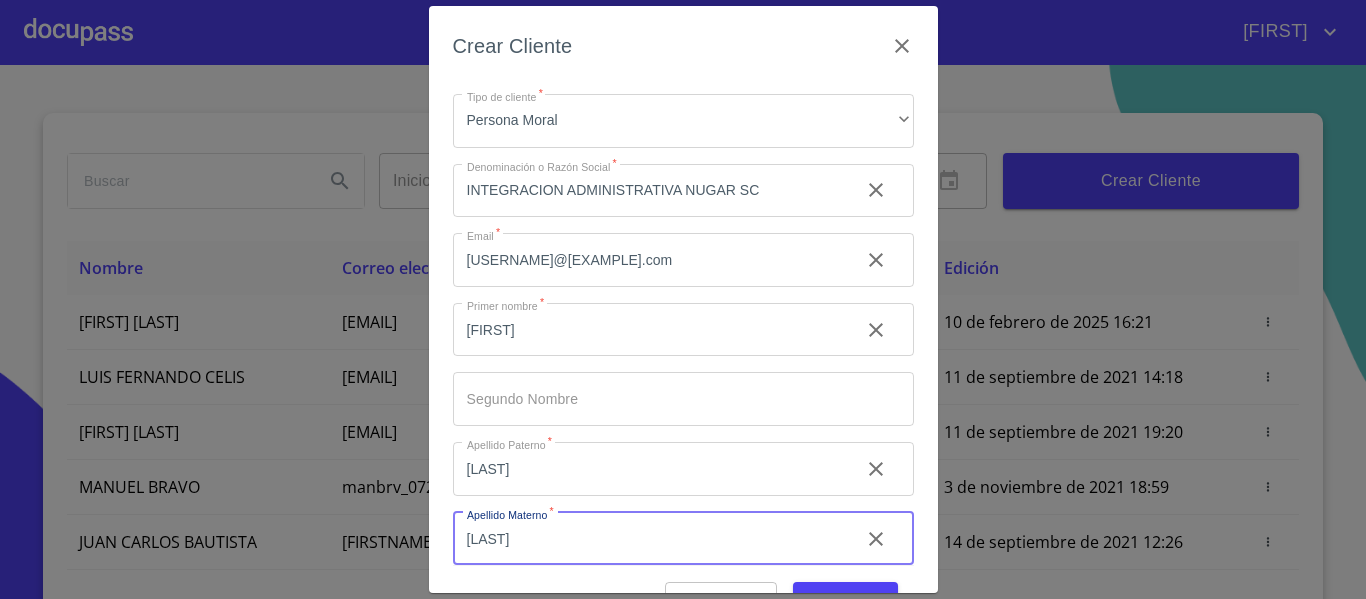 type on "[LAST]" 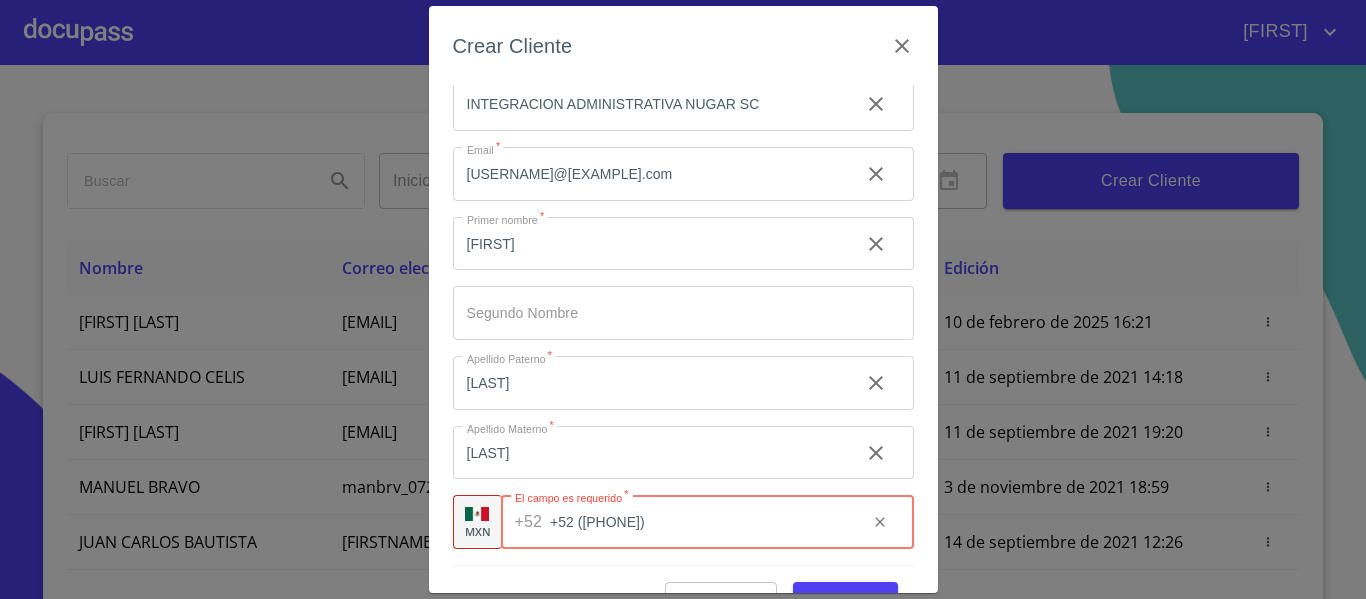 type on "+52 ([PHONE])" 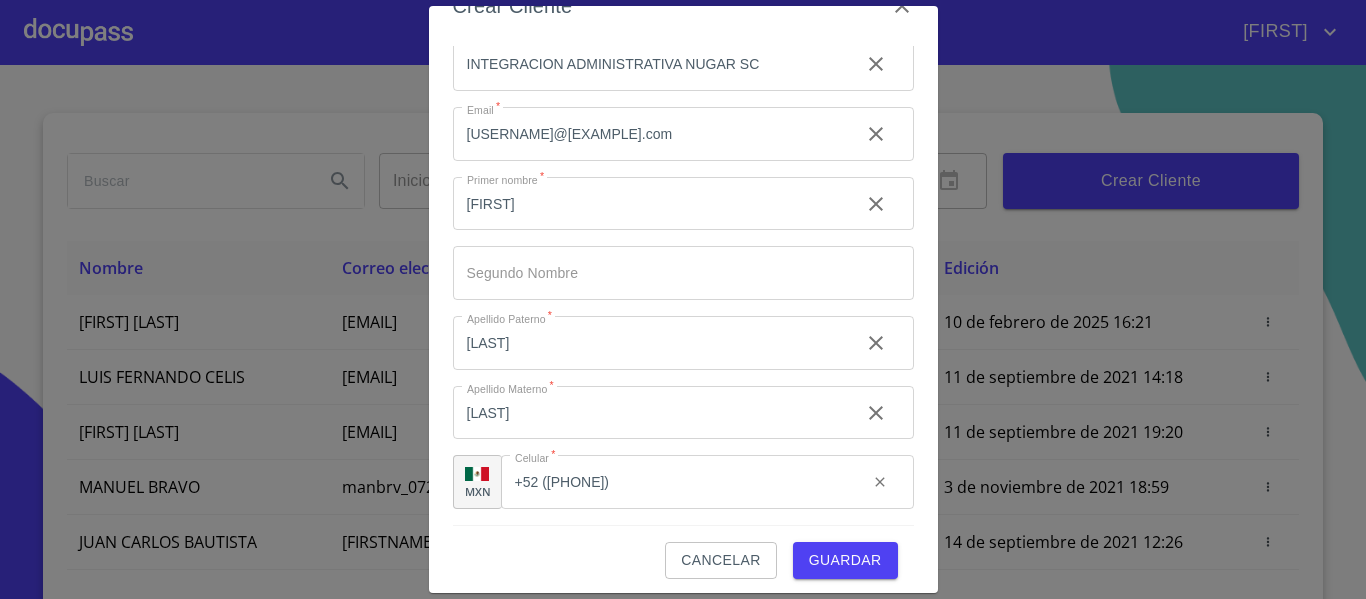 scroll, scrollTop: 50, scrollLeft: 0, axis: vertical 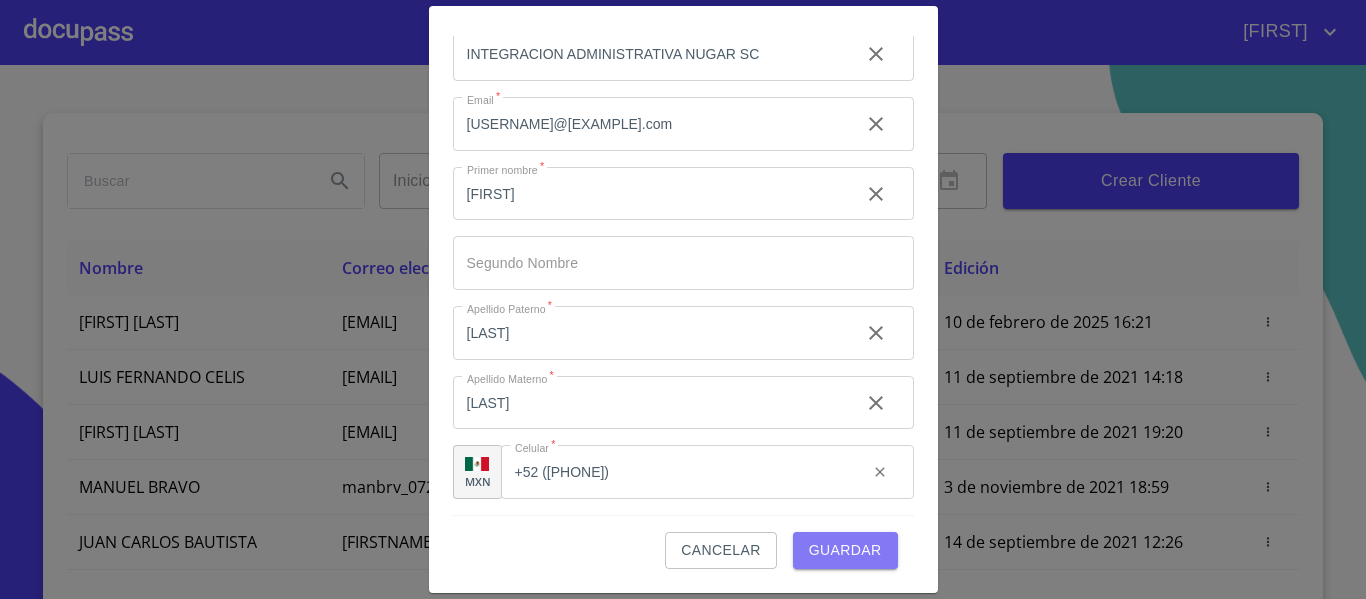 click on "Guardar" at bounding box center [845, 550] 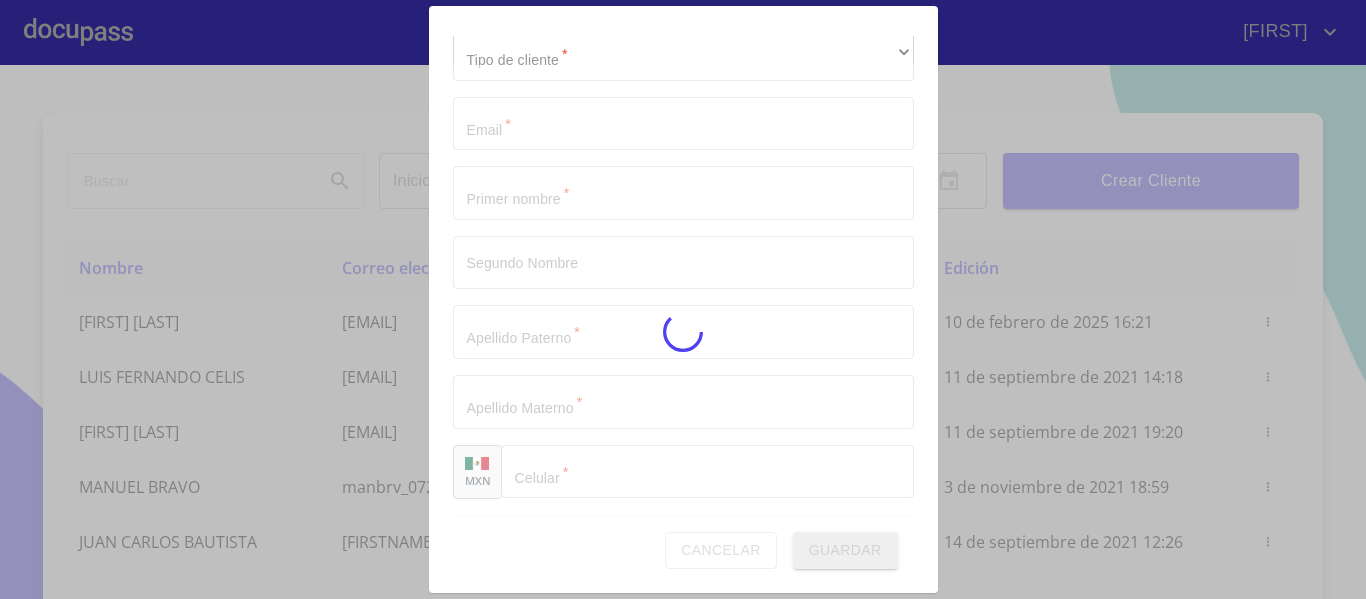 scroll, scrollTop: 57, scrollLeft: 0, axis: vertical 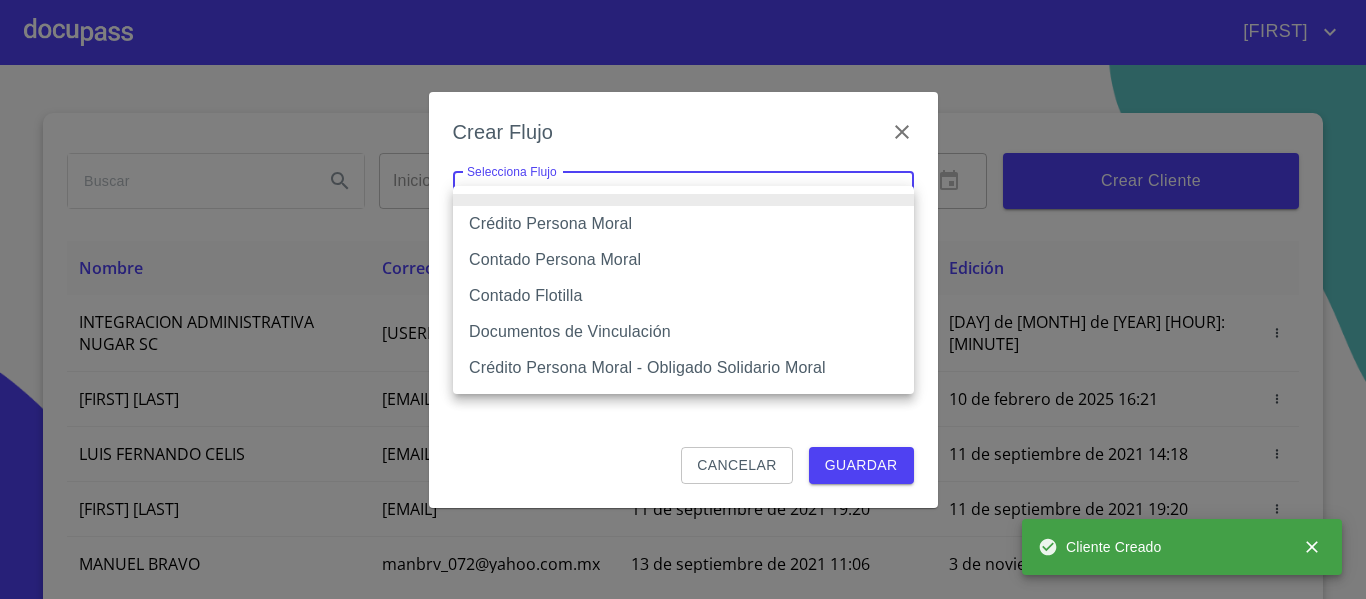 click on "INTEGRACION ADMINISTRATIVA NUGAR SC [EMAIL] [DATE] [TIME] [DATE] [TIME] [FIRST] [LAST] [EMAIL] [DATE] [TIME] [DATE] [TIME] [FIRST] [LAST] [EMAIL] [DATE] [TIME] [DATE] [TIME] [FIRST] [LAST] [EMAIL] [DATE] [TIME] [DATE] [TIME] [FIRST] [LAST] [EMAIL] [DATE] [TIME] [DATE] [TIME] [FIRST] [LAST] [EMAIL] [DATE] [TIME] [DATE] [TIME] [FIRST] [LAST] [EMAIL] [DATE] [TIME] [DATE] [TIME]" at bounding box center (683, 299) 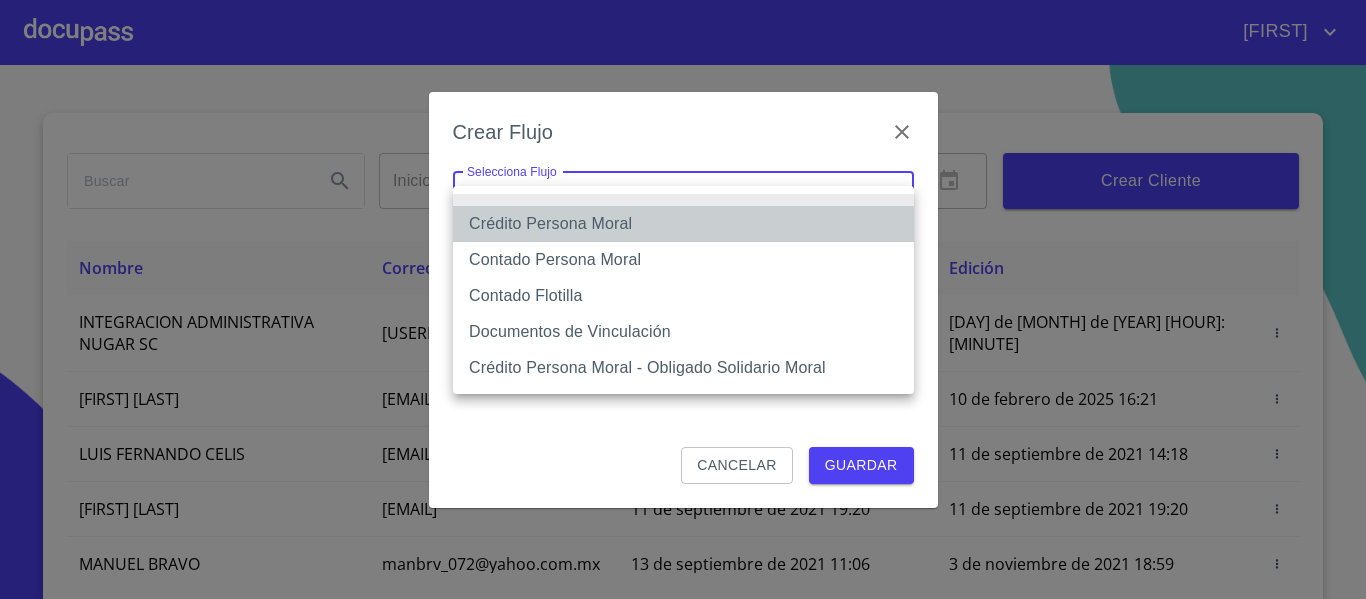click on "Crédito Persona Moral" at bounding box center (683, 224) 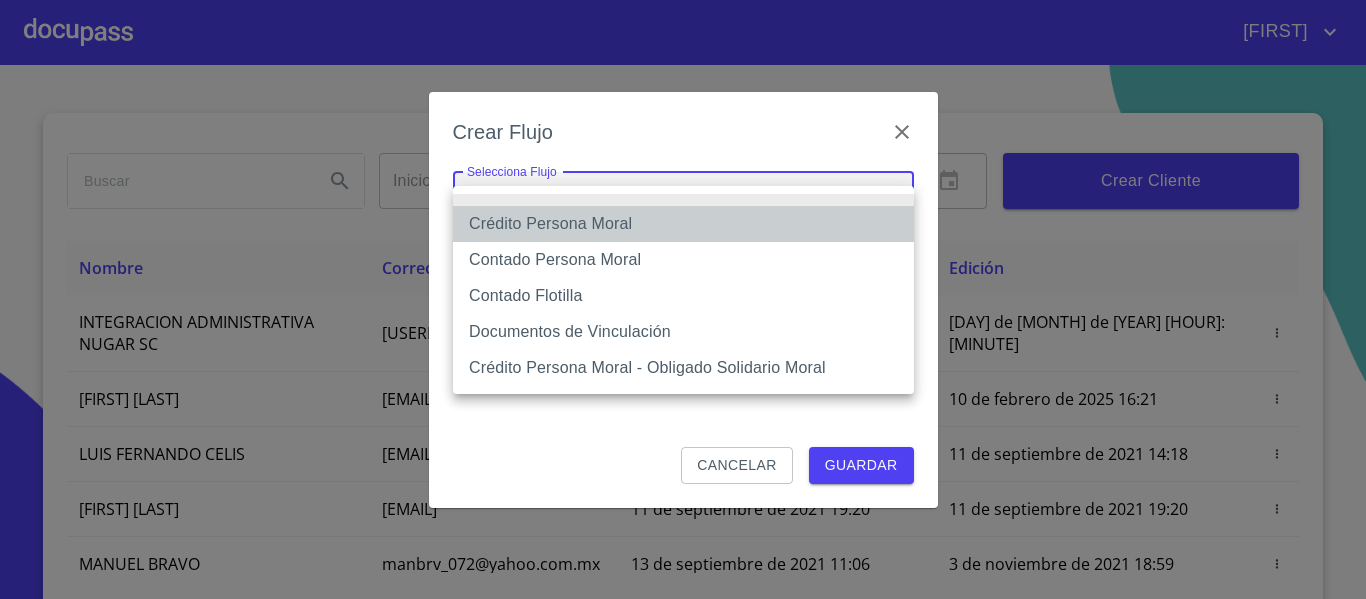 type on "614ae8207e49d67341f8d0cd" 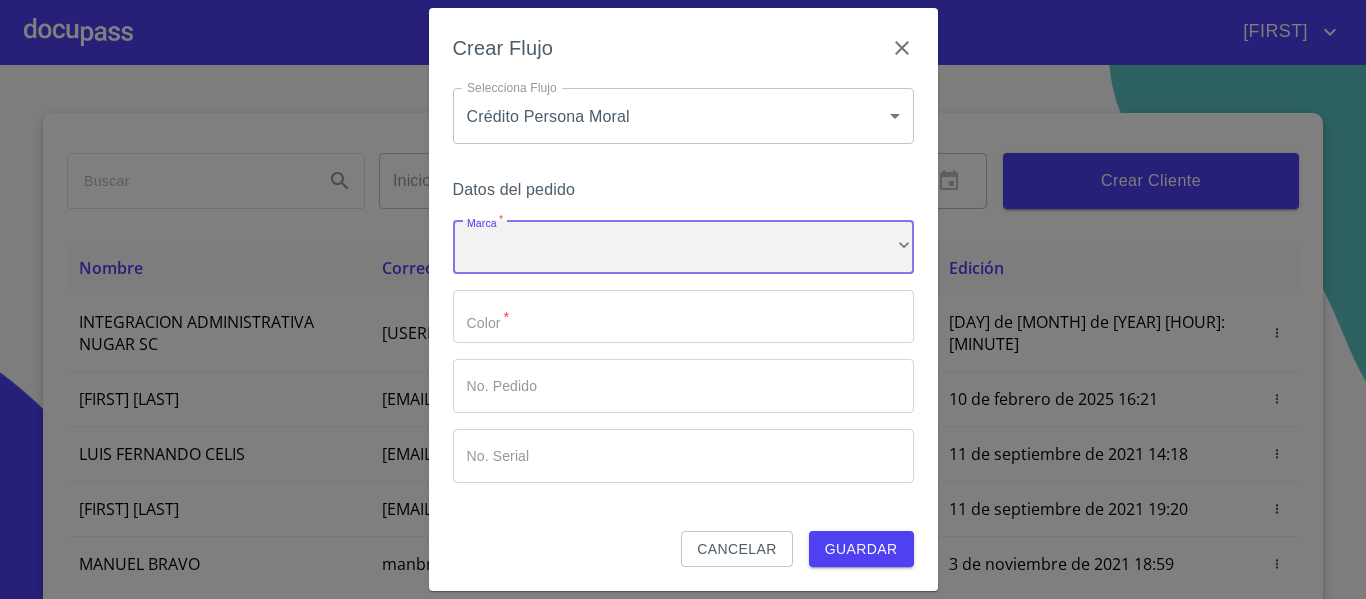 click on "​" at bounding box center [683, 247] 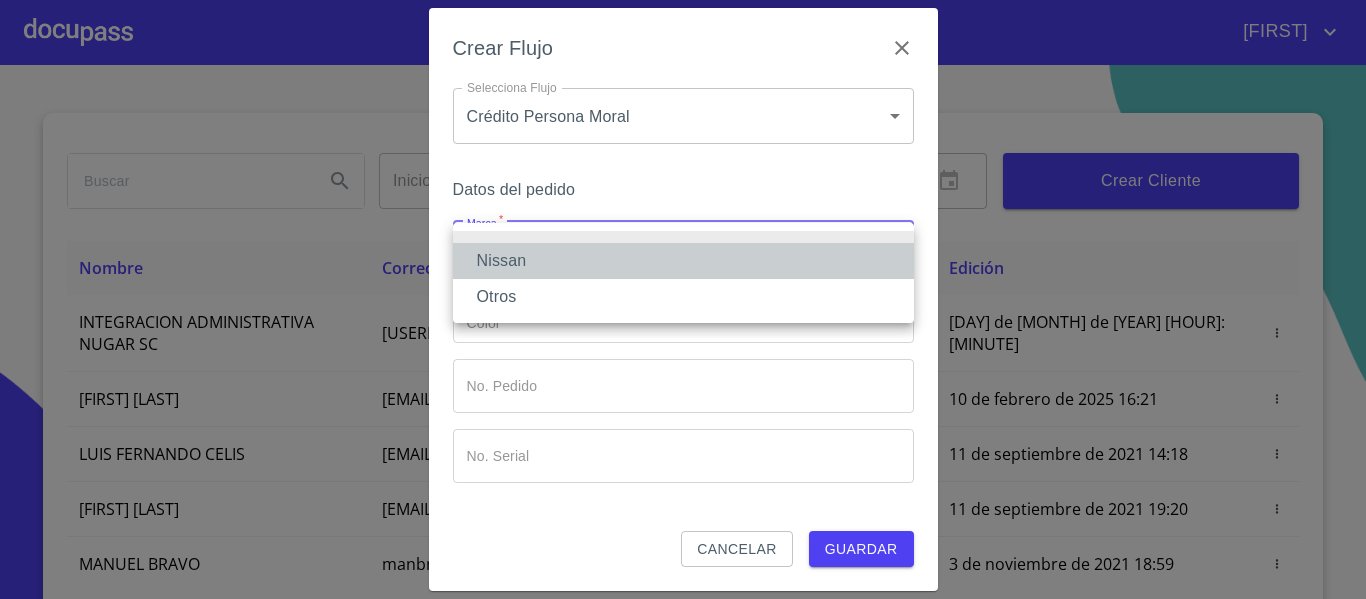 click on "Nissan" at bounding box center [683, 261] 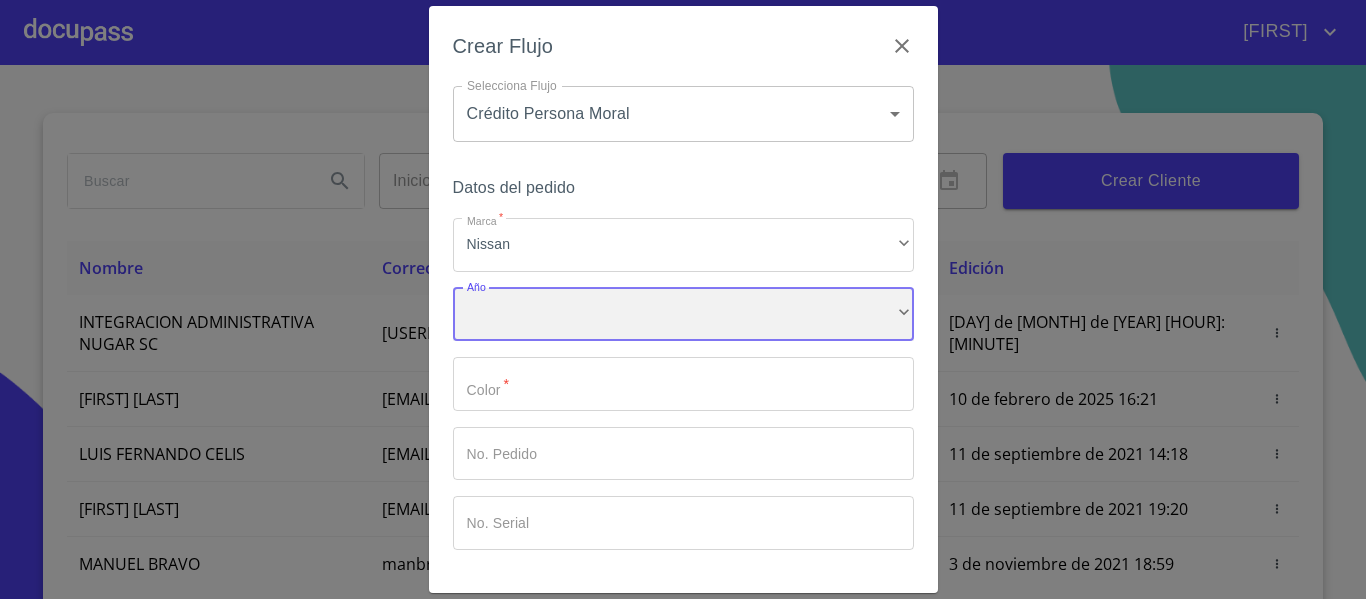click on "​" at bounding box center [683, 315] 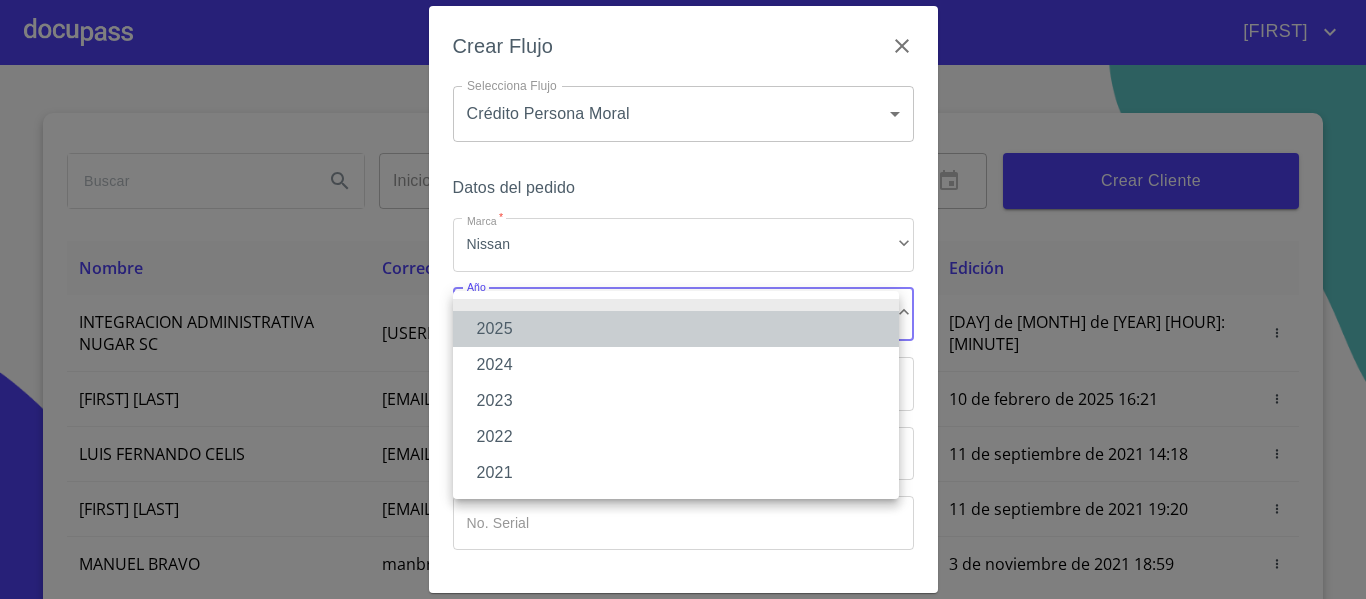 click on "2025" at bounding box center [676, 329] 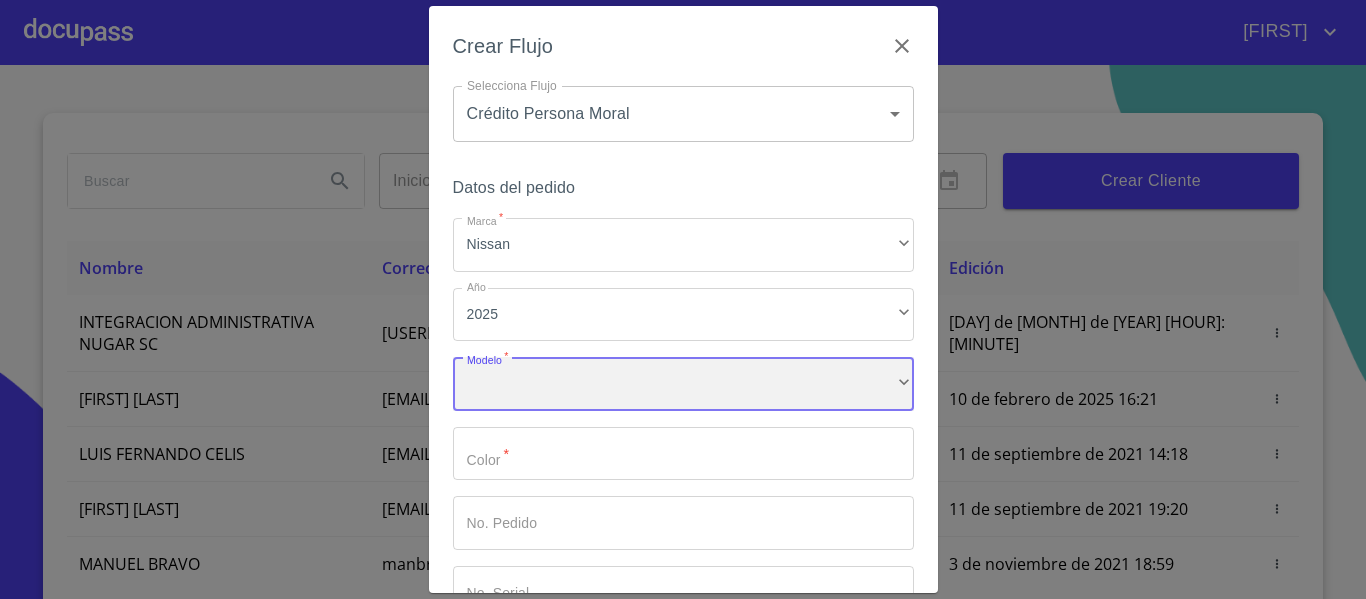 click on "​" at bounding box center [683, 384] 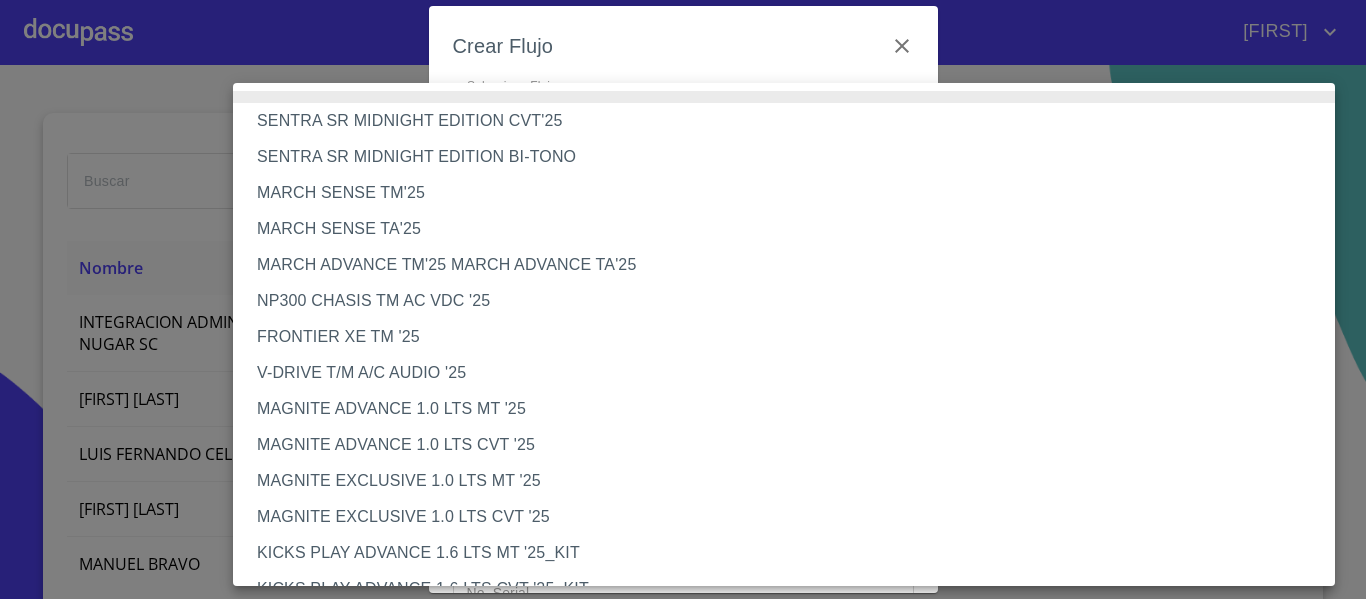 type 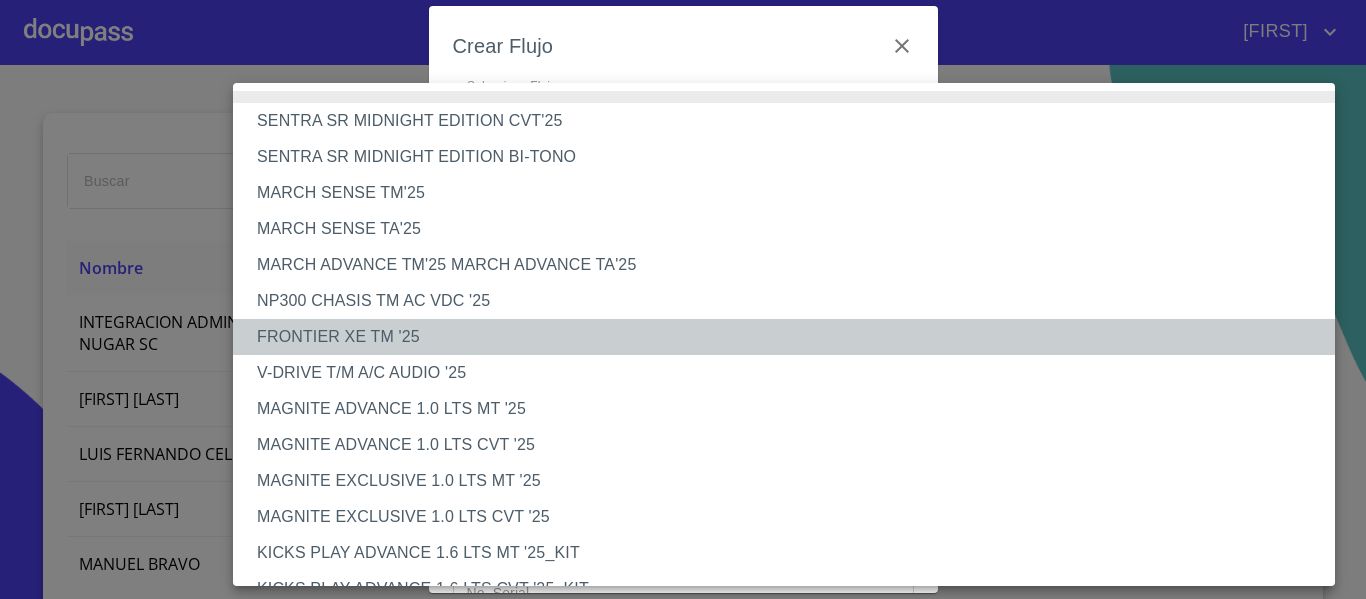 click on "FRONTIER XE TM '25" at bounding box center (791, 337) 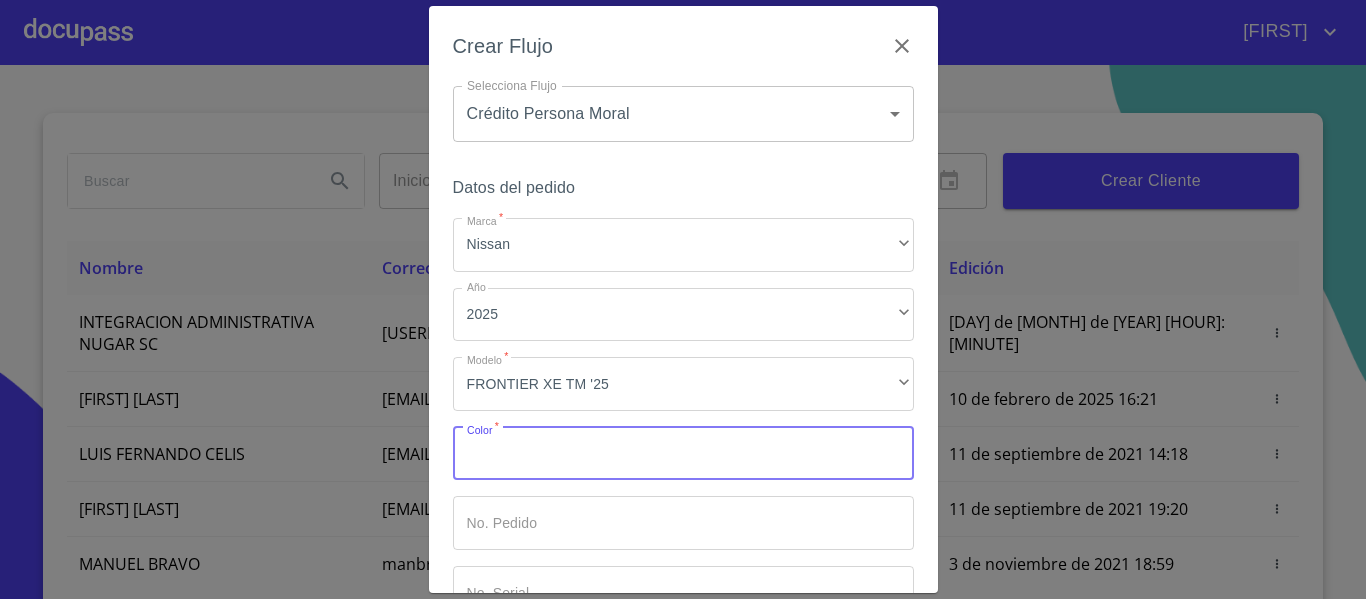 click on "Marca   *" at bounding box center [683, 454] 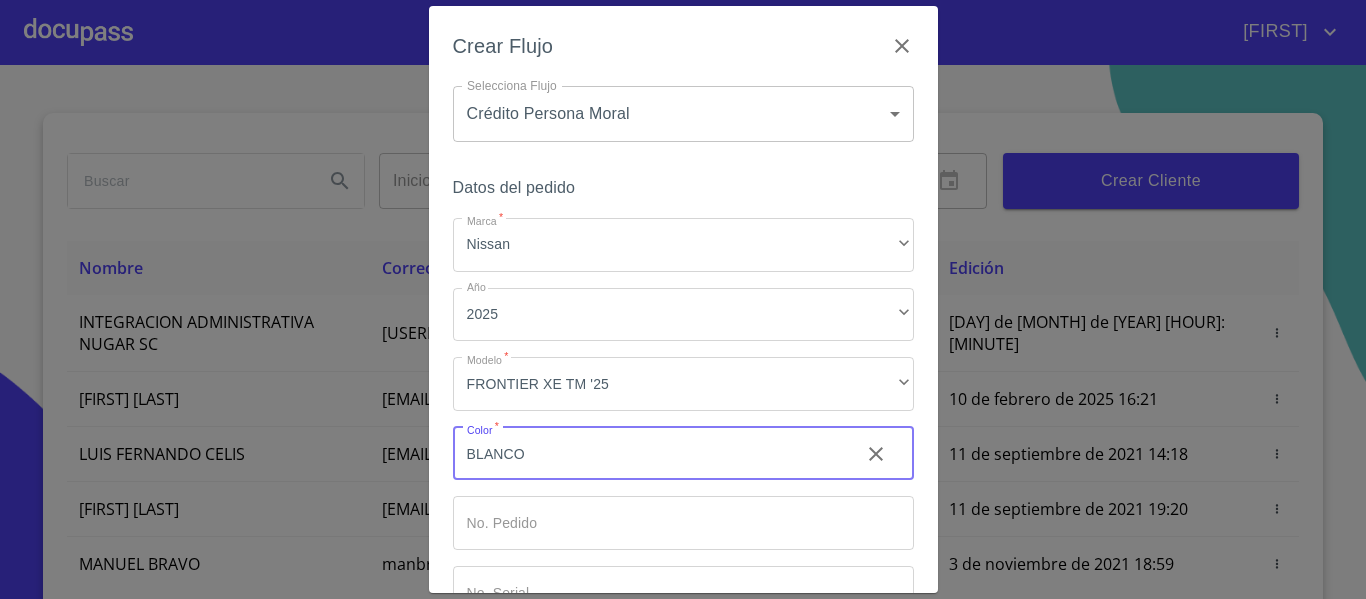 type on "BLANCO" 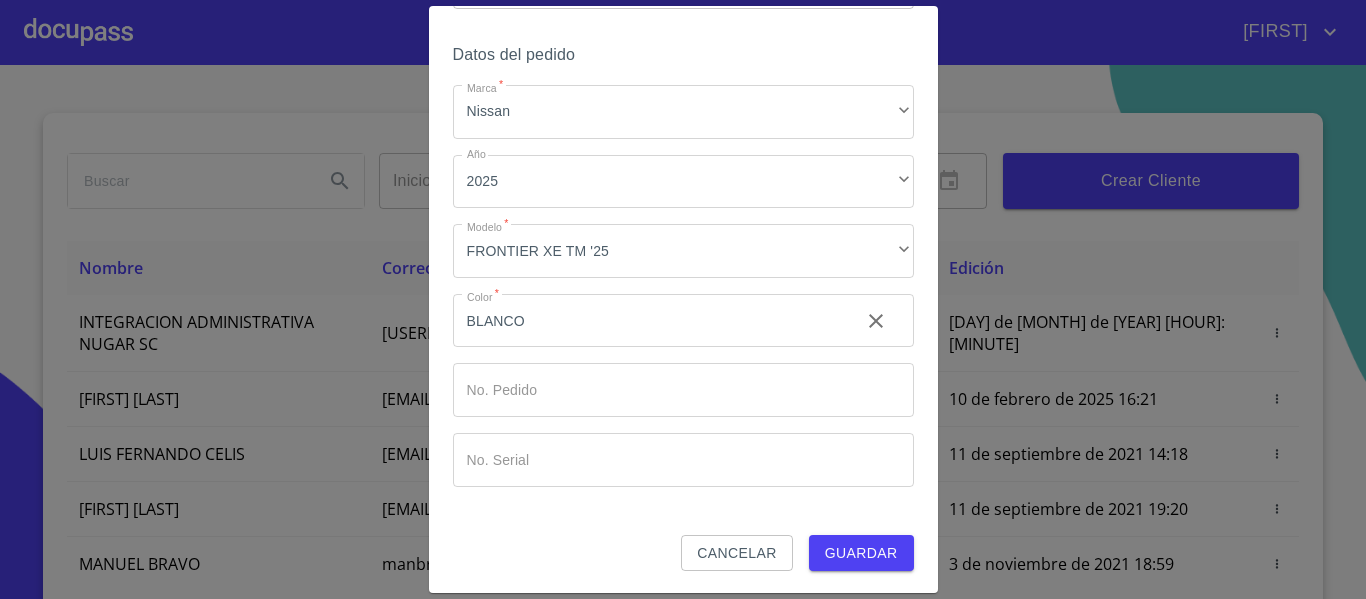 scroll, scrollTop: 135, scrollLeft: 0, axis: vertical 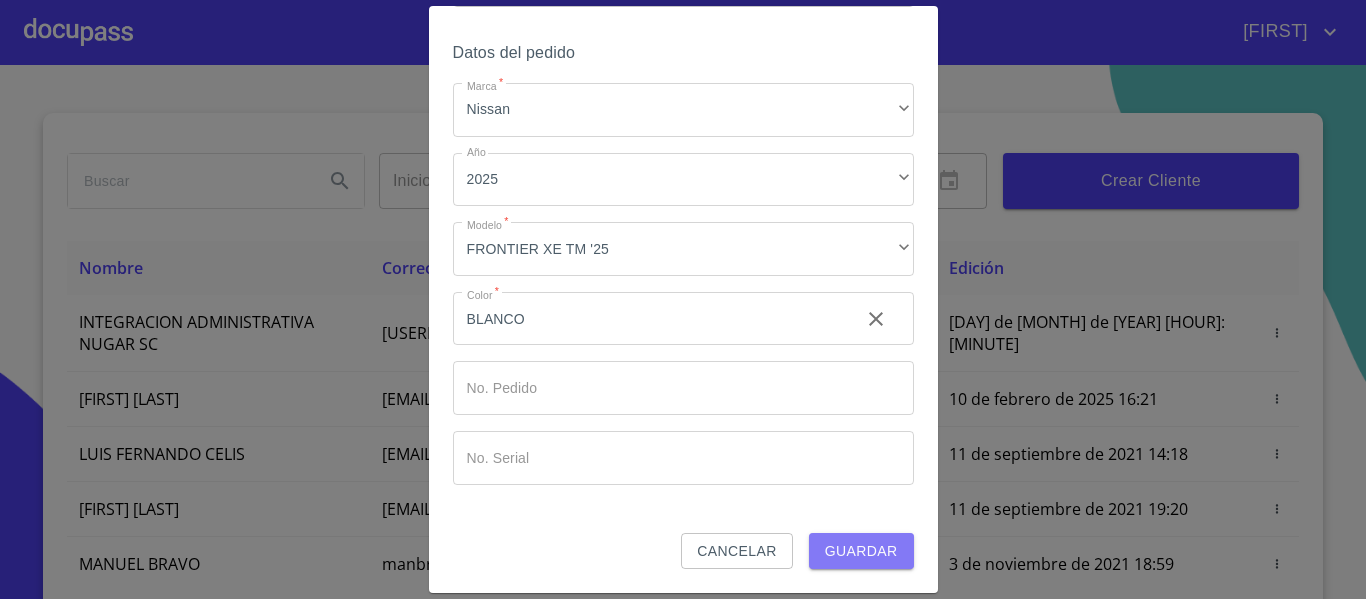 click on "Guardar" at bounding box center [861, 551] 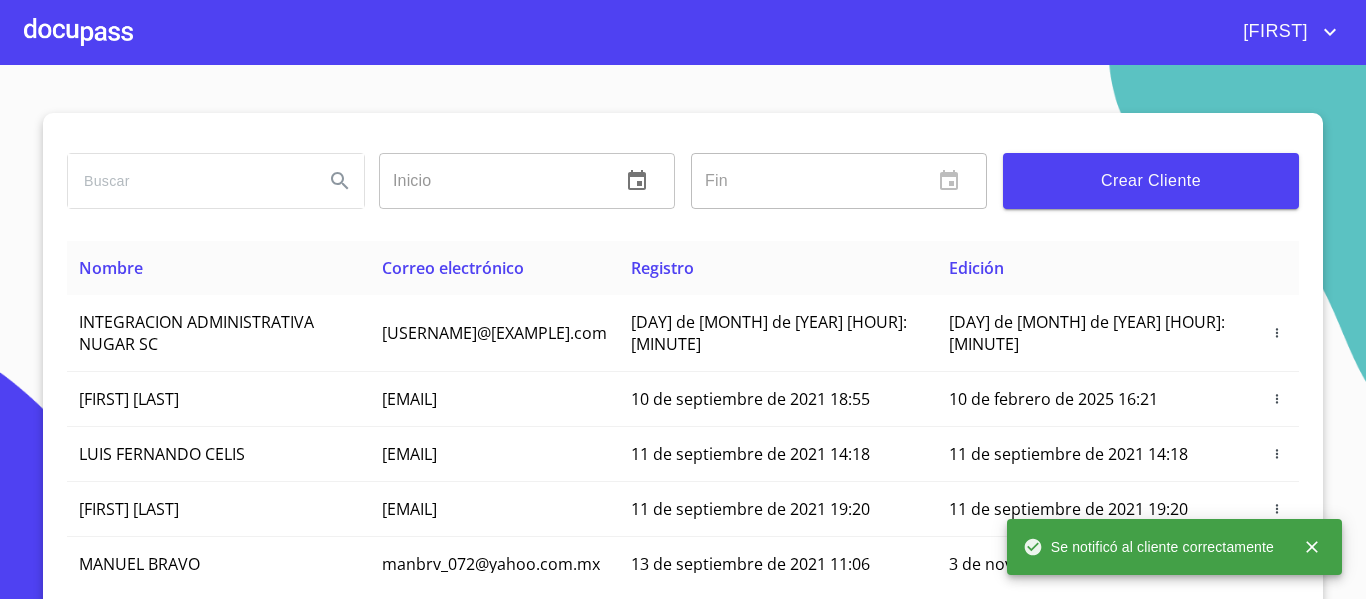 click at bounding box center (78, 32) 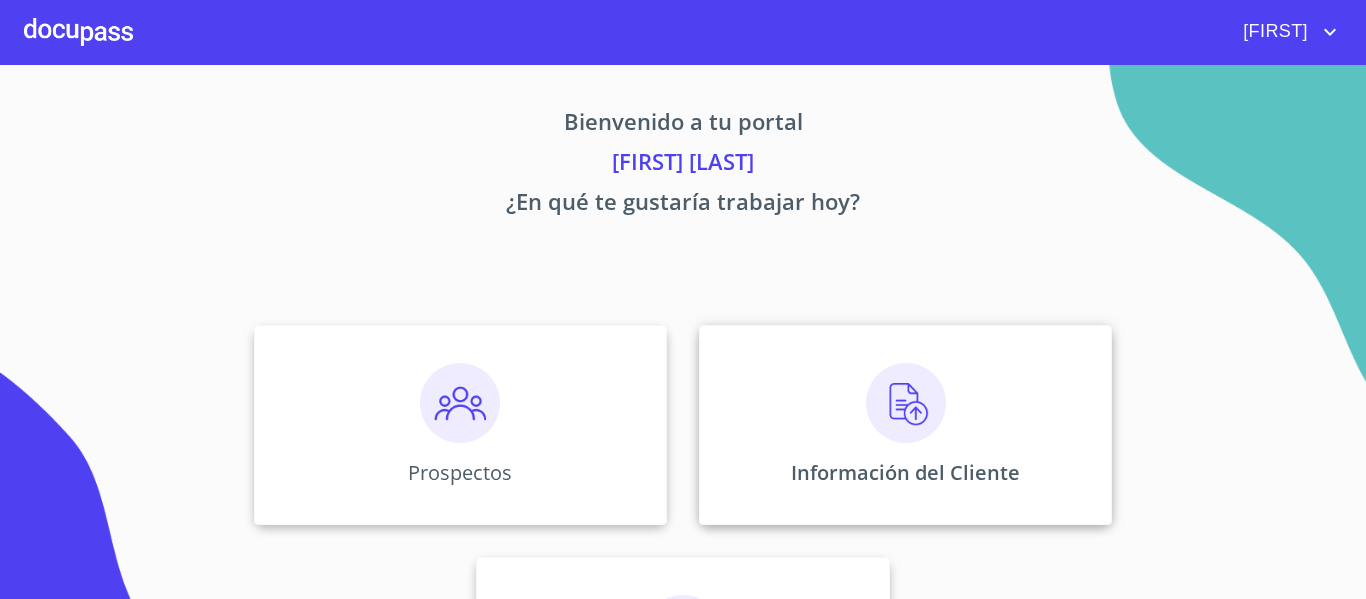 click on "Información del Cliente" at bounding box center [905, 425] 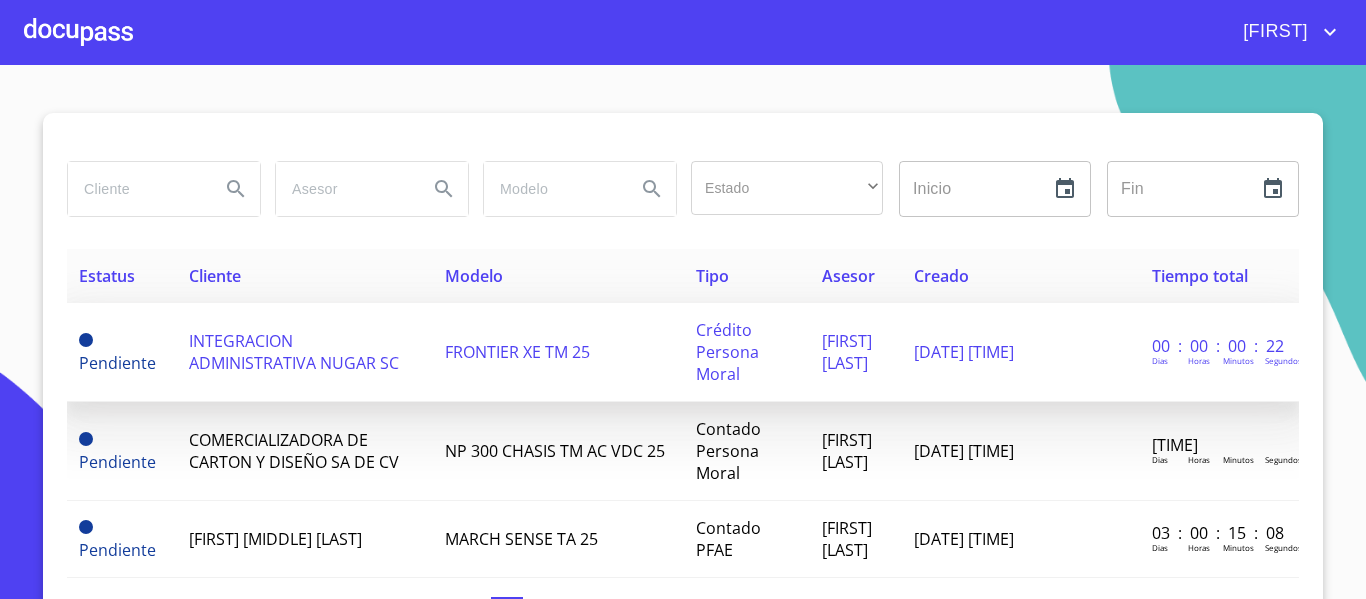 click on "FRONTIER XE TM 25" at bounding box center [517, 352] 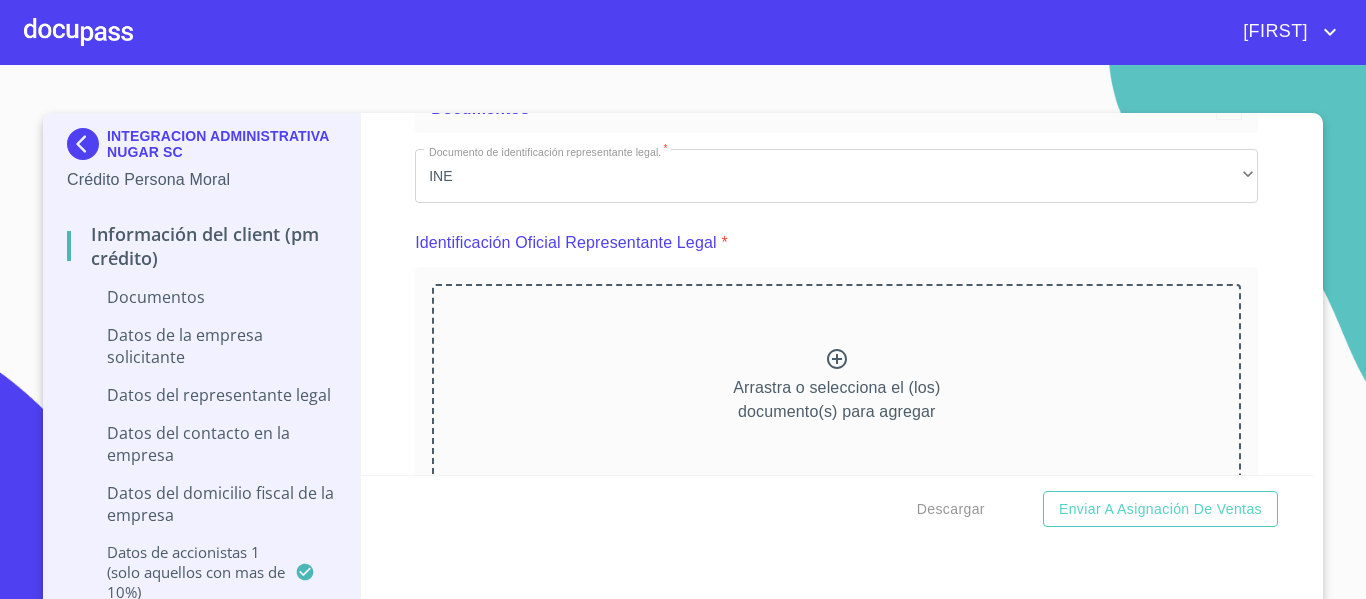 scroll, scrollTop: 187, scrollLeft: 0, axis: vertical 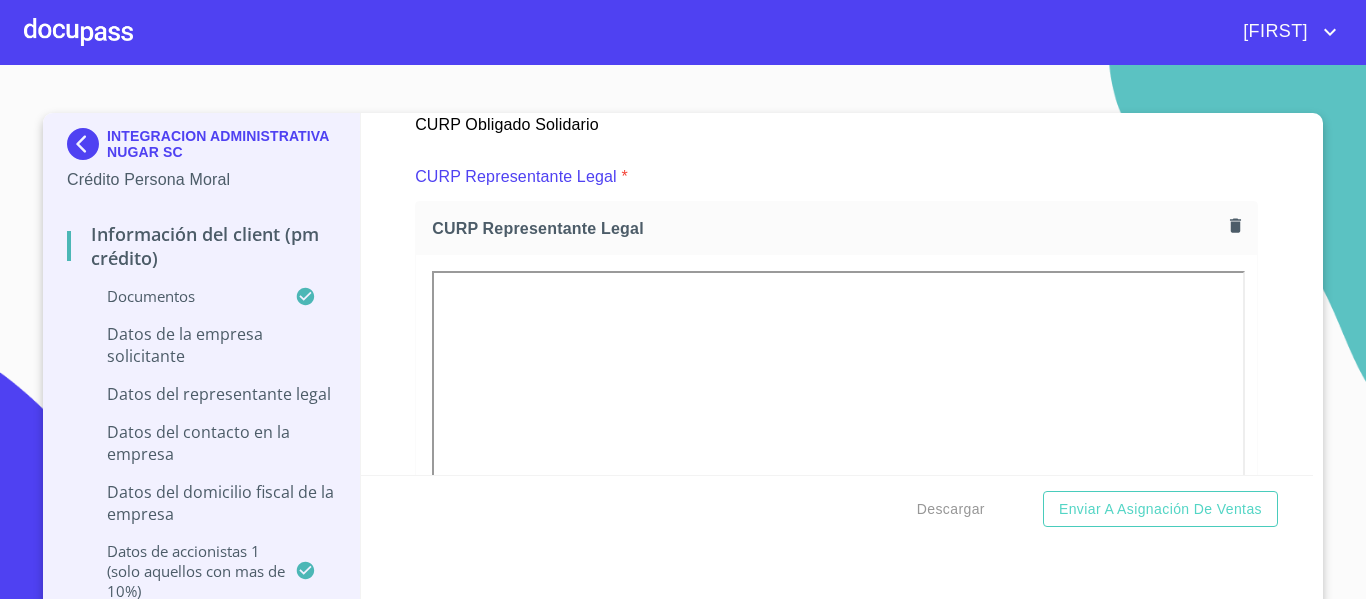 click on "CURP Representante Legal *" at bounding box center [836, 177] 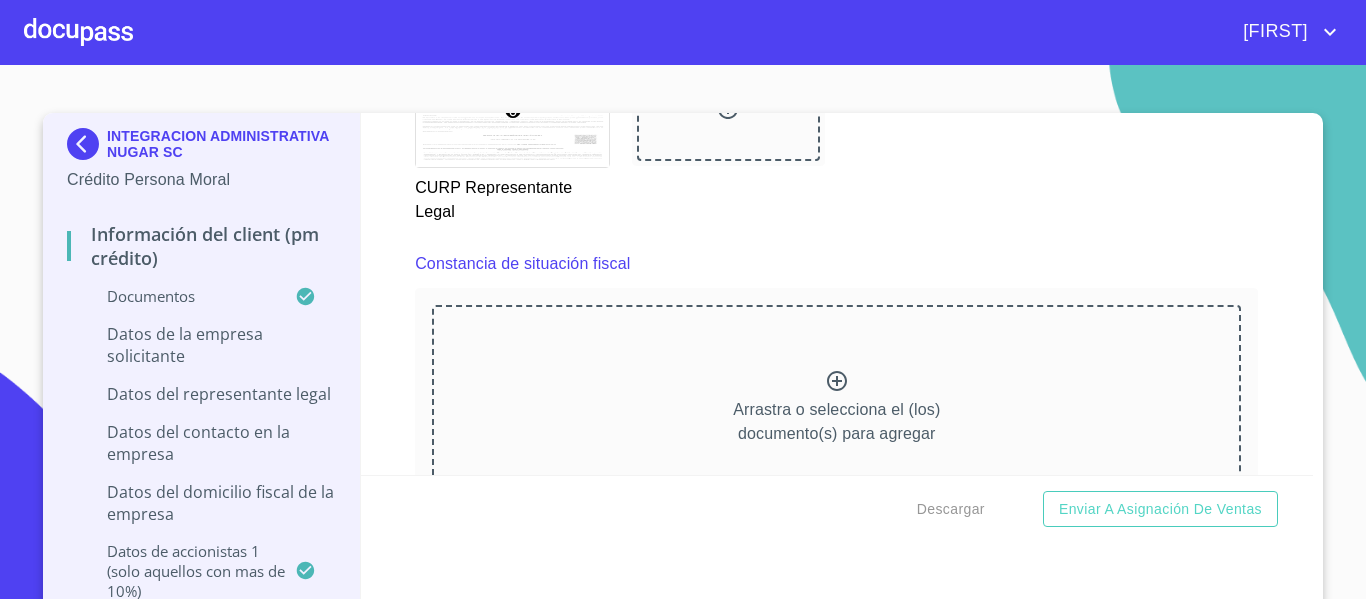 scroll, scrollTop: 10632, scrollLeft: 0, axis: vertical 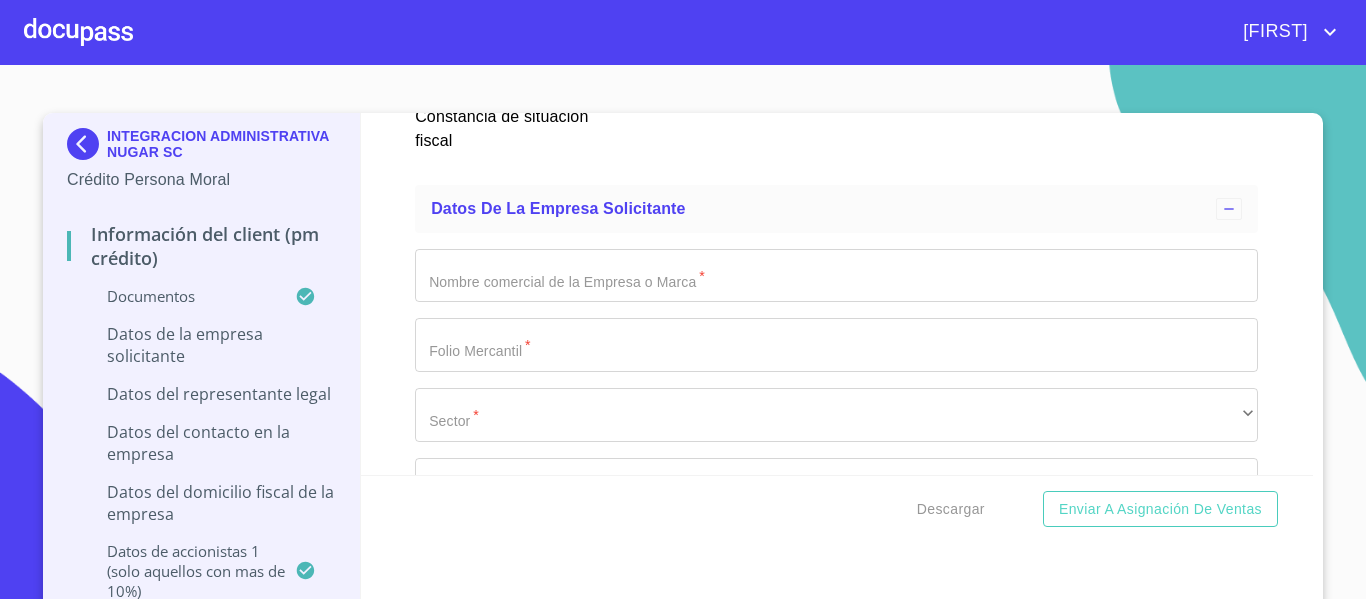 click on "Documento de identificación representante legal.   *" at bounding box center [836, 276] 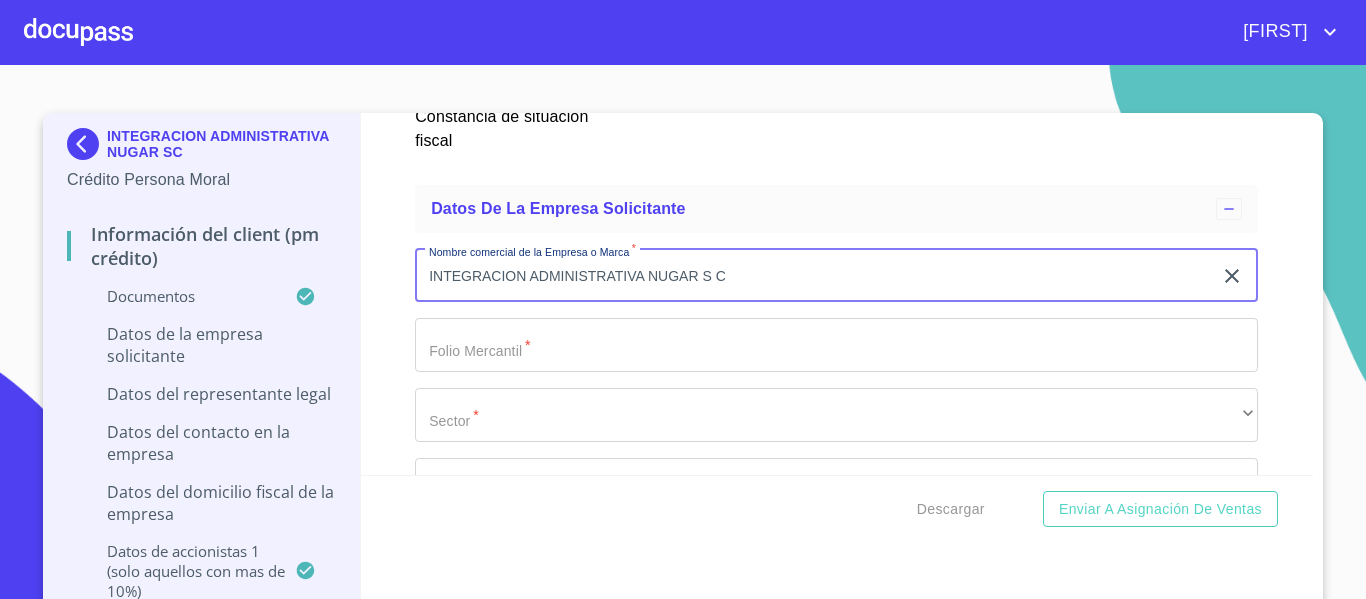 type on "INTEGRACION ADMINISTRATIVA NUGAR S C" 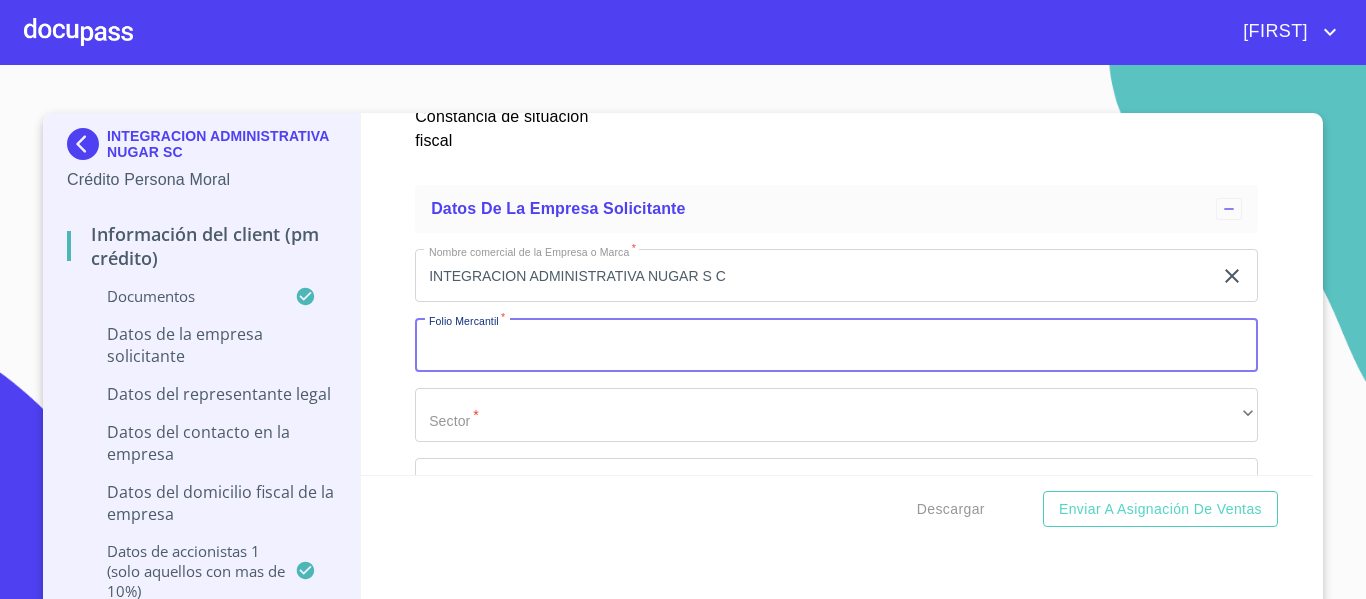 click on "Documento de identificación representante legal.   *" at bounding box center (836, 345) 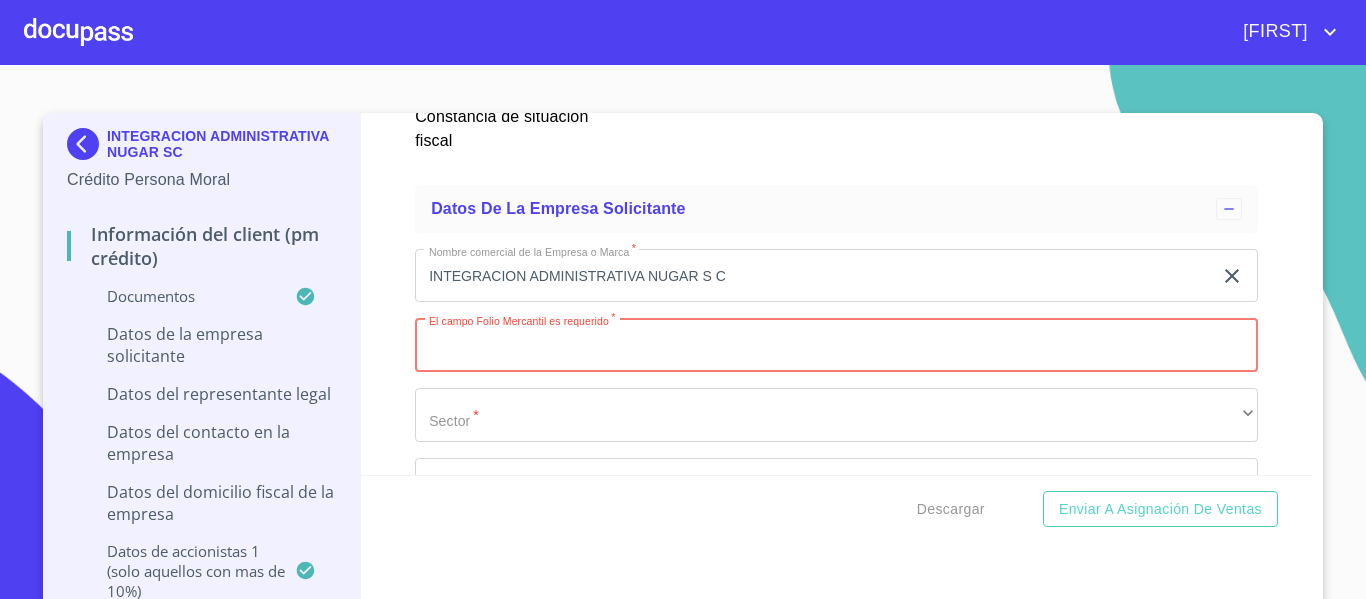 click on "Documento de identificación representante legal.   *" at bounding box center [836, 345] 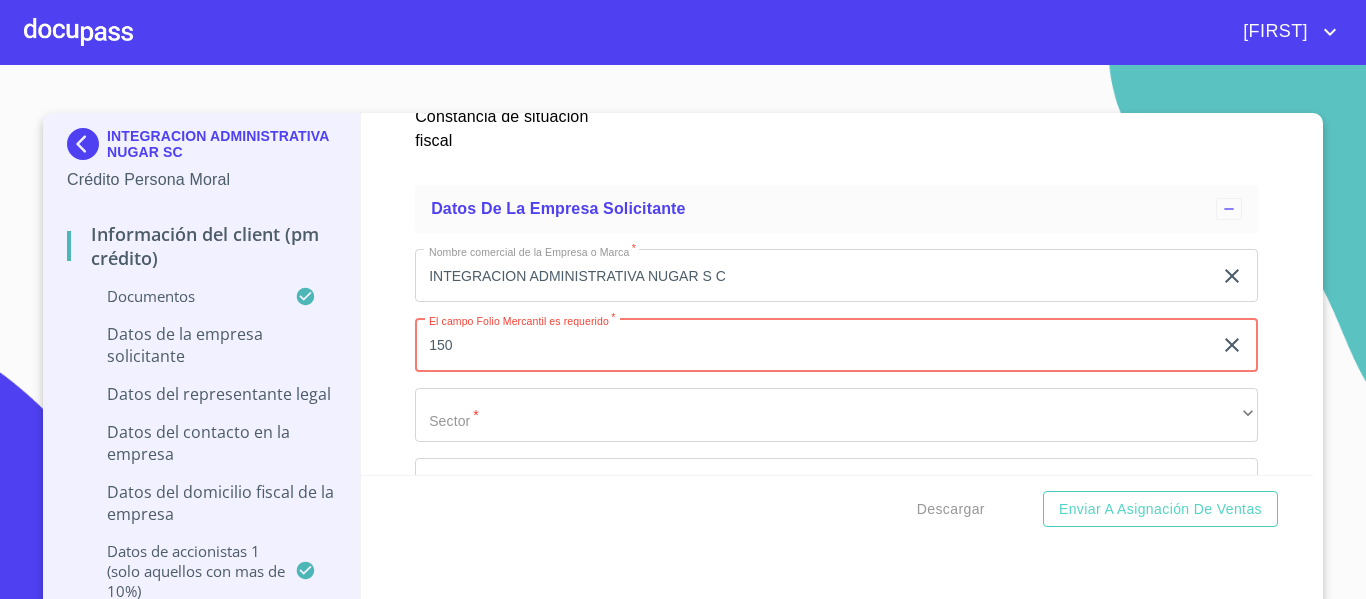 type on "150" 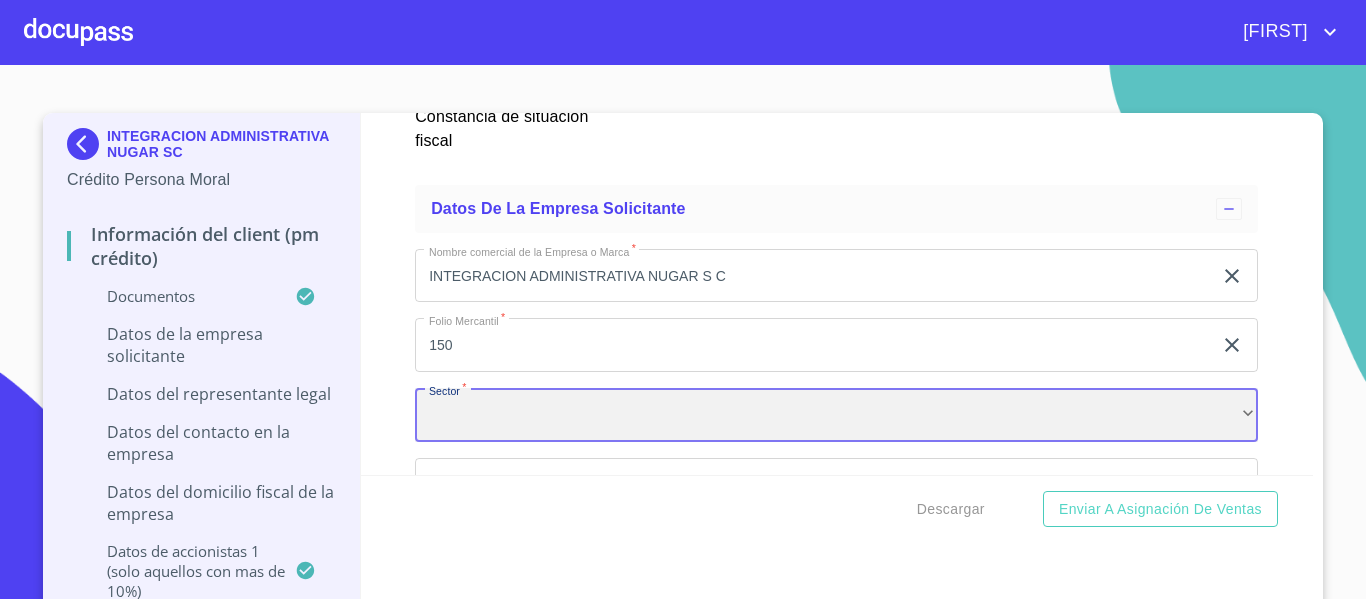 click on "​" at bounding box center [836, 415] 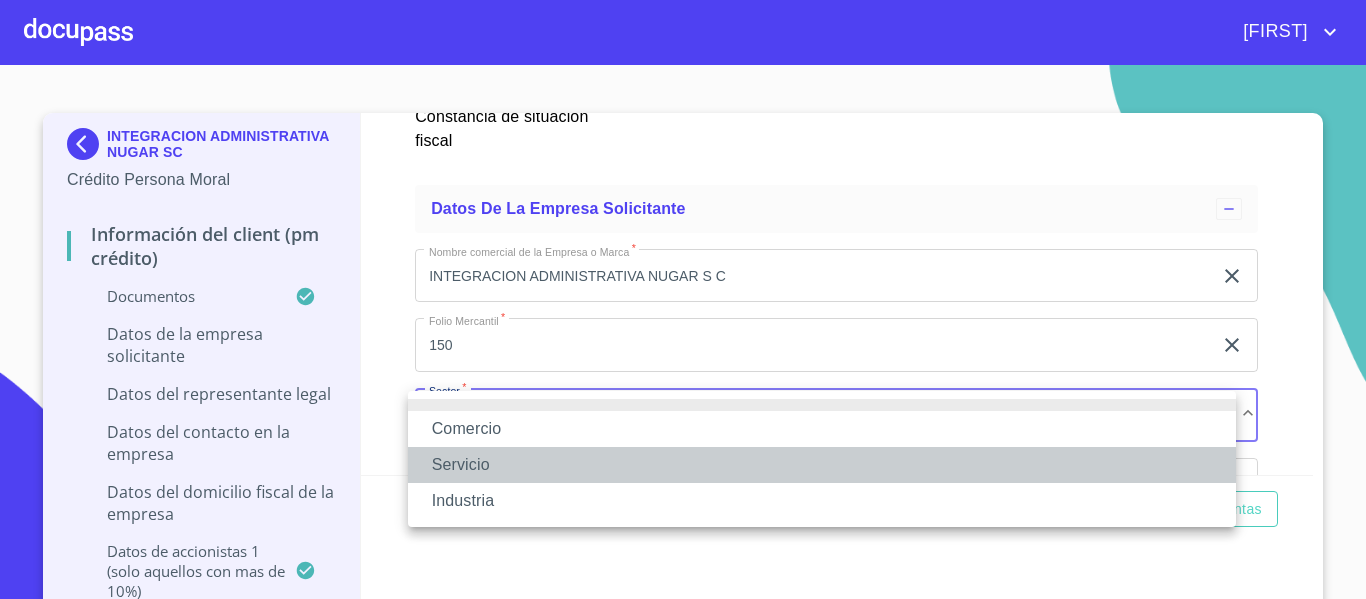 click on "Servicio" at bounding box center [822, 465] 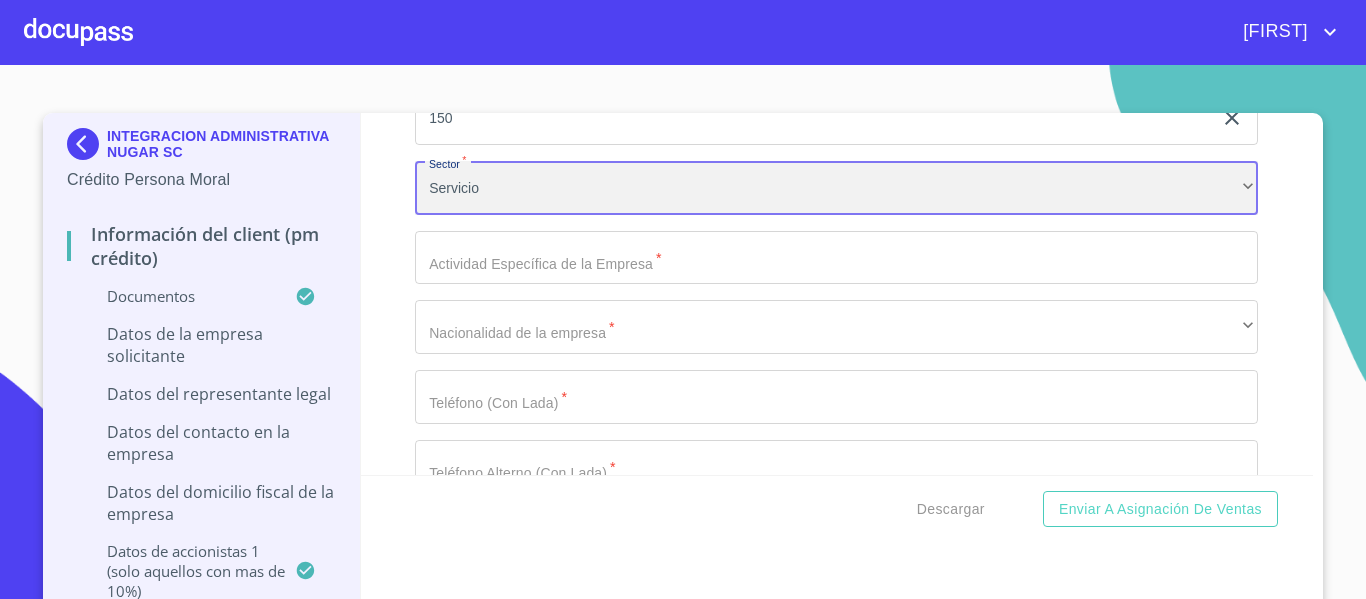 scroll, scrollTop: 11766, scrollLeft: 0, axis: vertical 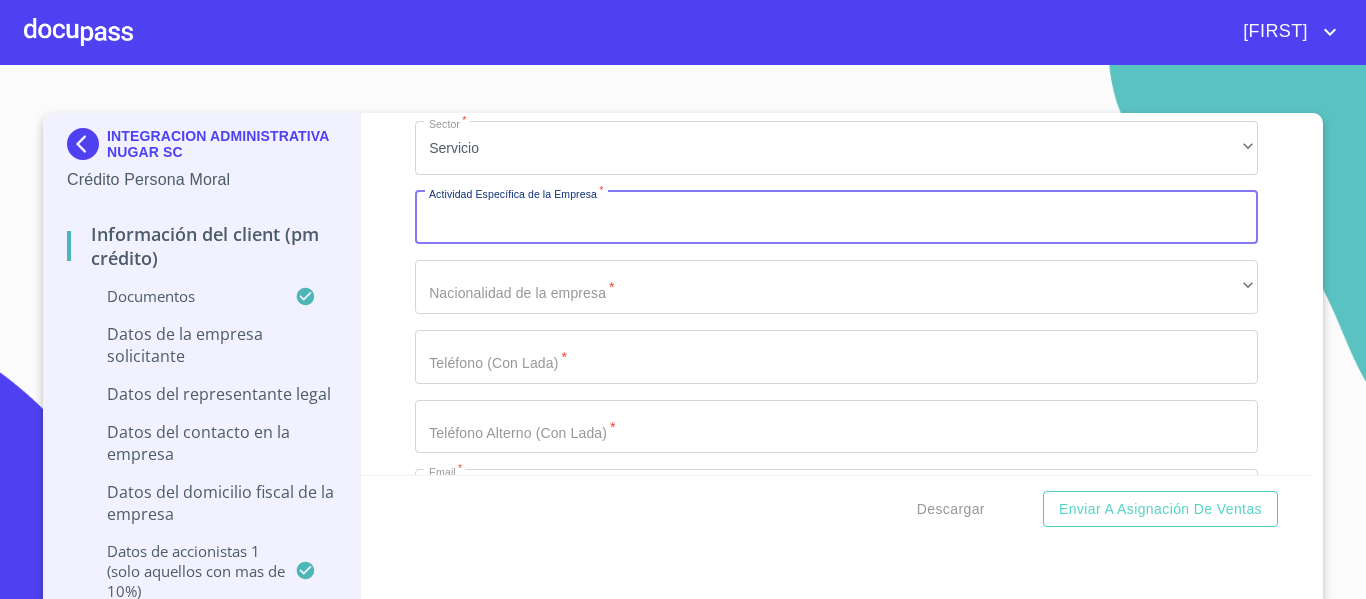 click on "Documento de identificación representante legal.   *" at bounding box center (836, 218) 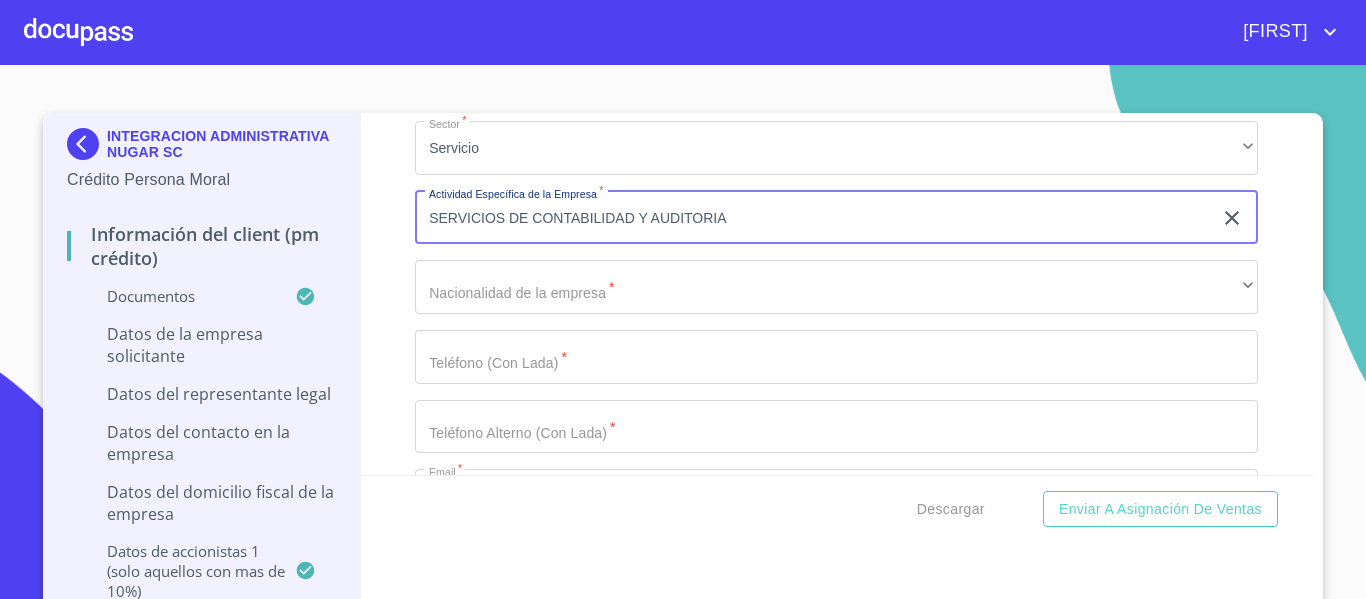type on "SERVICIOS DE CONTABILIDAD Y AUDITORIA" 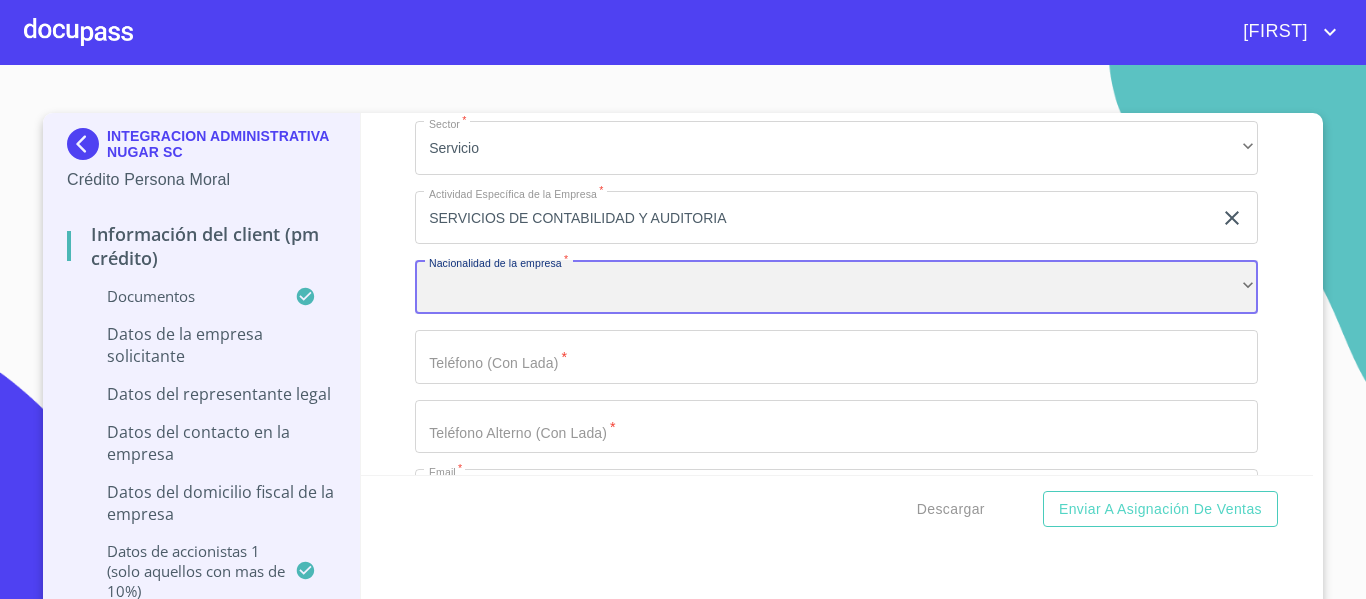 click on "​" at bounding box center (836, 287) 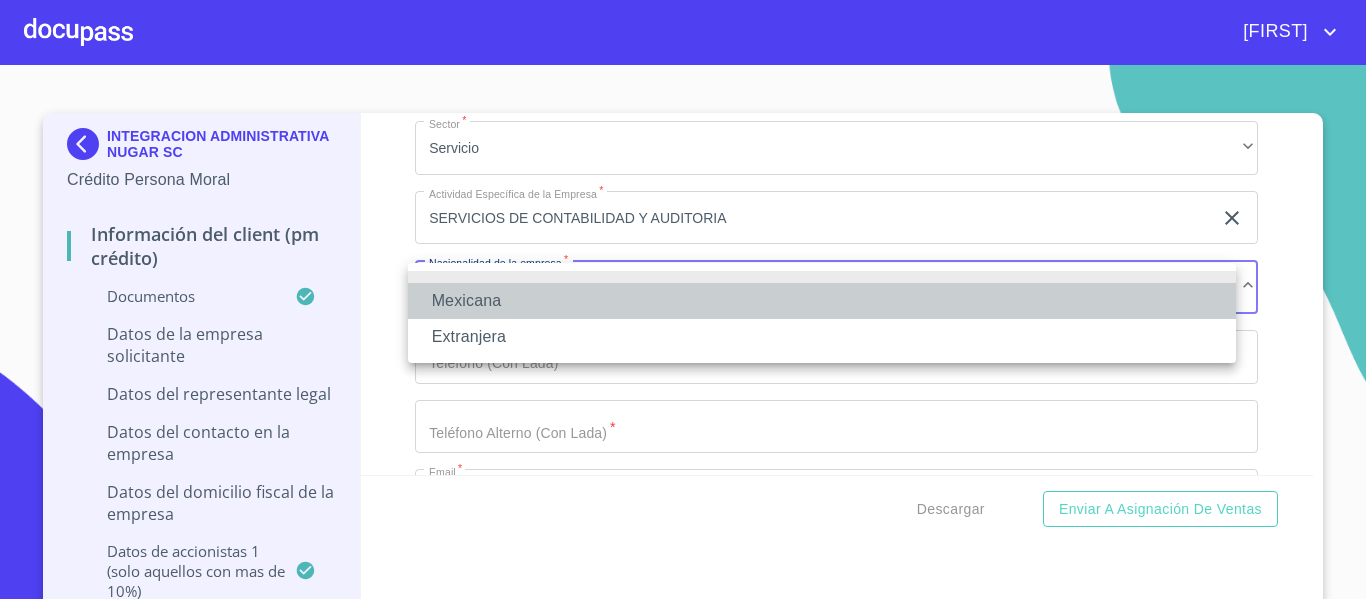 click on "Mexicana" at bounding box center (822, 301) 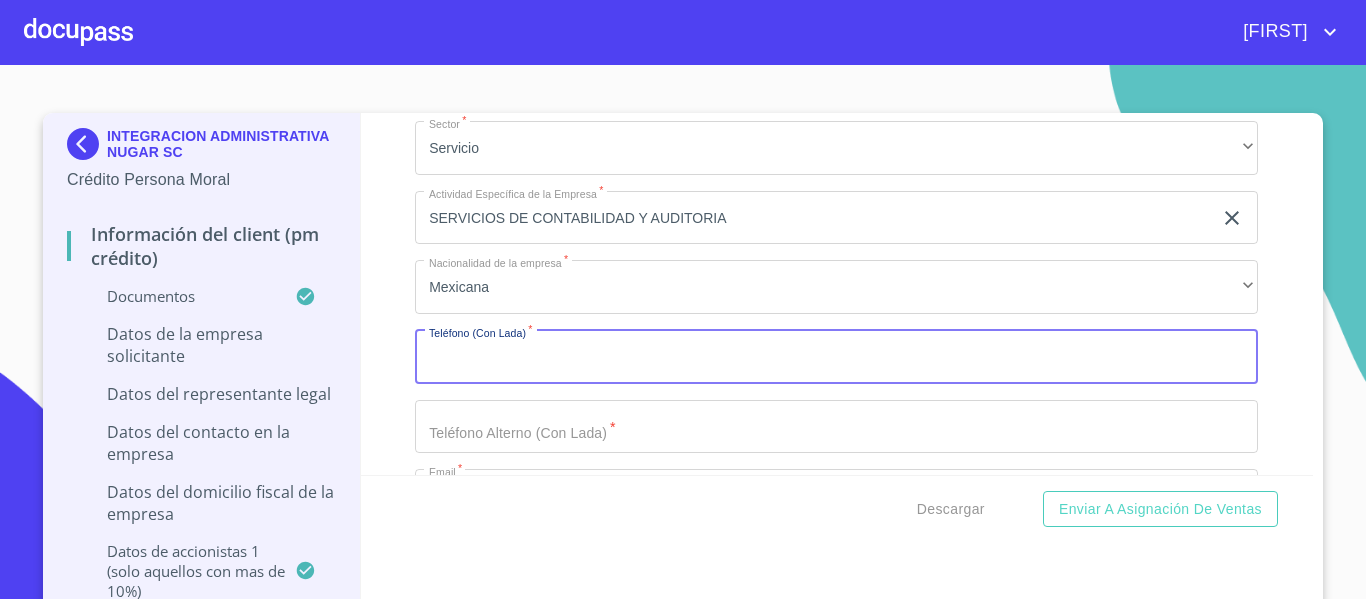 click on "Documento de identificación representante legal.   *" at bounding box center (836, 357) 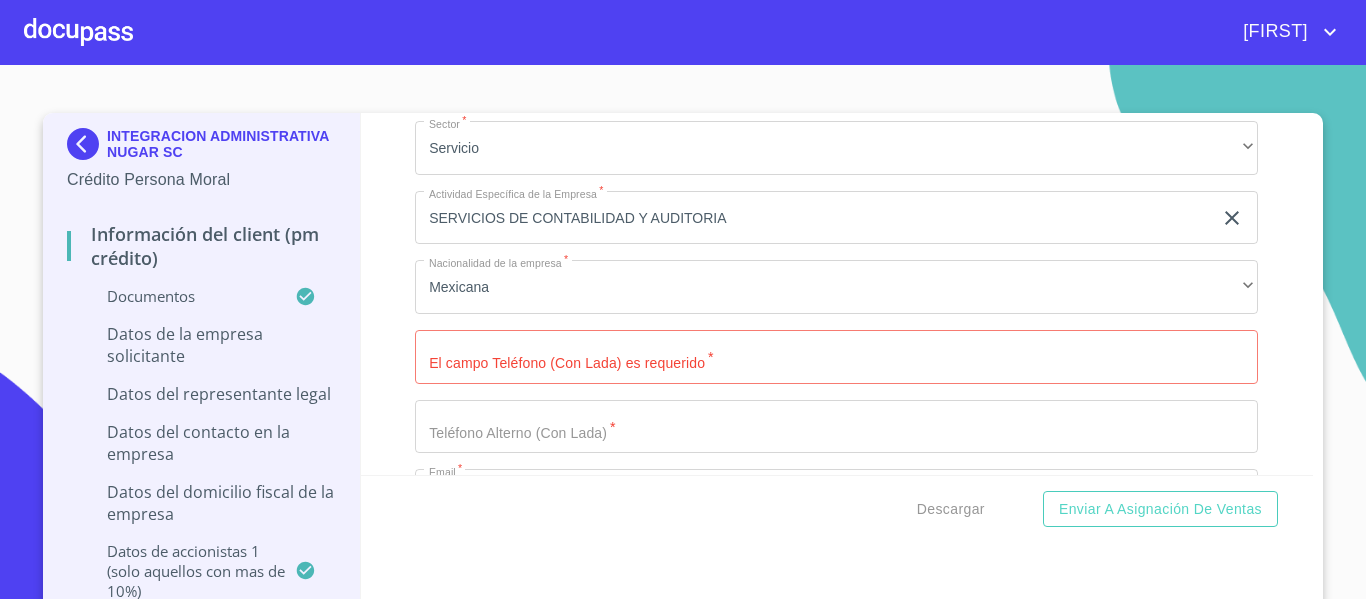 click on "Documento de identificación representante legal.   *" at bounding box center (836, 357) 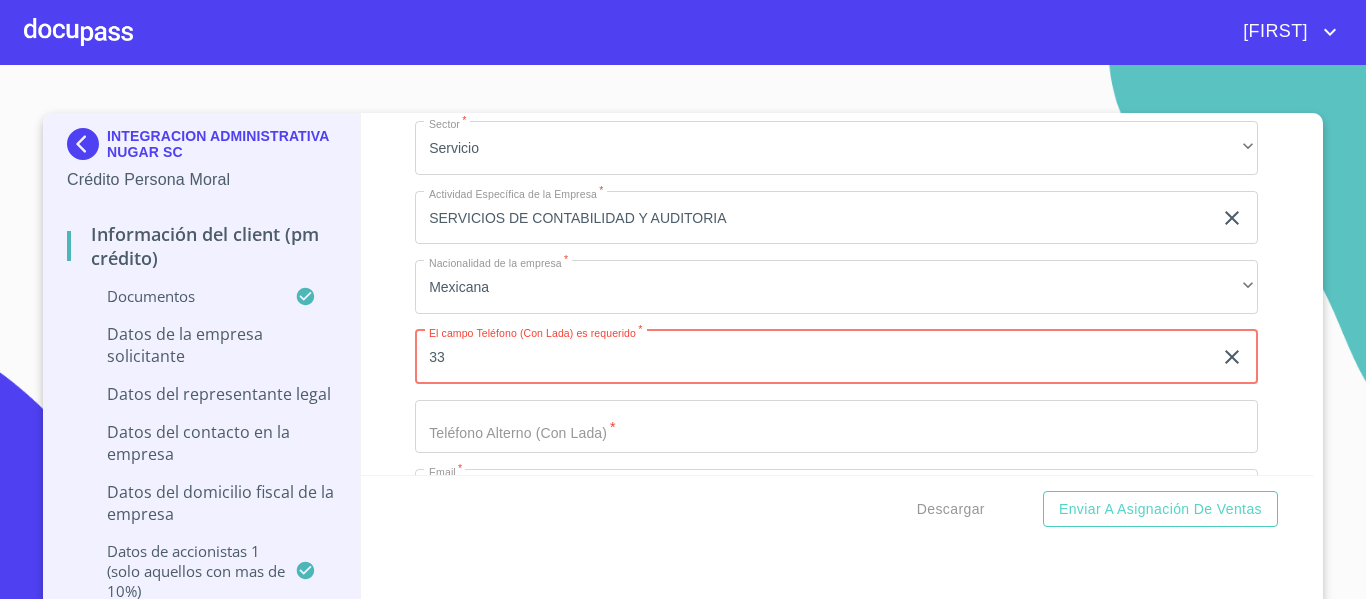 type on "3" 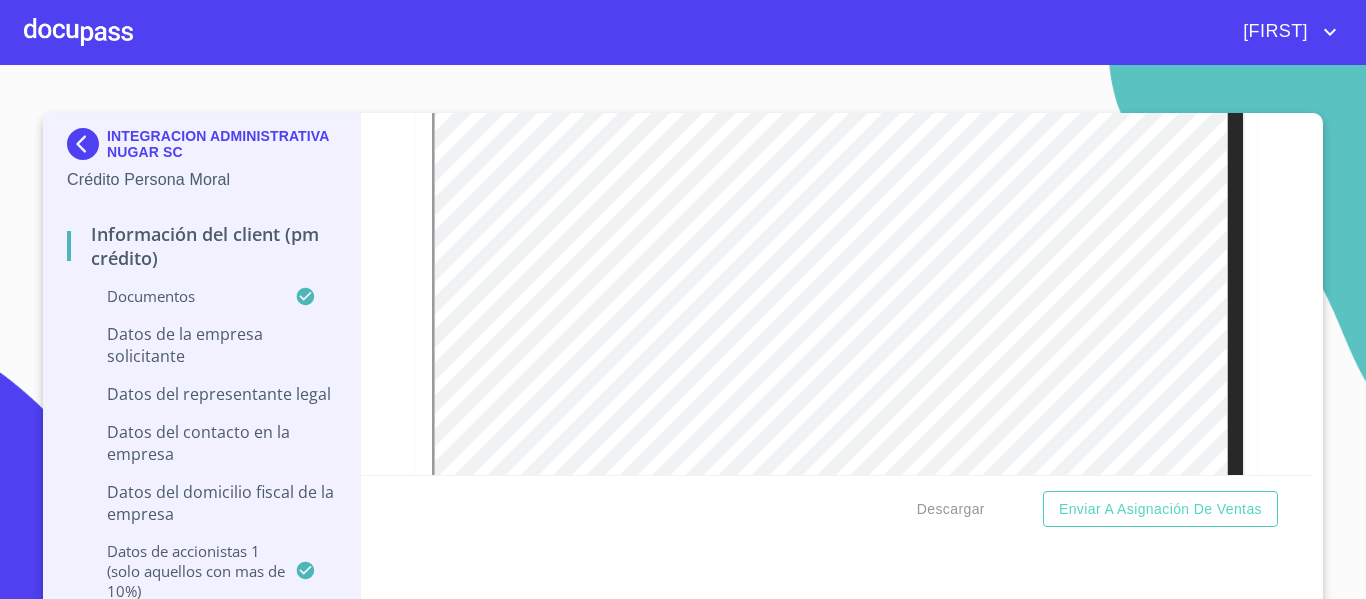 scroll, scrollTop: 11070, scrollLeft: 0, axis: vertical 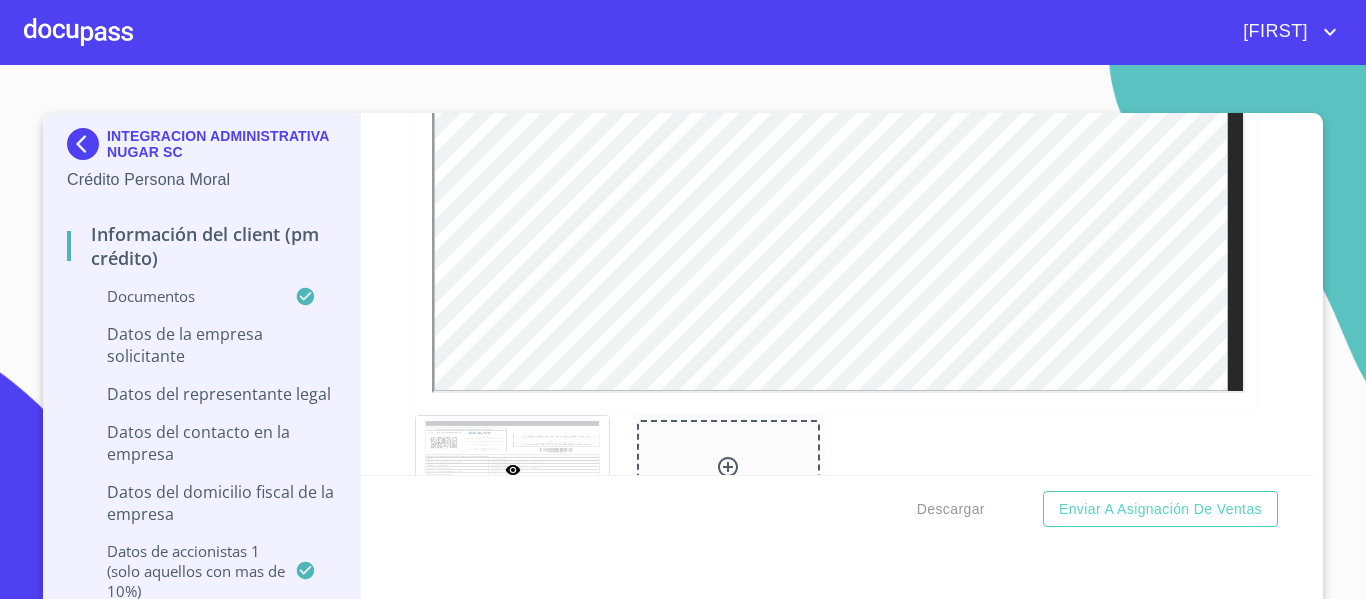 click on "Información del Client (PM crédito) Documentos Documento de identificación representante legal. ​ ​ * INE ​ Identificación Oficial Representante Legal * Identificación Oficial Representante Legal Identificación Oficial Representante Legal Comprobante de Domicilio Empresa * Comprobante de Domicilio Empresa Comprobante de Domicilio Empresa Fuente de ingresos ​ * Independiente/Dueño de negocio/Persona Moral ​ Comprobante de Ingresos mes 1 * Comprobante de Ingresos mes 1 Comprobante de Ingresos mes 1 Comprobante de Ingresos mes 2 * Comprobante de Ingresos mes 2 Comprobante de Ingresos mes 2 Comprobante de Ingresos mes 3 * Comprobante de Ingresos mes 3 Comprobante de Ingresos mes 3 Constancia de Situación Fiscal Empresa * Constancia de Situación Fiscal Empresa Constancia de Situación Fiscal Empresa Acta Constitutiva con poderes * Acta Constitutiva con poderes Acta Constitutiva con poderes Declaración Anual con Acuse * Declaración Anual con Acuse Declaración Anual con Acuse ​ * INE ​ * * *" at bounding box center [837, 294] 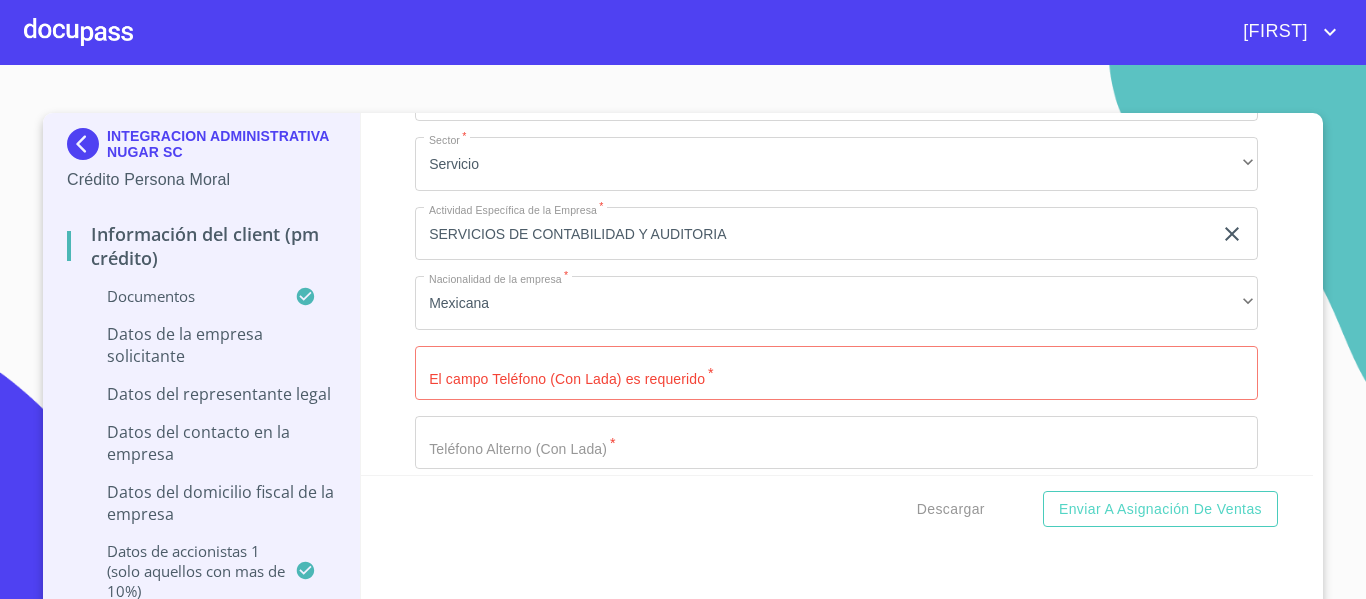 scroll, scrollTop: 11763, scrollLeft: 0, axis: vertical 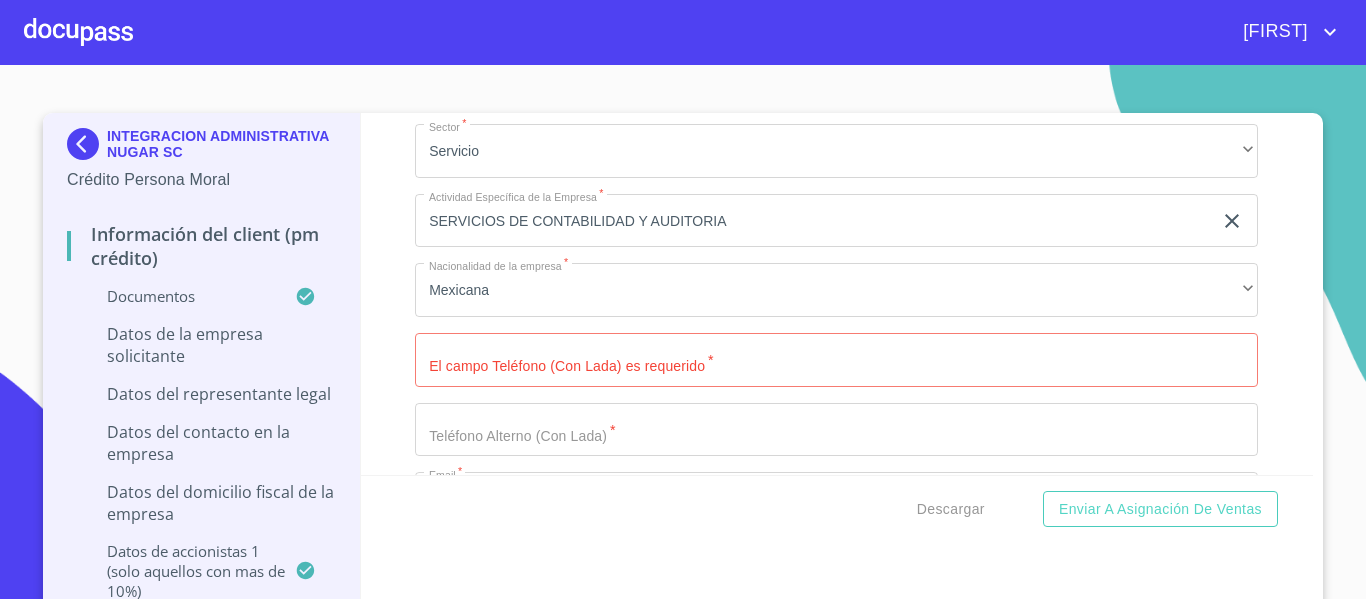 click on "Documento de identificación representante legal.   *" at bounding box center [836, 360] 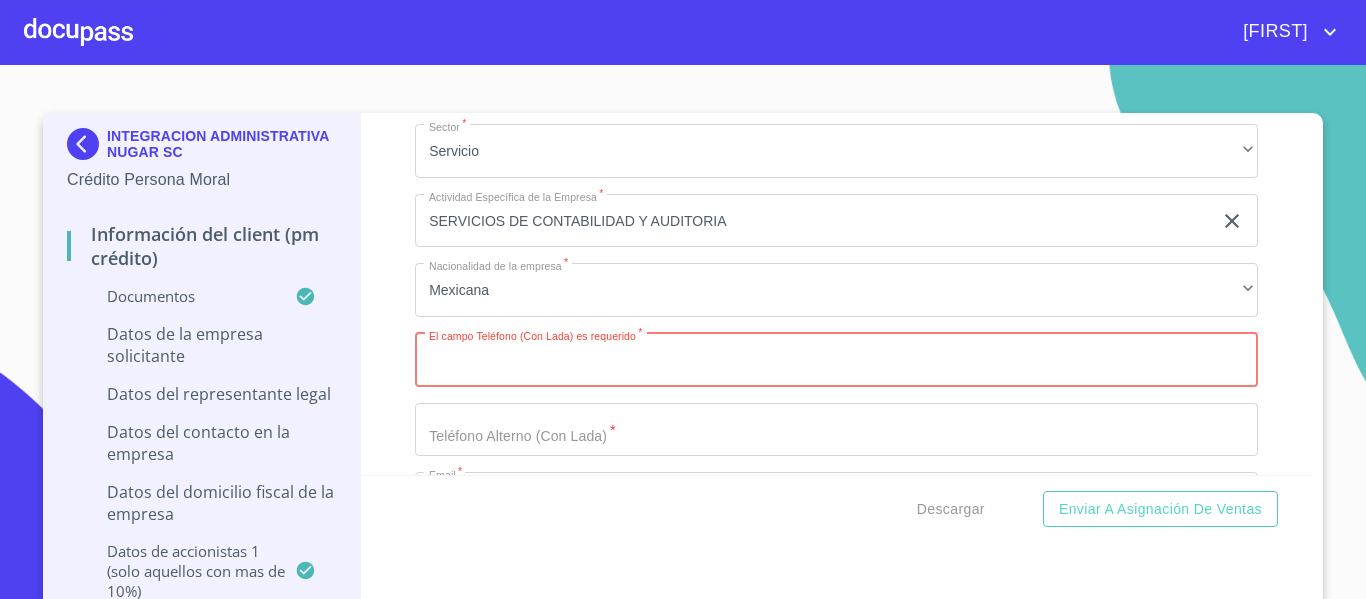 click on "Documento de identificación representante legal.   *" at bounding box center [836, 360] 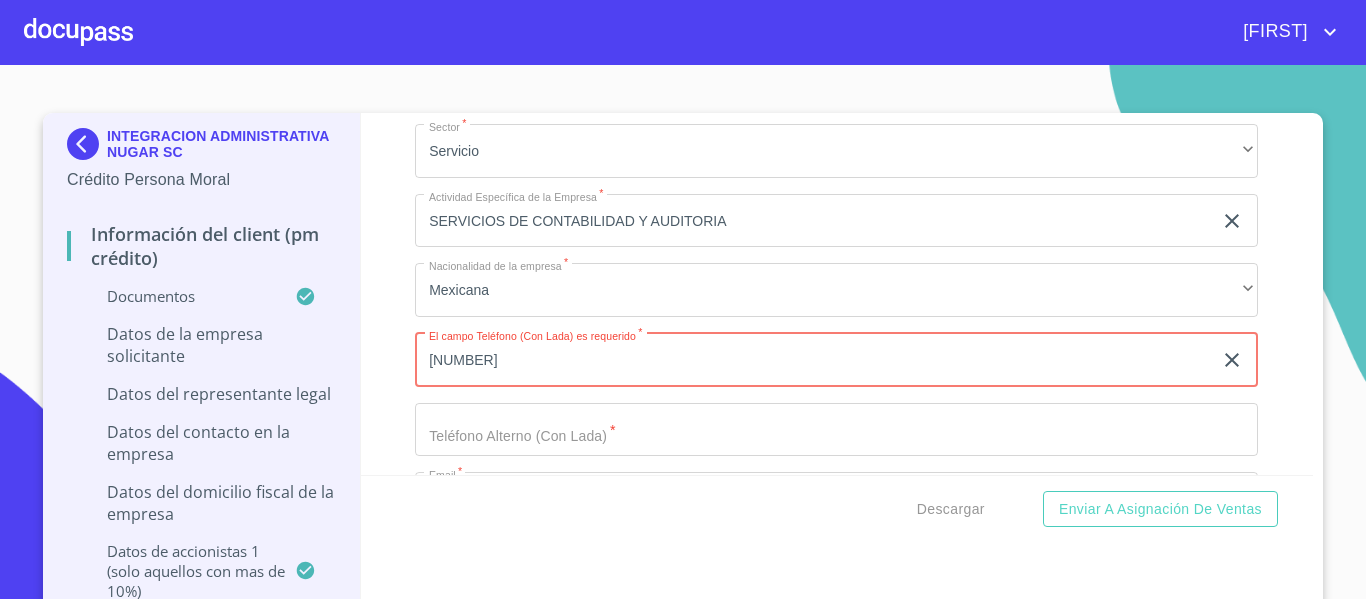 type on "[NUMBER]" 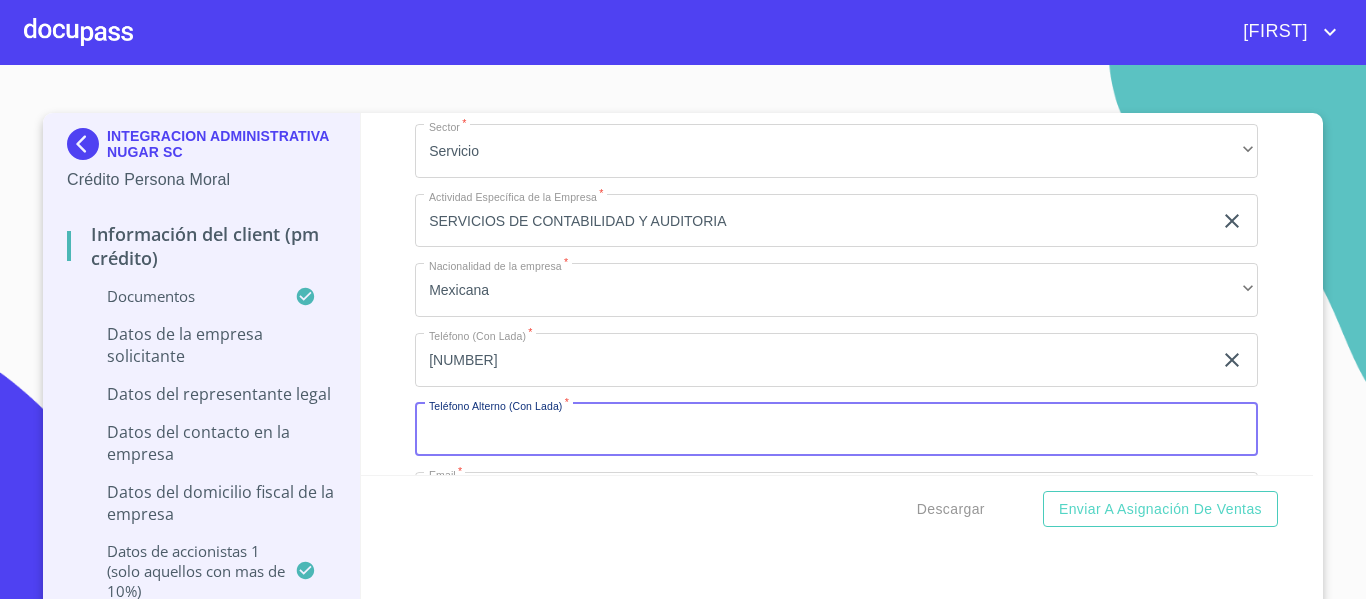 click on "Documento de identificación representante legal.   *" at bounding box center [836, 430] 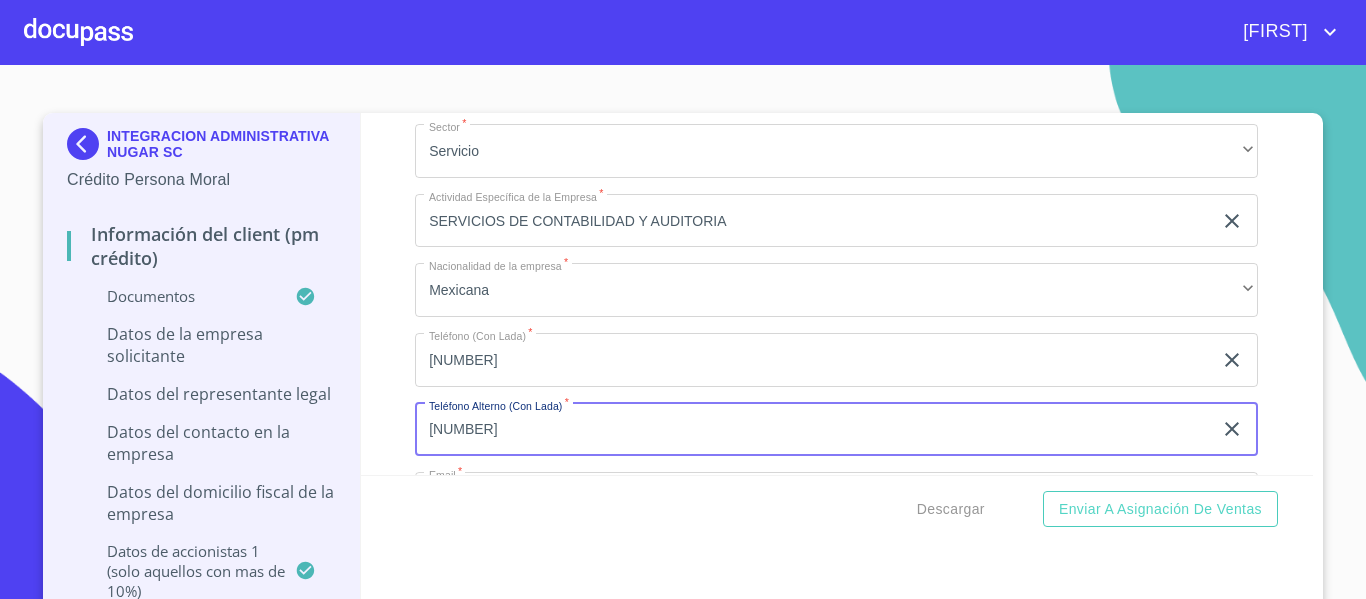 click on "[NUMBER]" at bounding box center [813, 430] 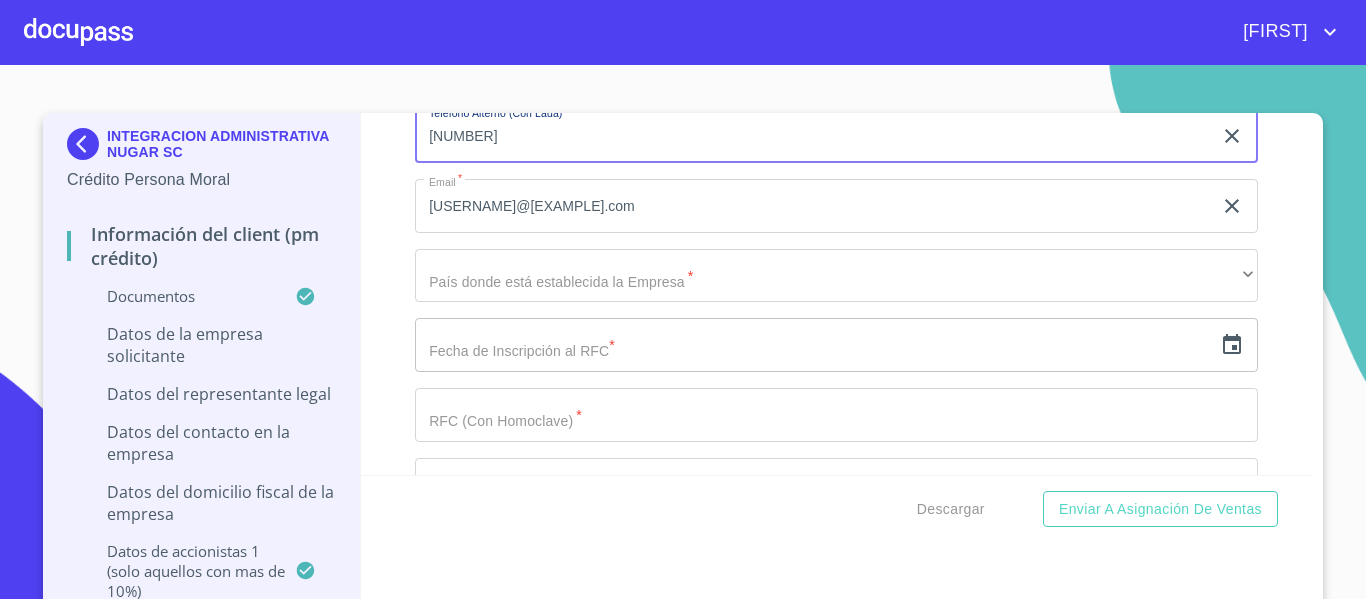 scroll, scrollTop: 12096, scrollLeft: 0, axis: vertical 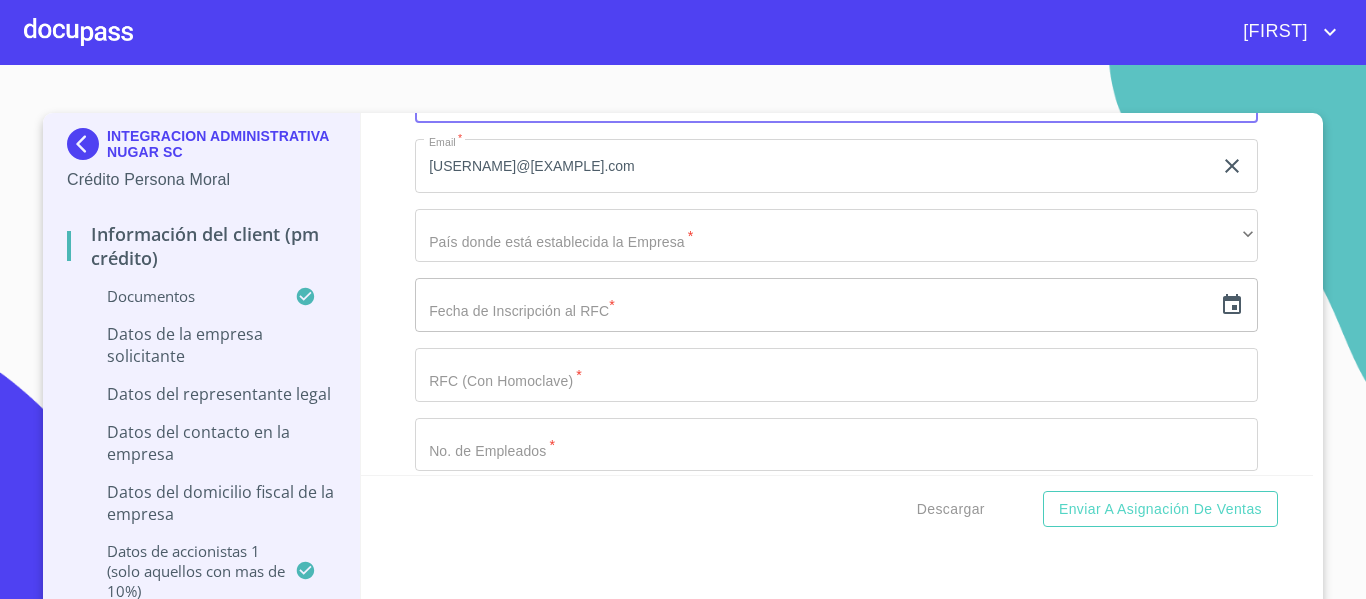 type on "[NUMBER]" 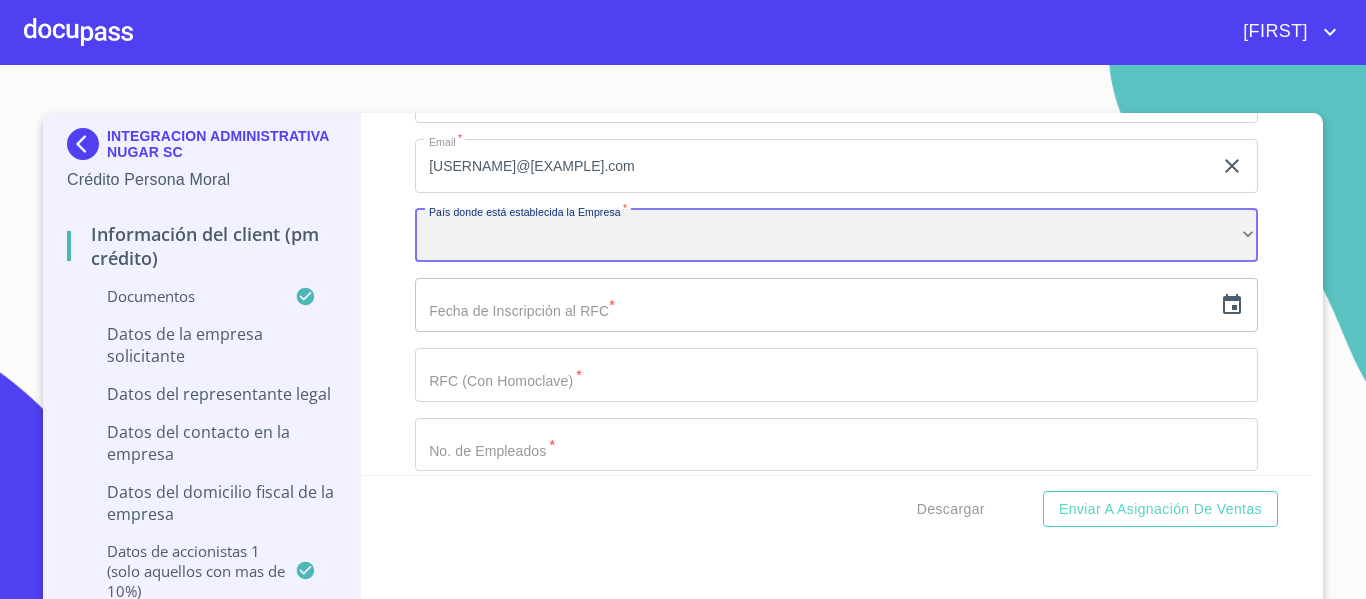 click on "​" at bounding box center (836, 236) 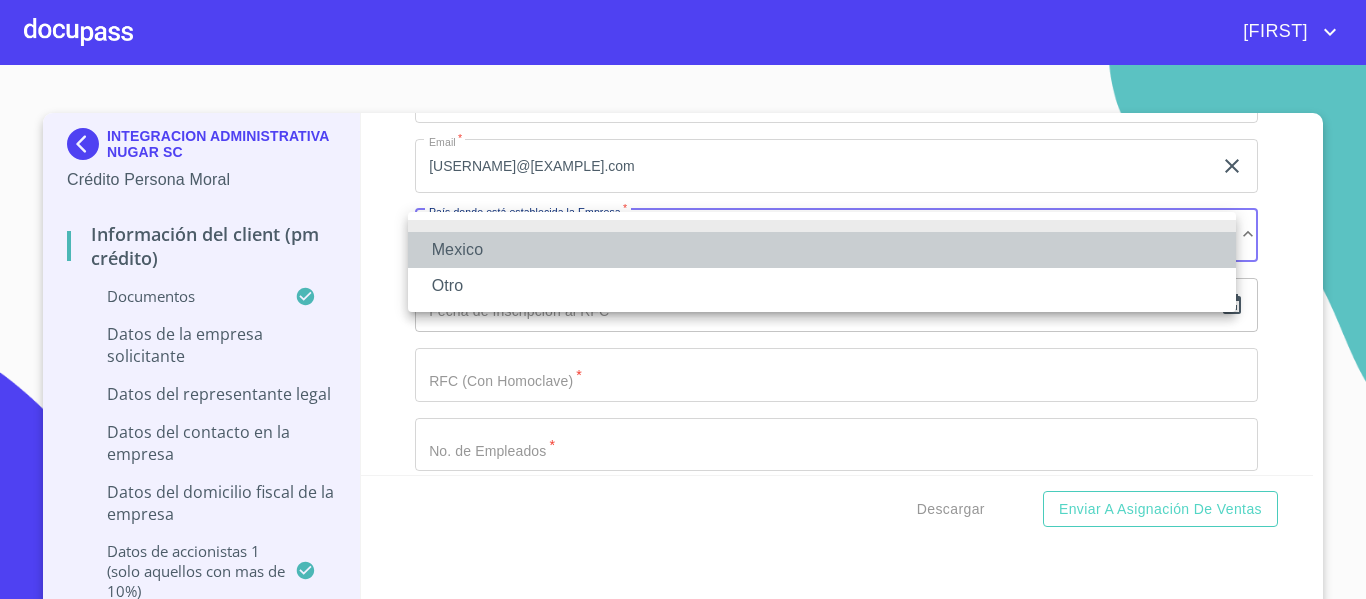 click on "Mexico" at bounding box center (822, 250) 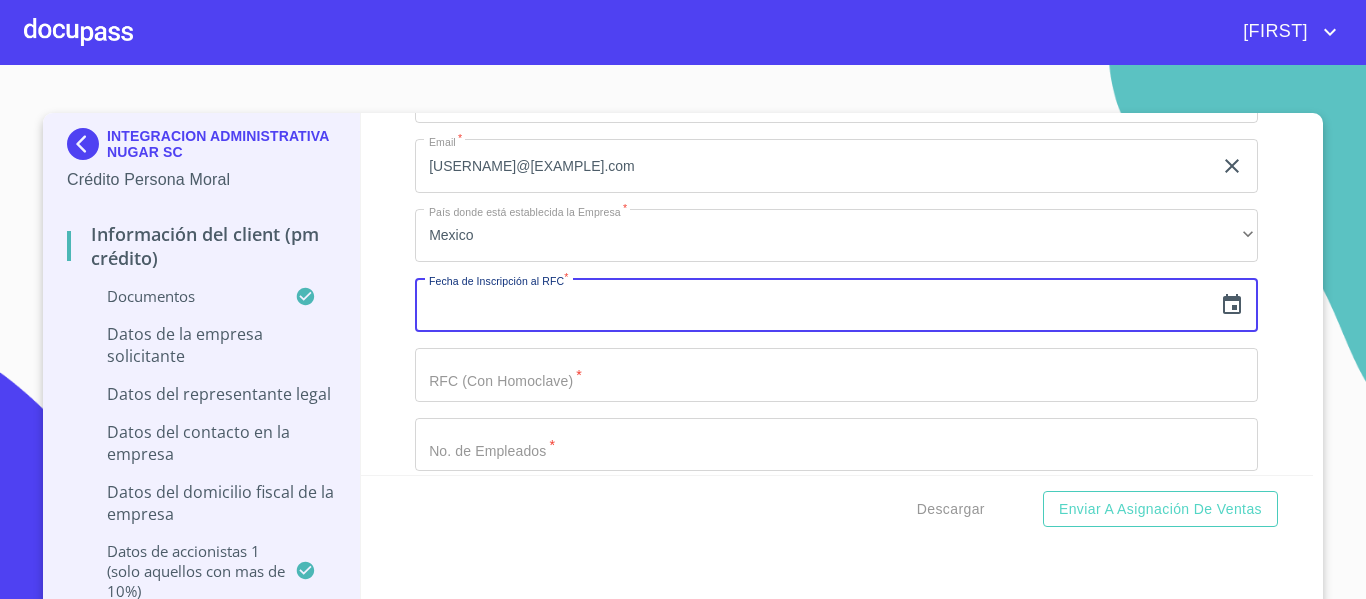 click at bounding box center [813, 305] 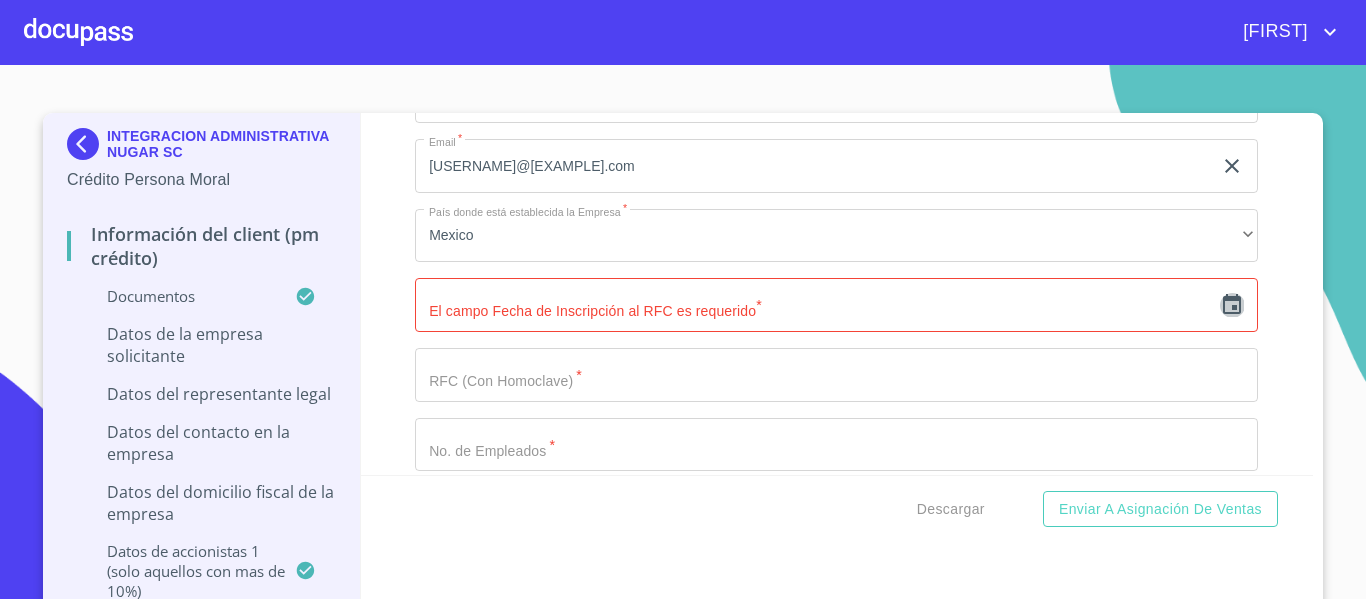 click 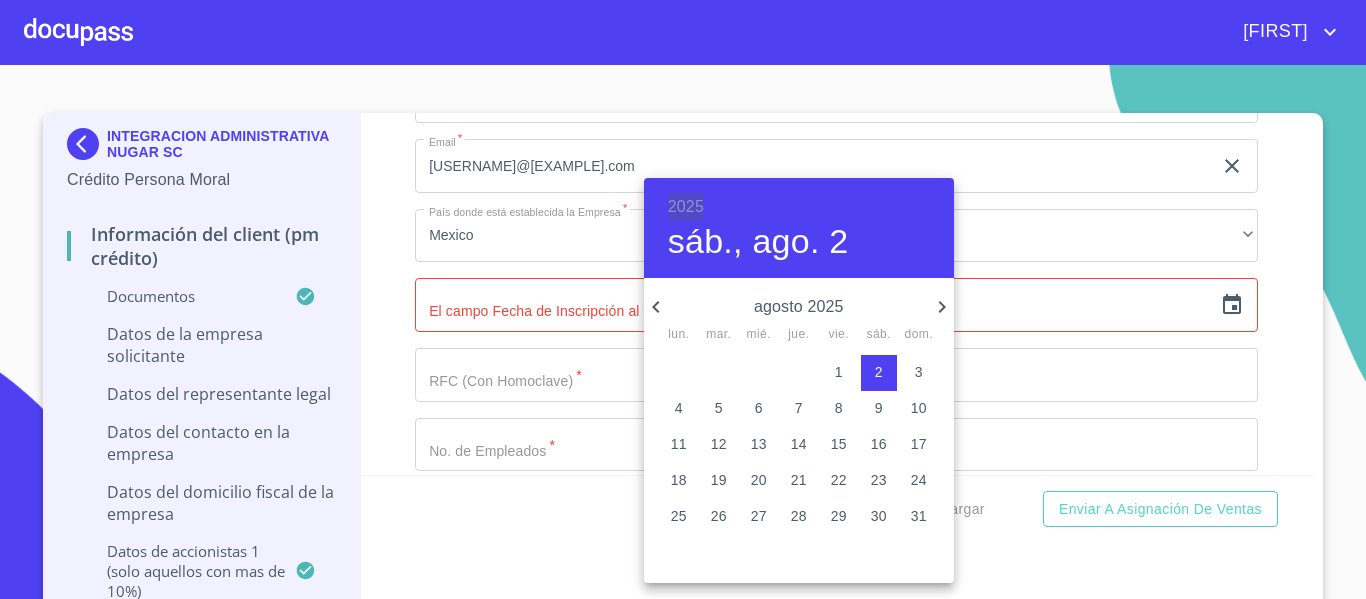 click on "2025" at bounding box center [686, 207] 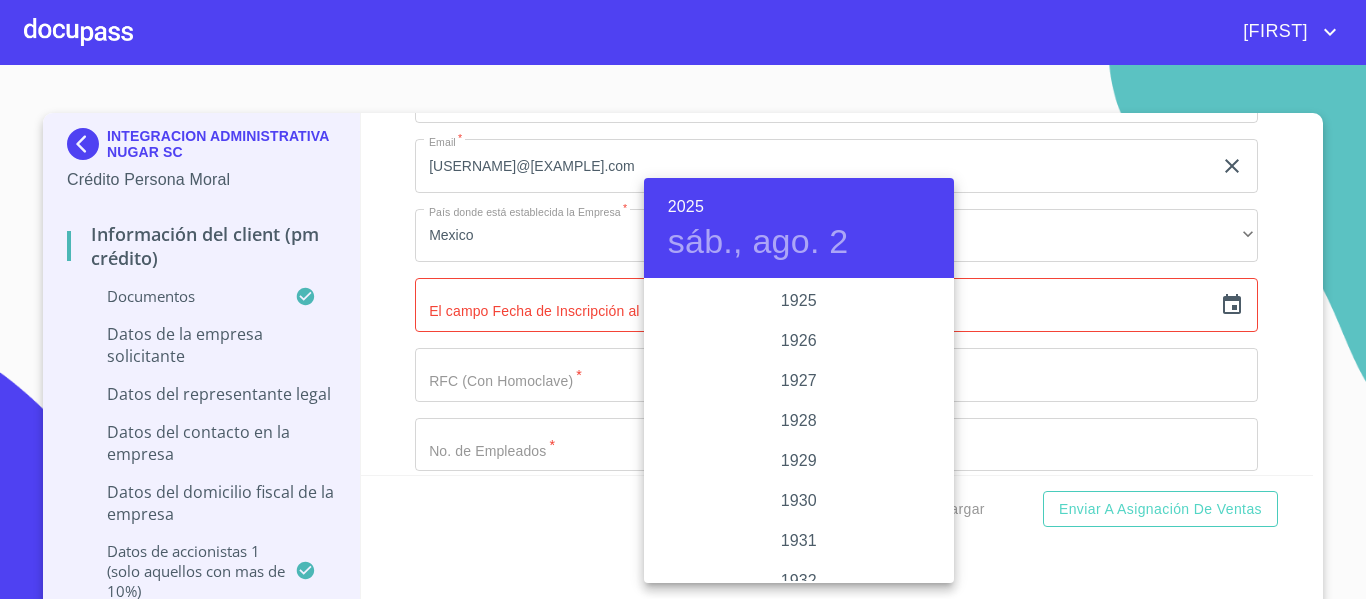 scroll, scrollTop: 3880, scrollLeft: 0, axis: vertical 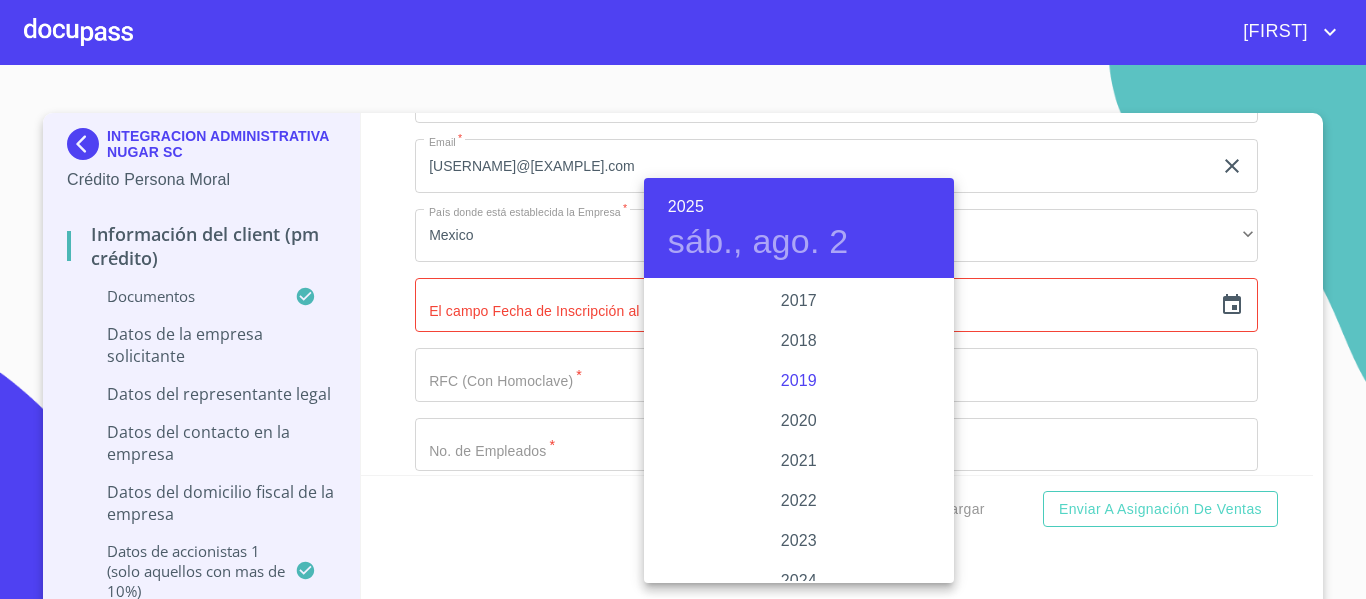 click on "2019" at bounding box center (799, 381) 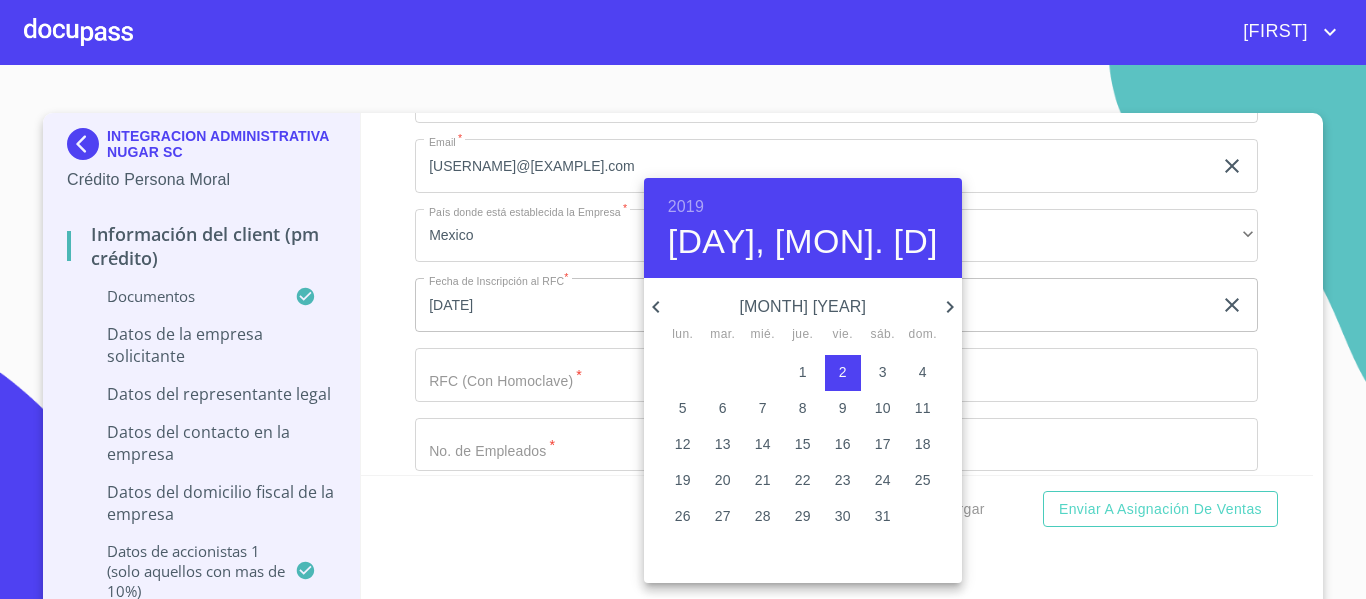 click 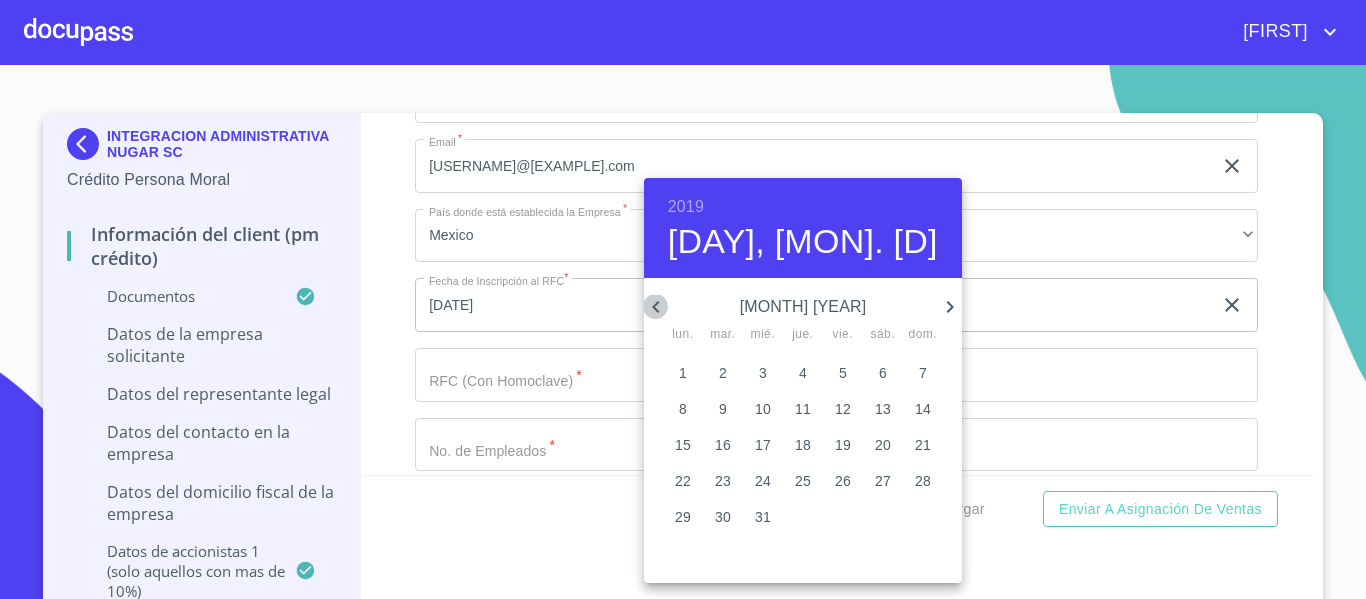 click 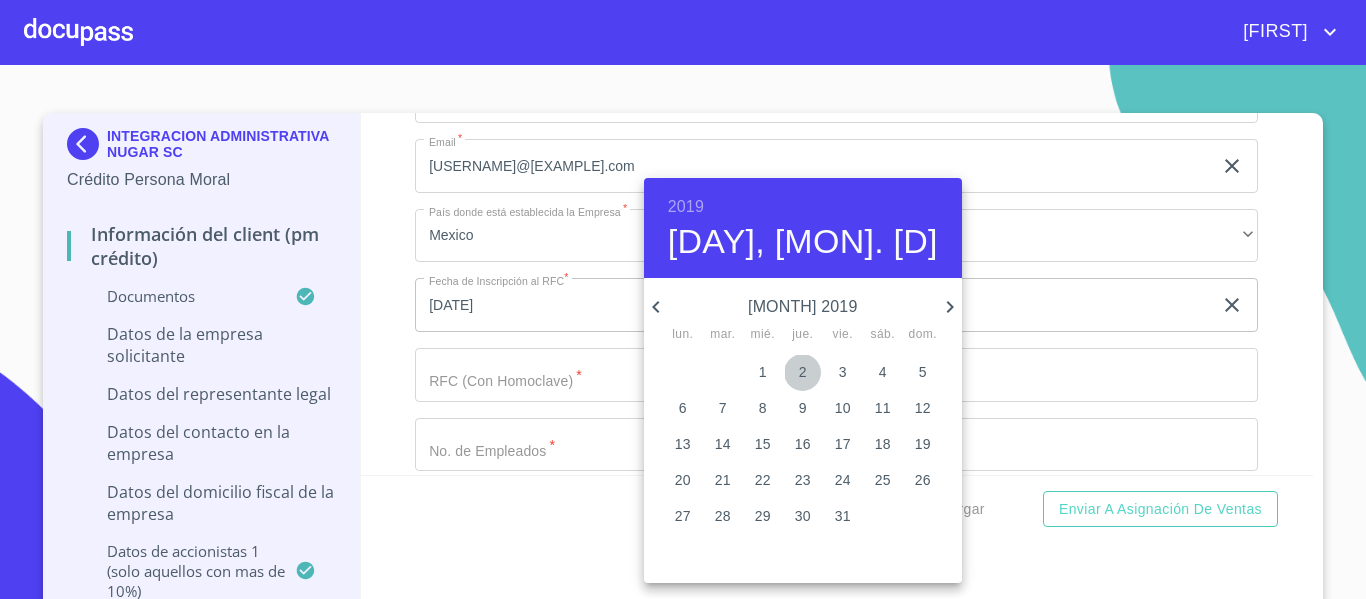 click on "2" at bounding box center (803, 372) 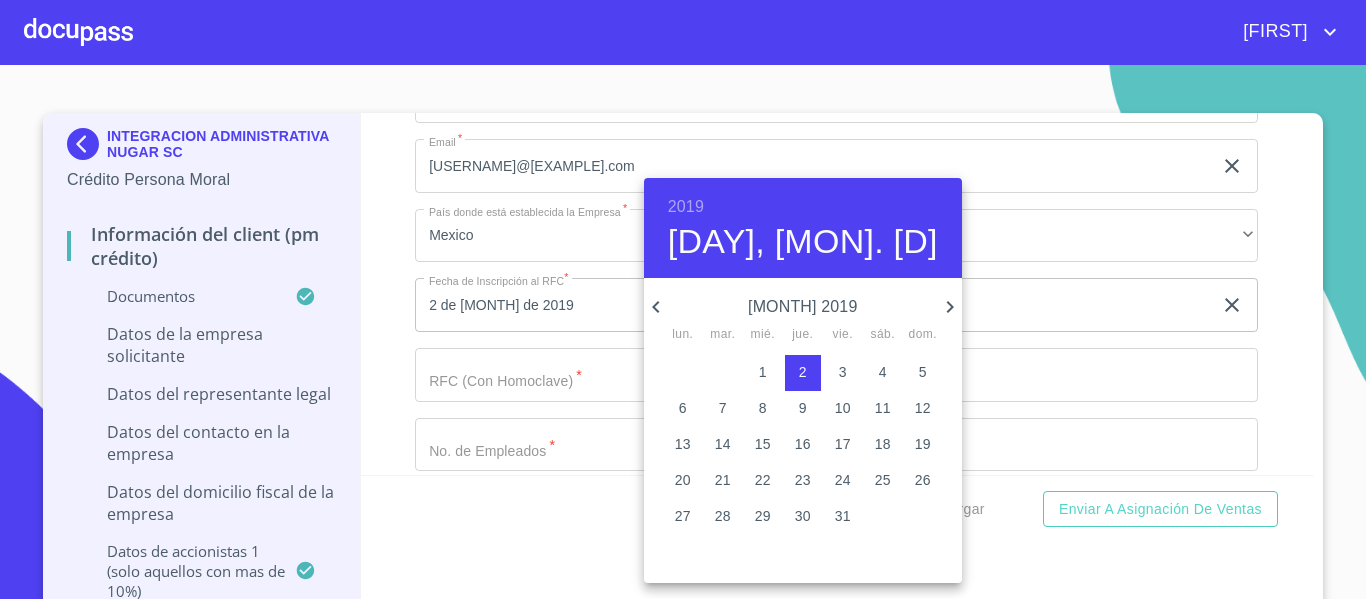 click at bounding box center [683, 299] 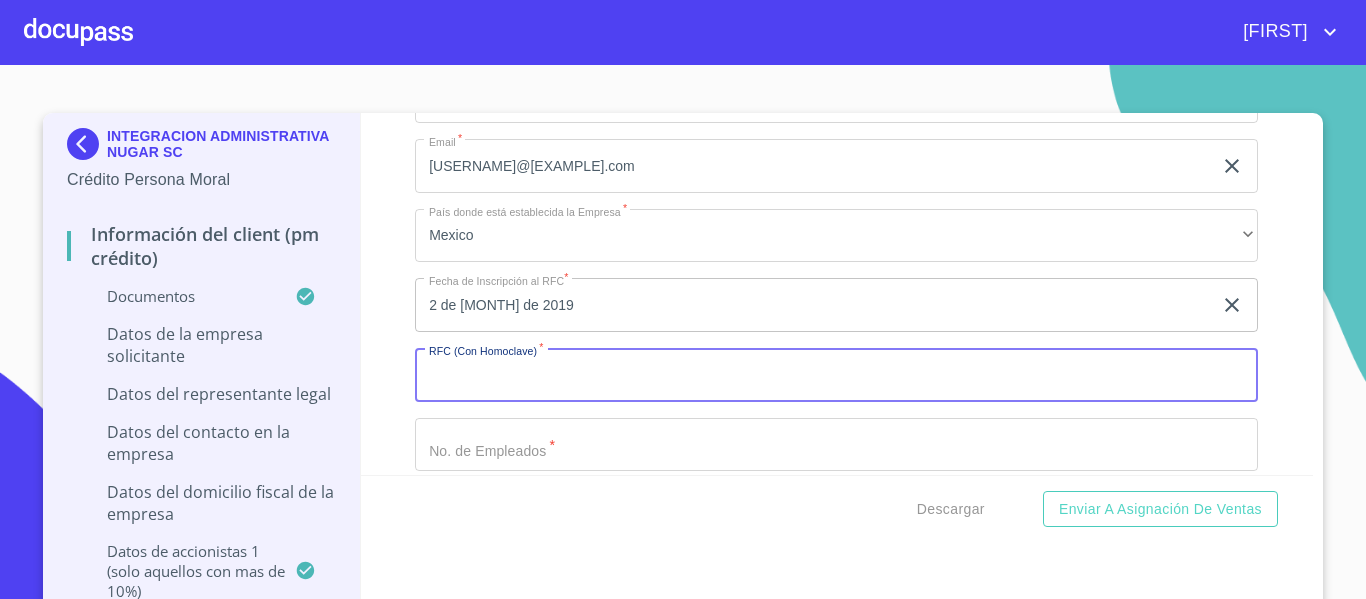 click on "Documento de identificación representante legal.   *" at bounding box center [836, 375] 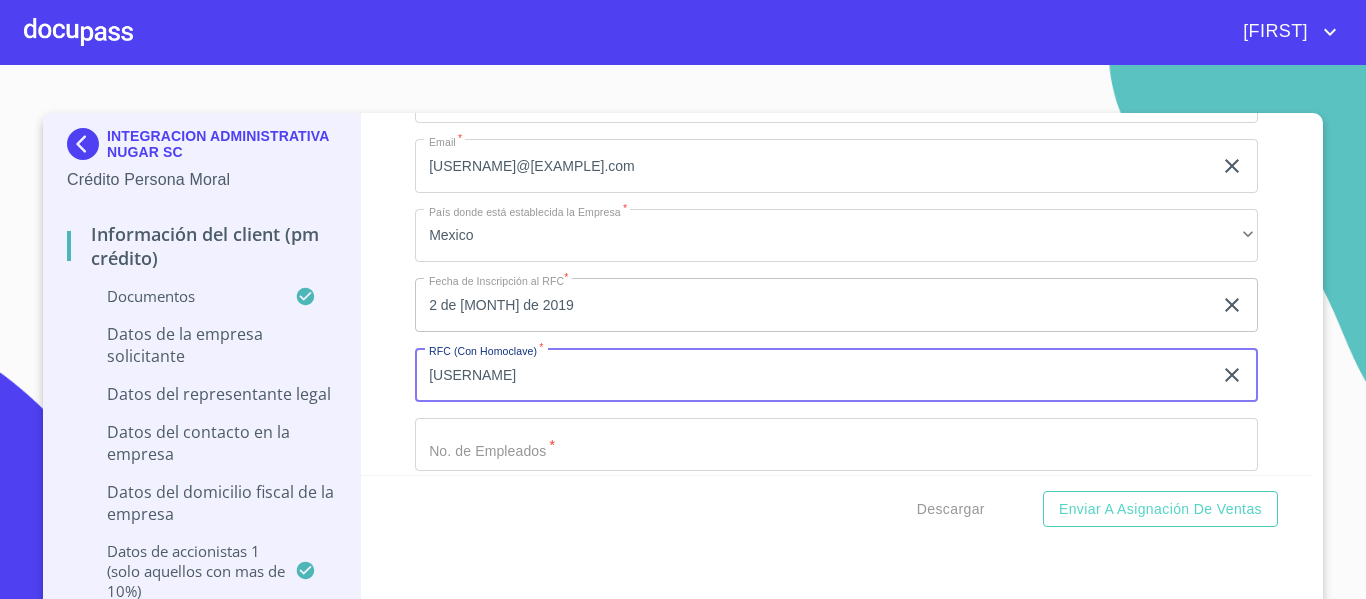 type on "[USERNAME]" 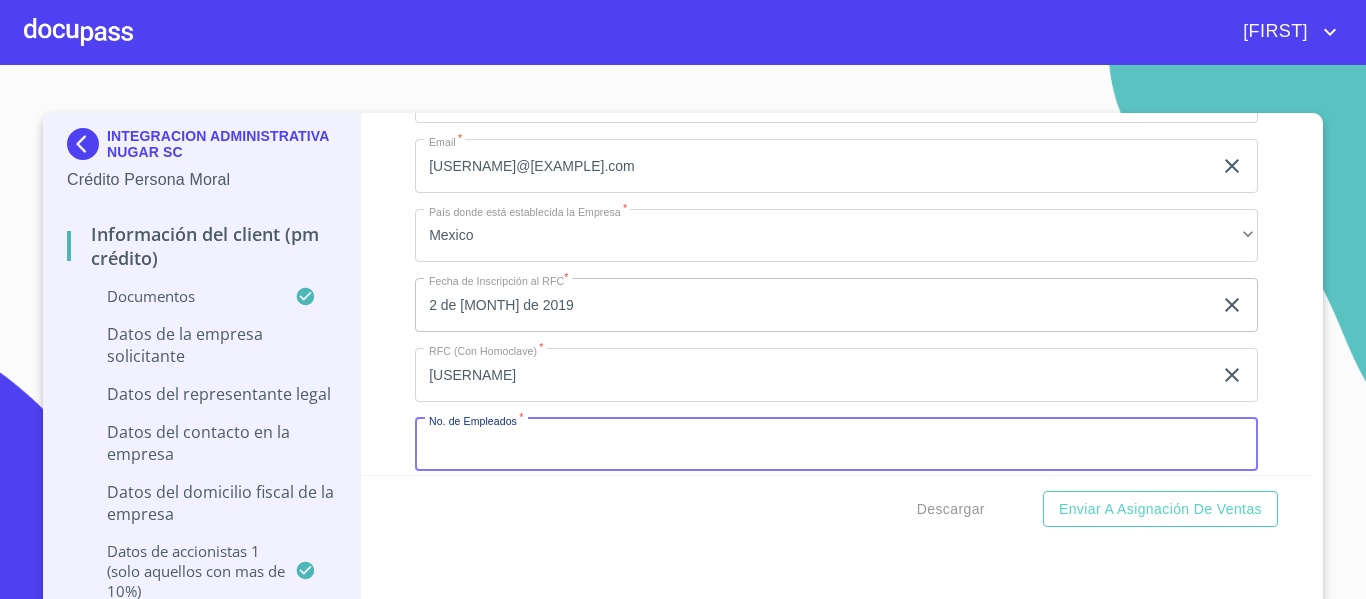 click on "Documento de identificación representante legal.   *" at bounding box center (836, 445) 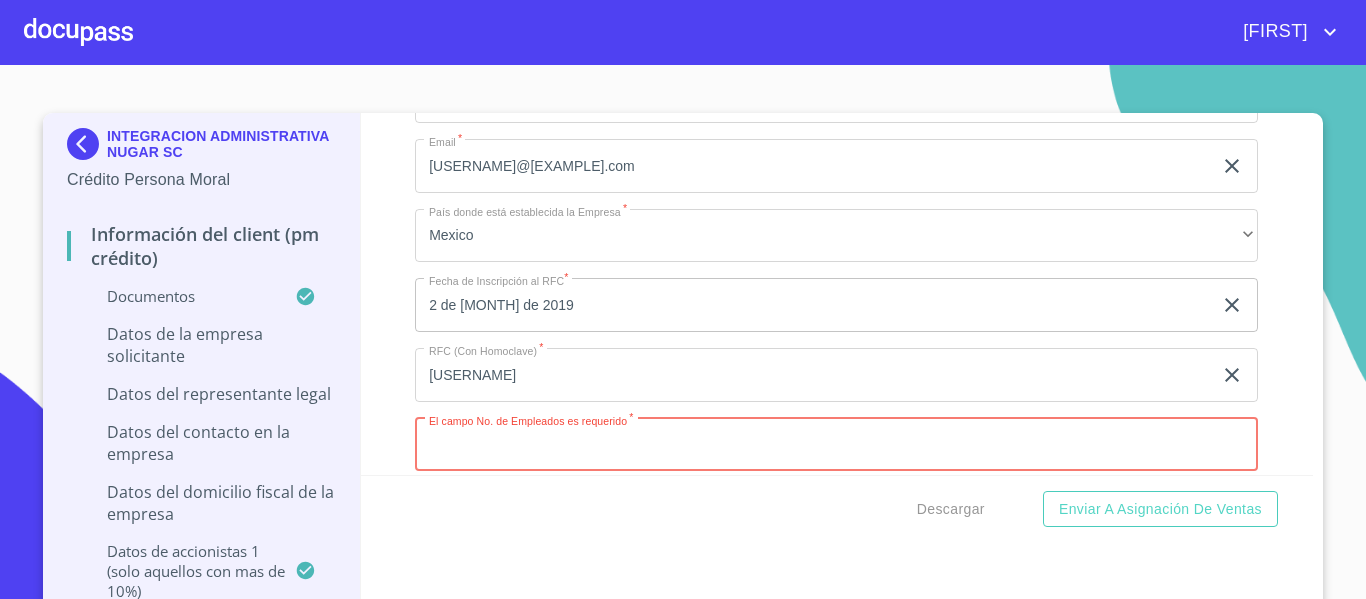 click on "Documento de identificación representante legal.   *" at bounding box center (836, 445) 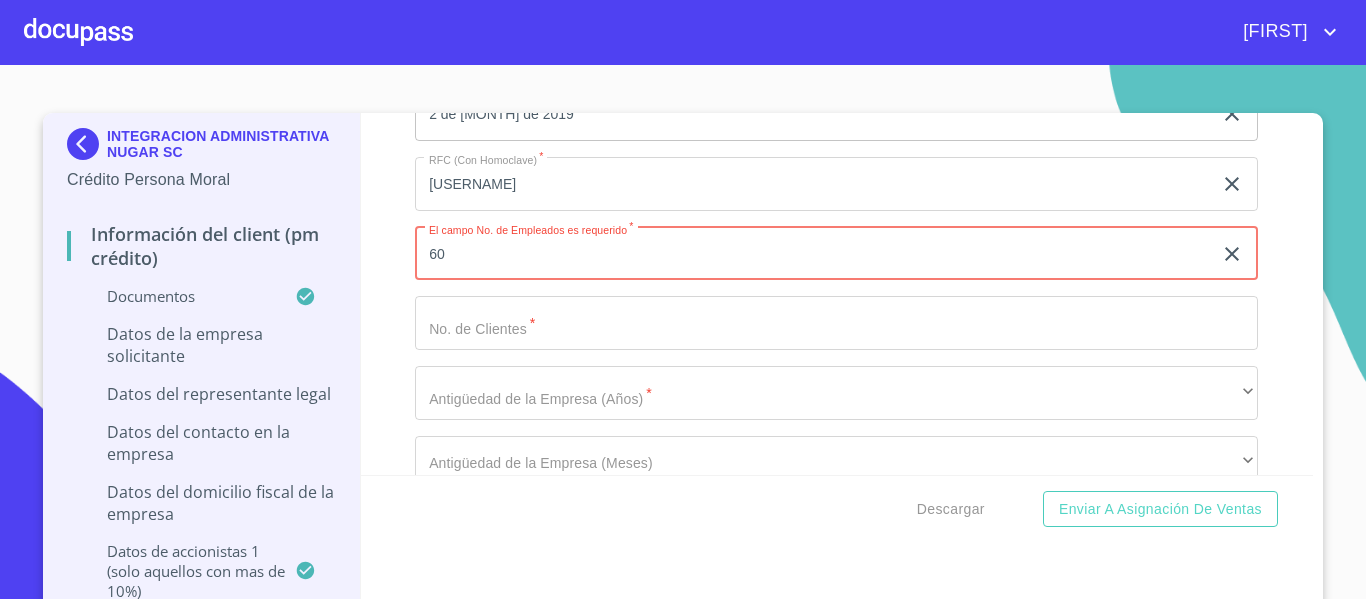 scroll, scrollTop: 12296, scrollLeft: 0, axis: vertical 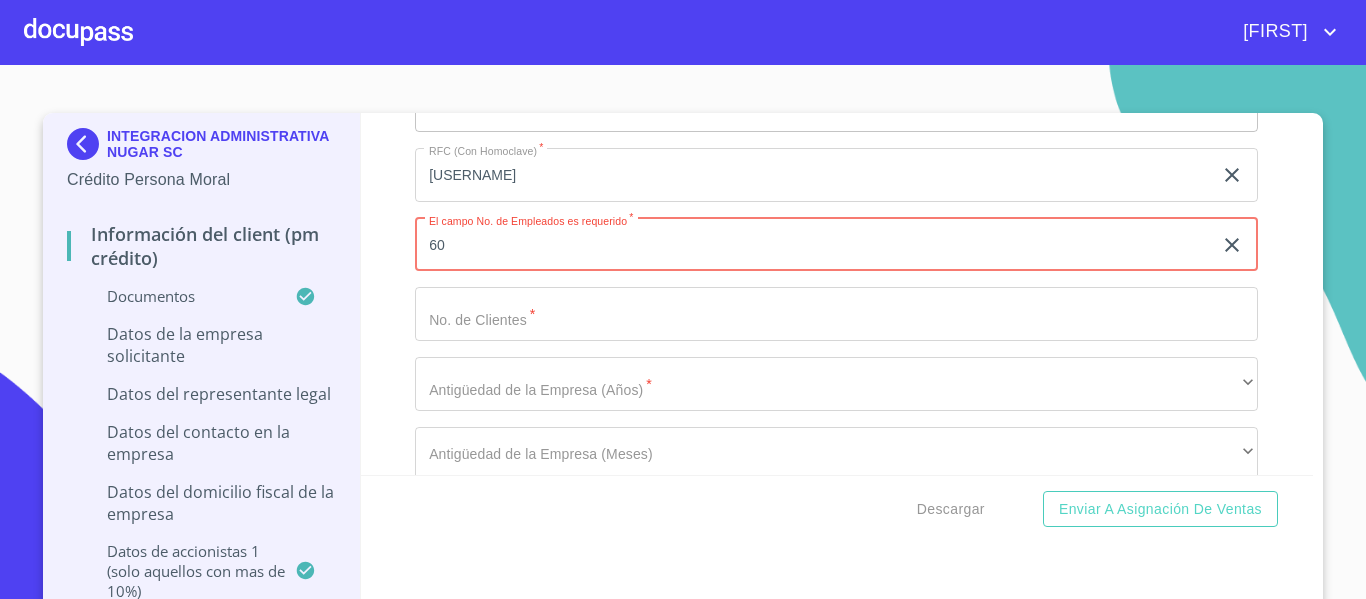 type on "60" 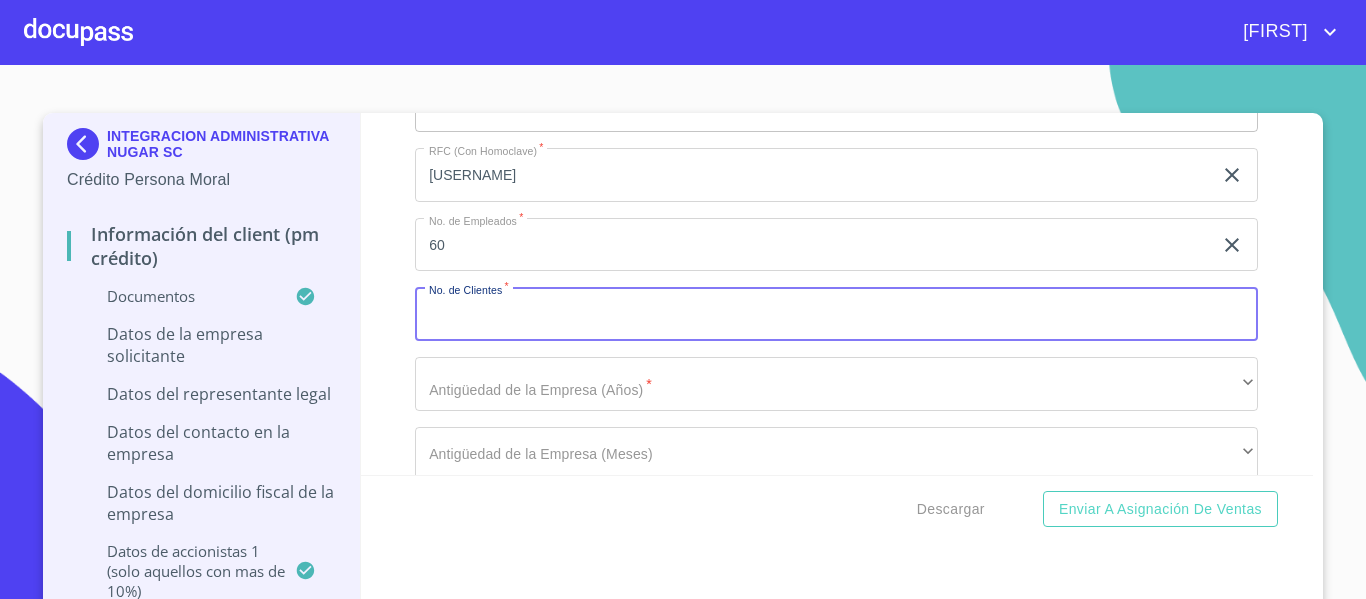 click on "Documento de identificación representante legal.   *" at bounding box center (836, 314) 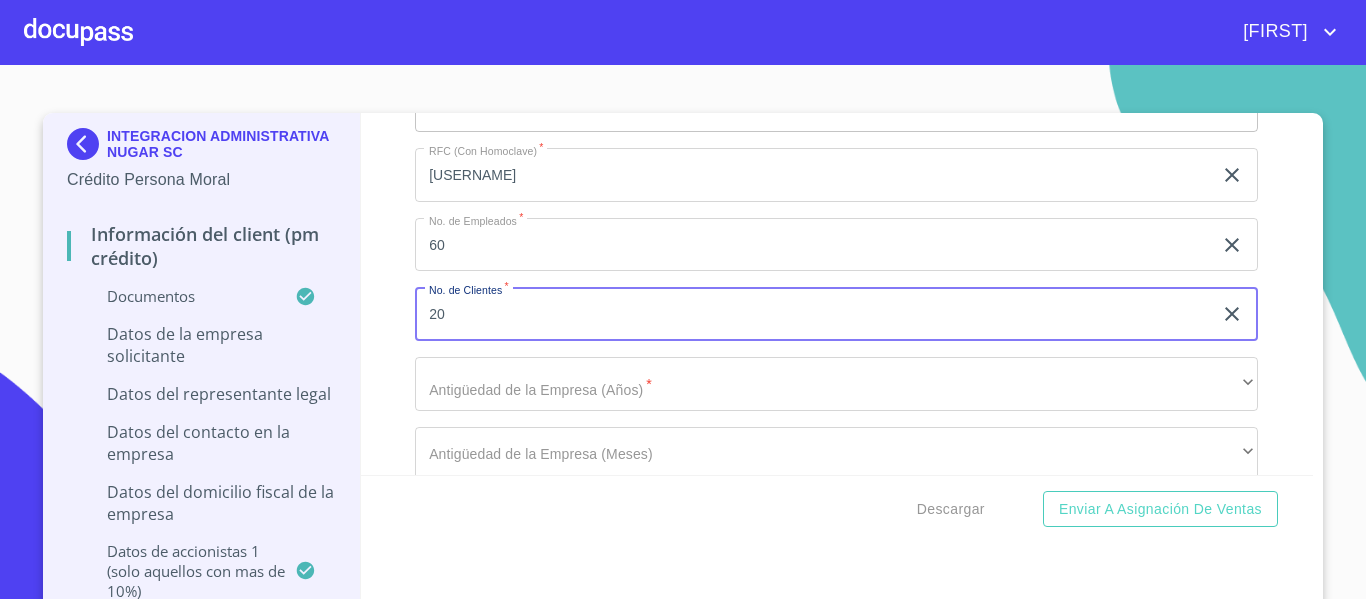 type on "20" 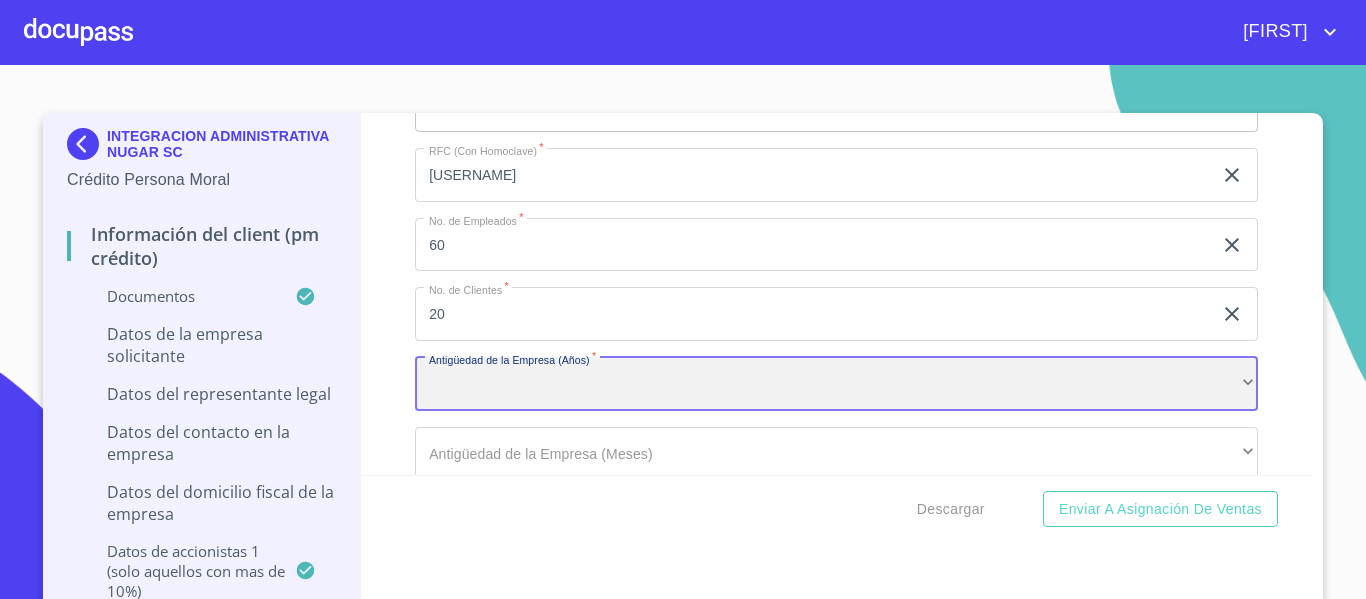 click on "​" at bounding box center [836, 384] 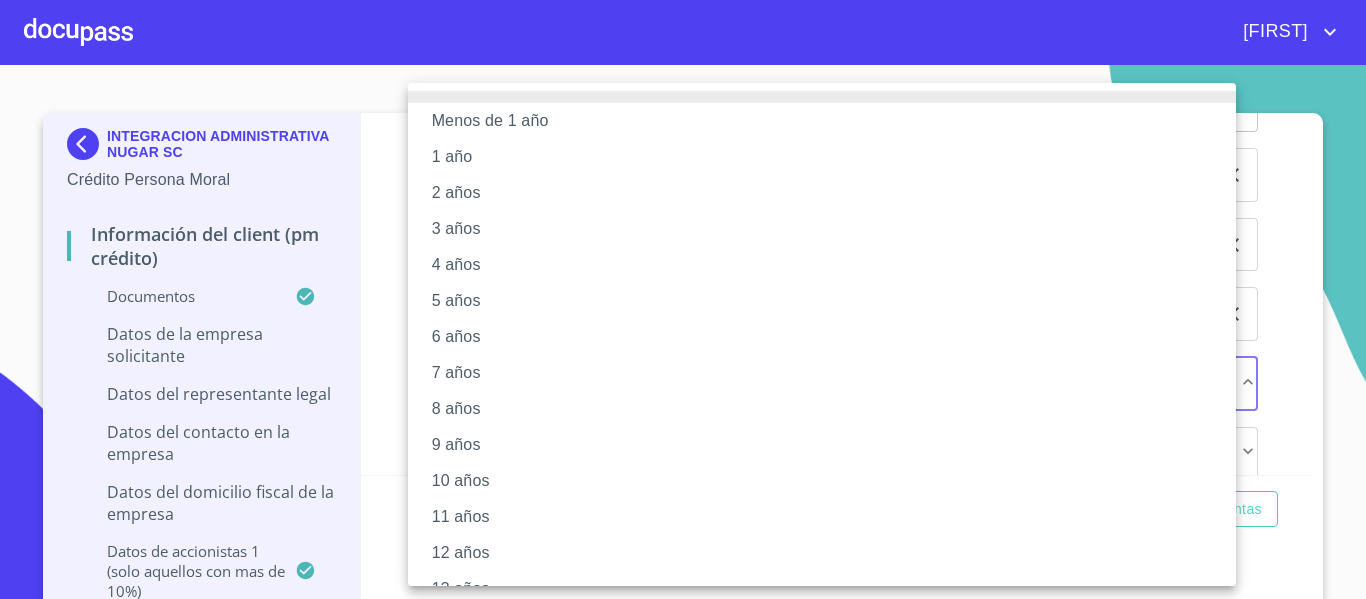 click at bounding box center [683, 299] 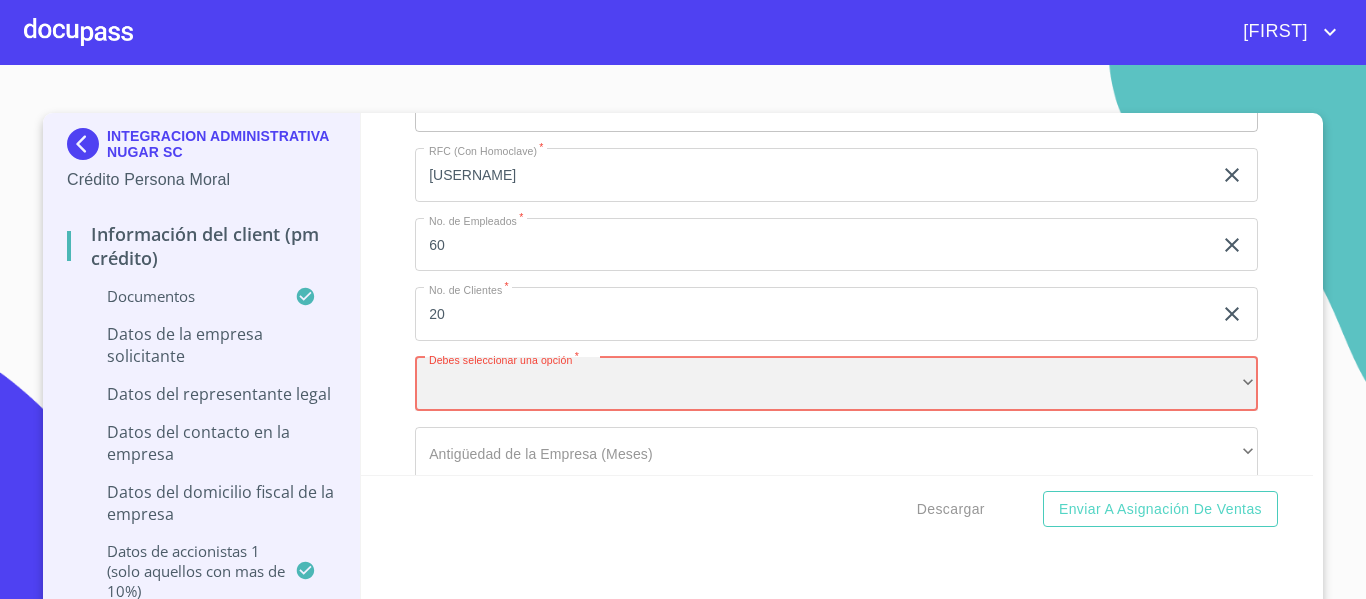 click on "​" at bounding box center [836, 384] 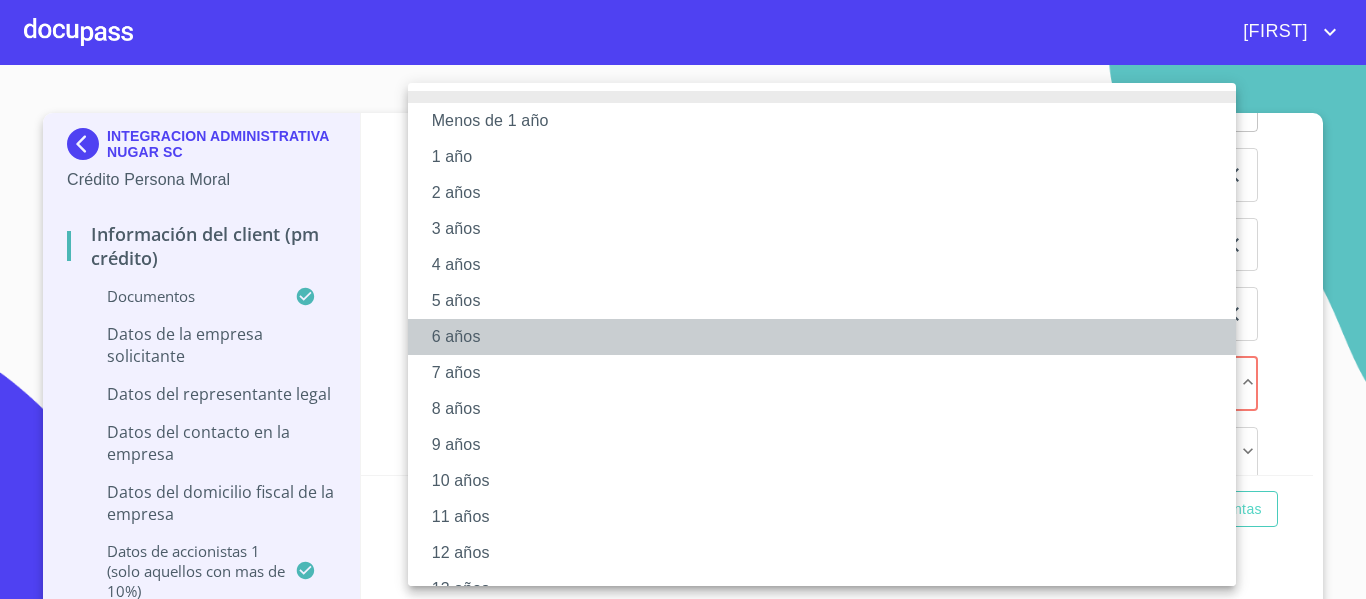 click on "6 años" at bounding box center (829, 337) 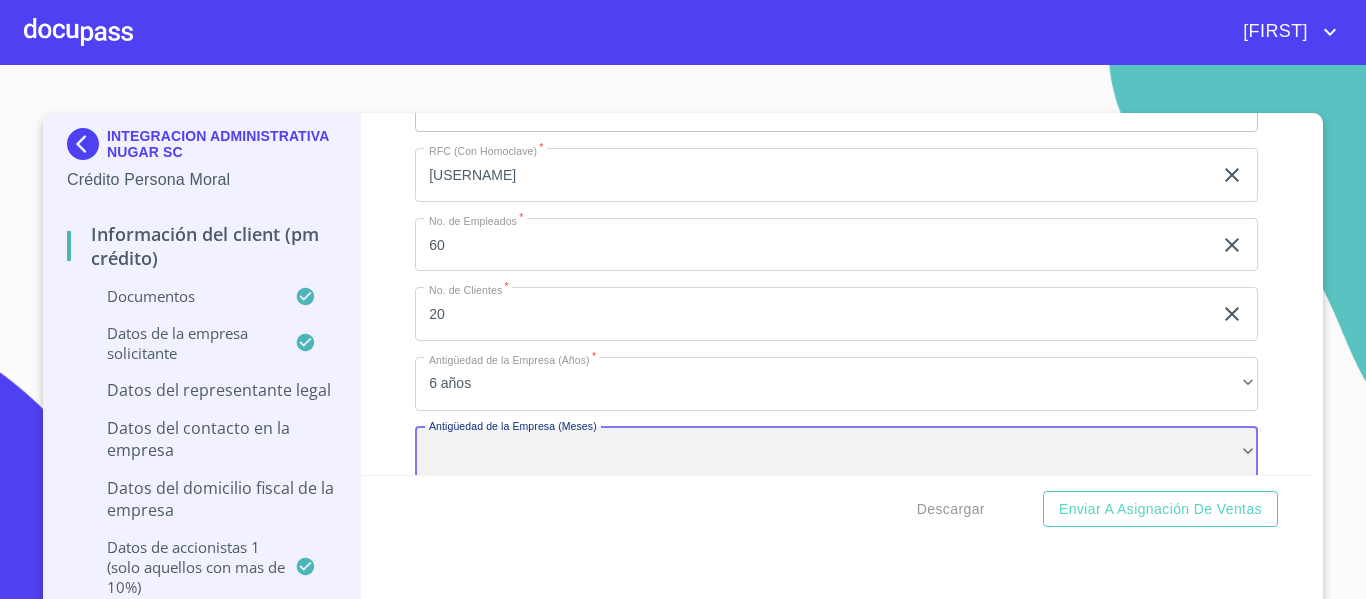 click on "​" at bounding box center (836, 454) 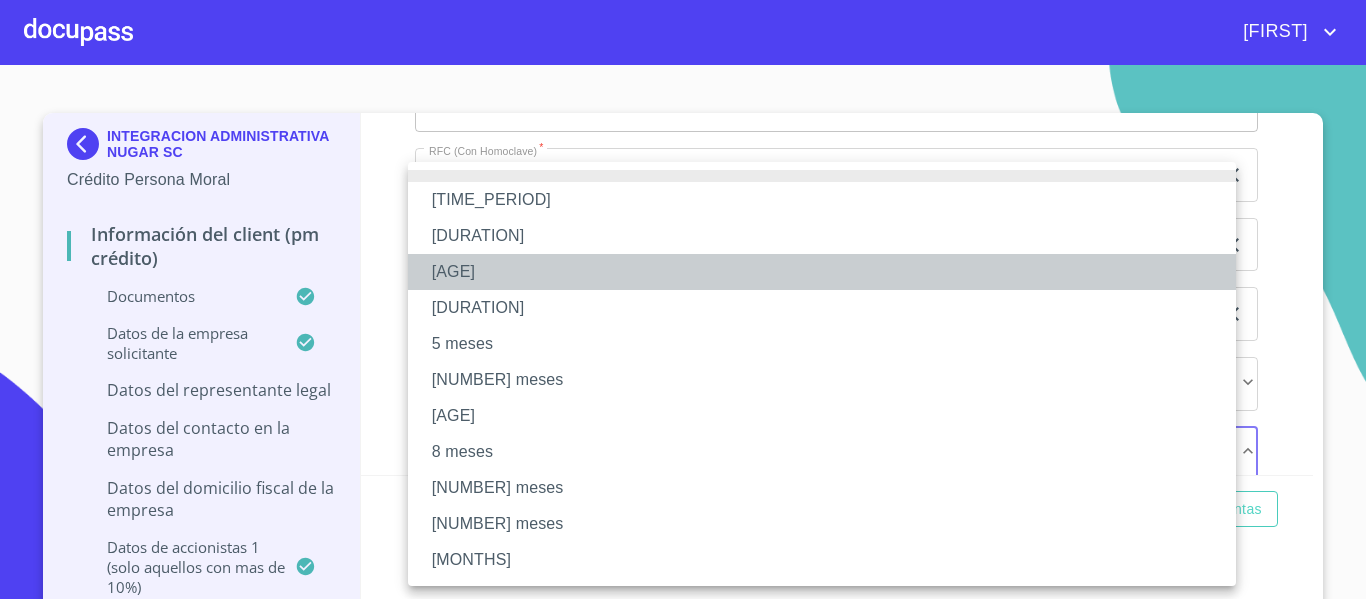 click on "[AGE]" at bounding box center [822, 272] 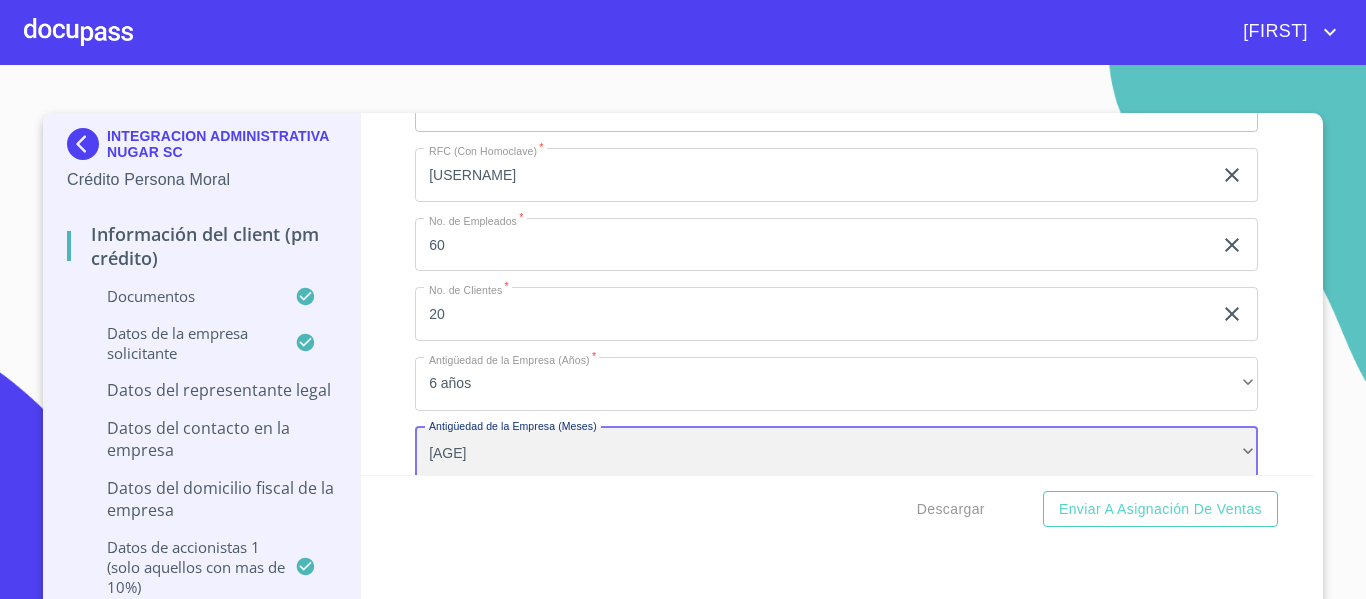 scroll, scrollTop: 12302, scrollLeft: 0, axis: vertical 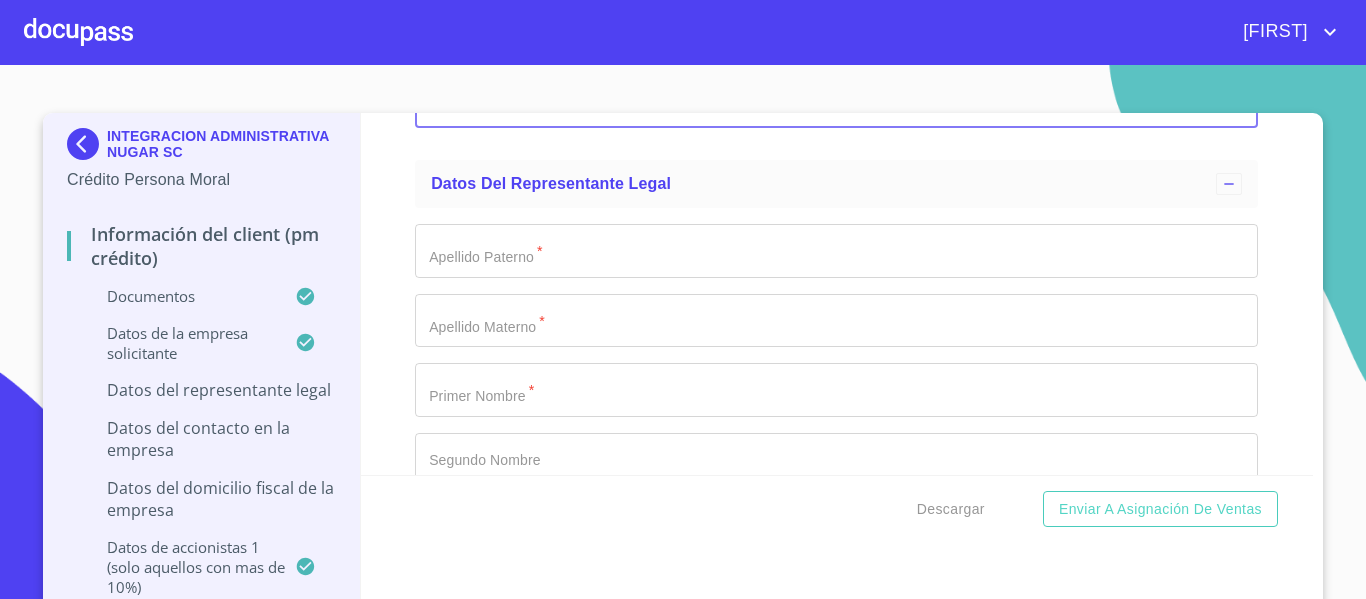 click on "Documento de identificación representante legal.   *" at bounding box center [813, -873] 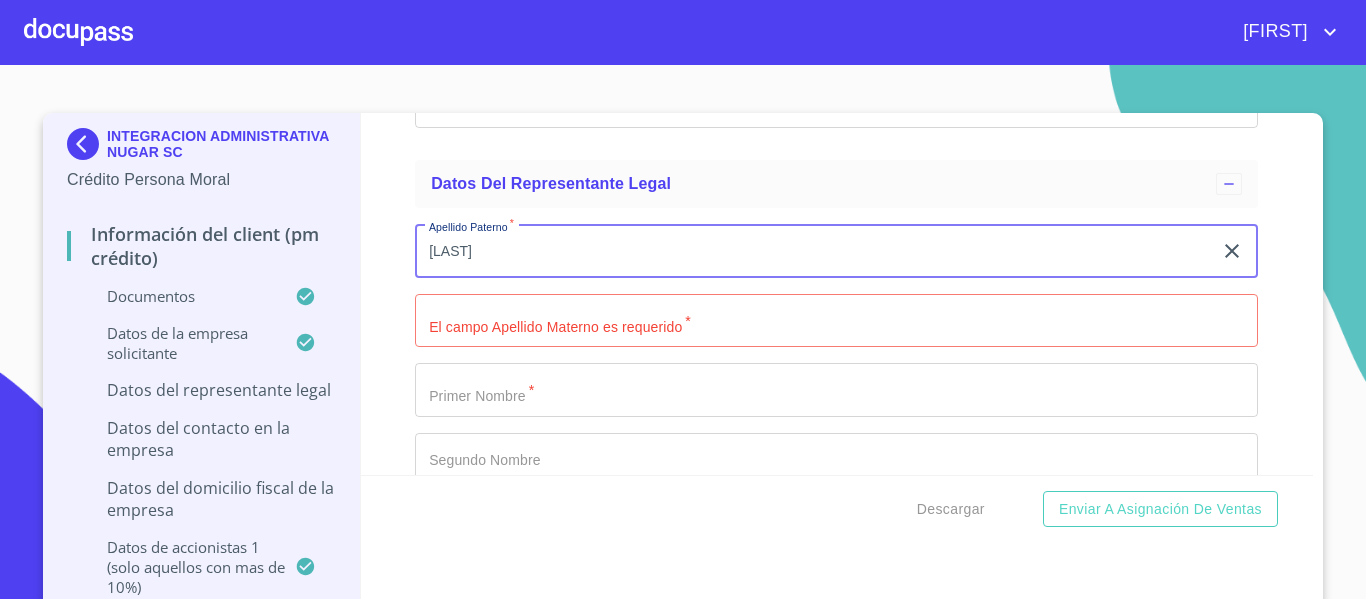 click on "[LAST]" at bounding box center (813, 251) 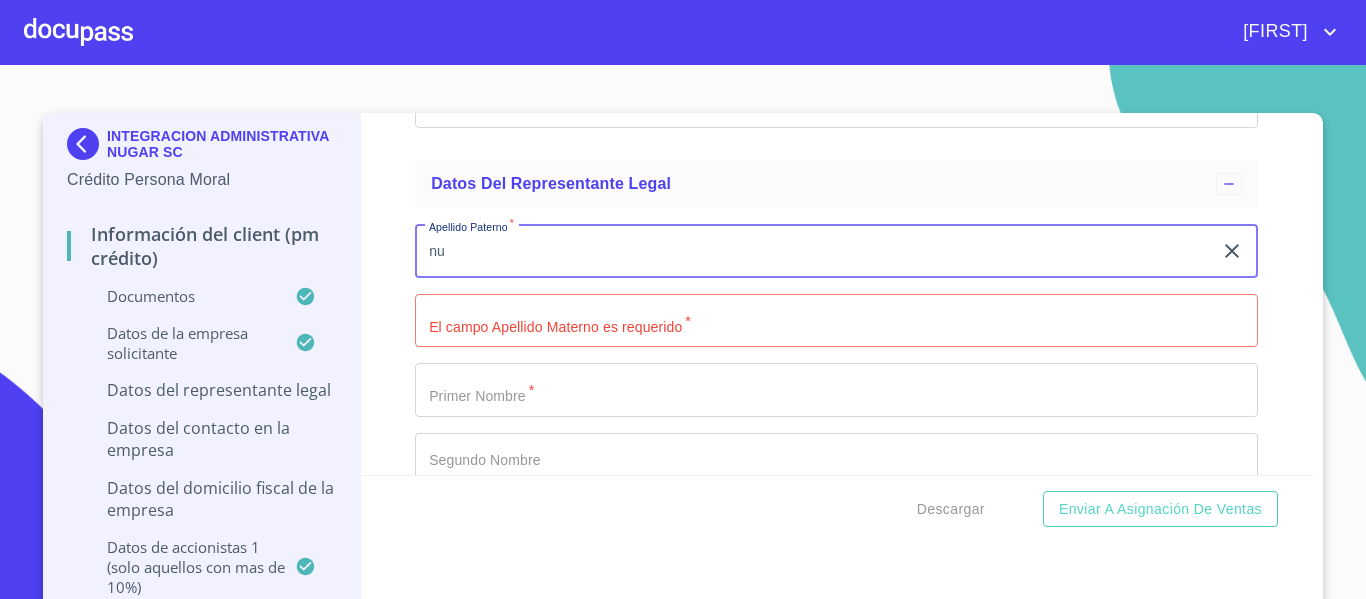 type on "n" 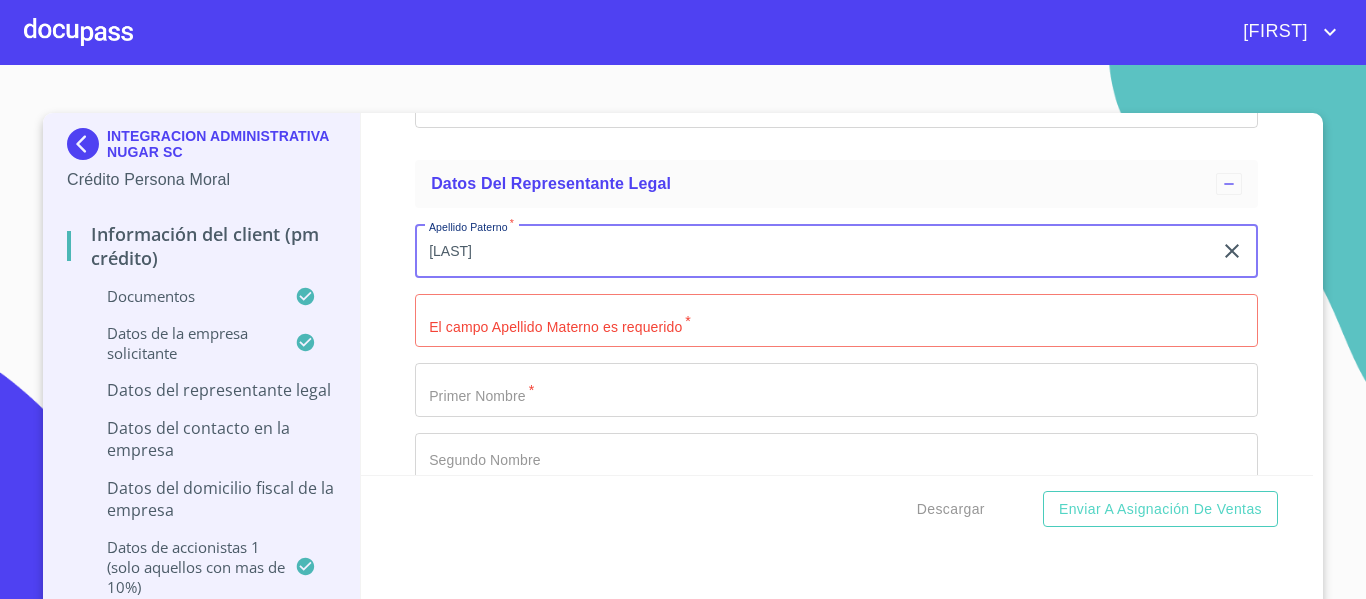 type on "[LAST]" 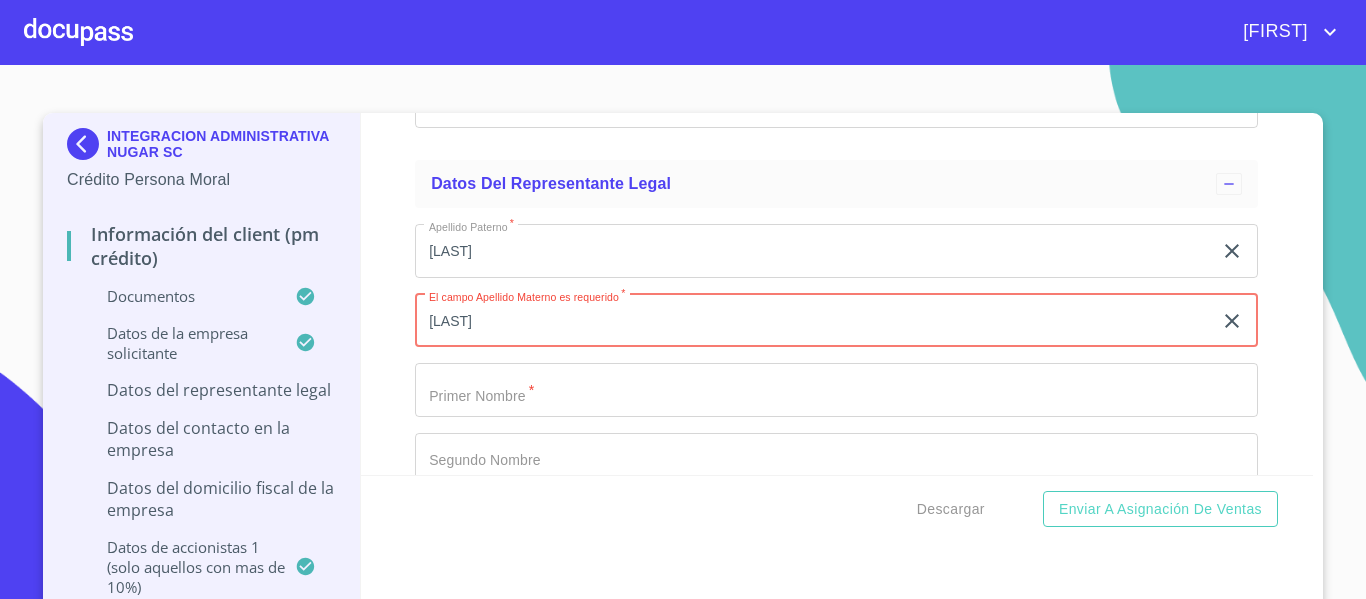 type on "[LAST]" 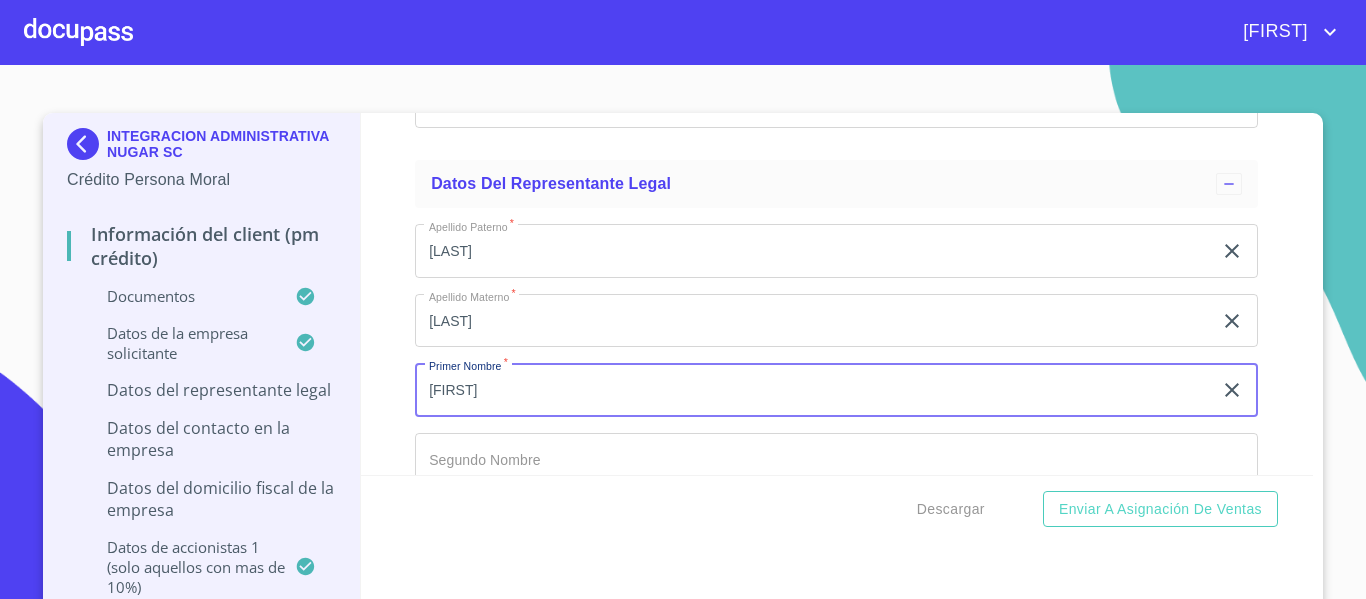 type on "[FIRST]" 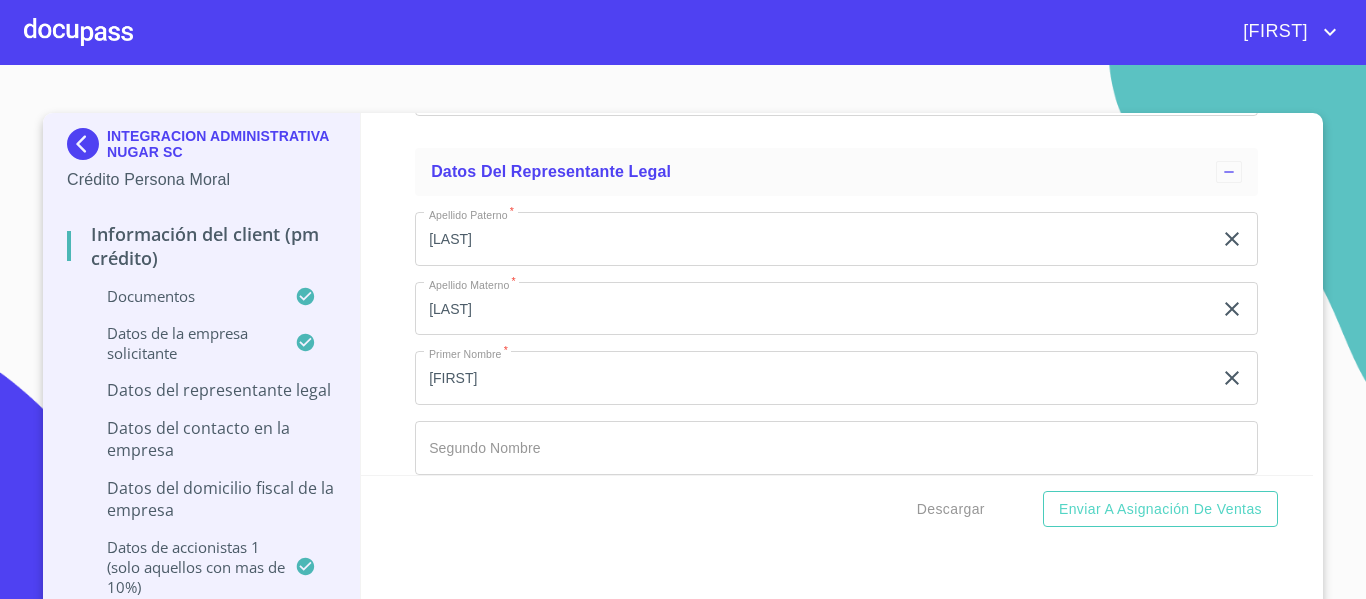scroll, scrollTop: 12884, scrollLeft: 0, axis: vertical 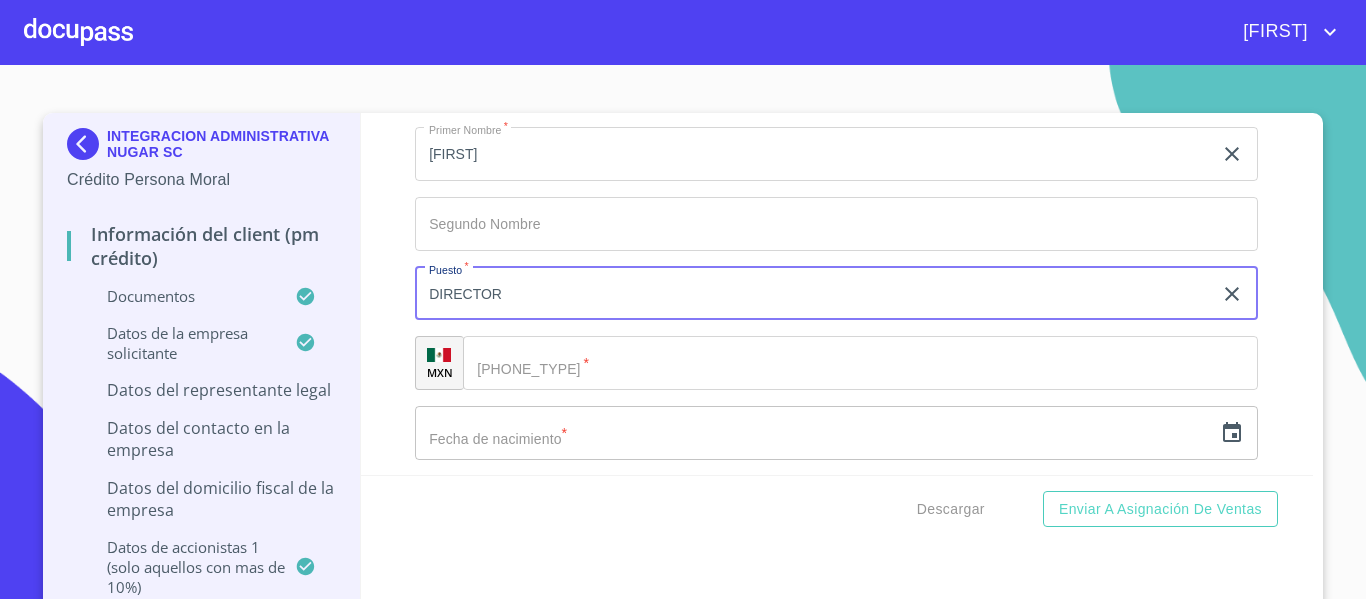 type on "DIRECTOR" 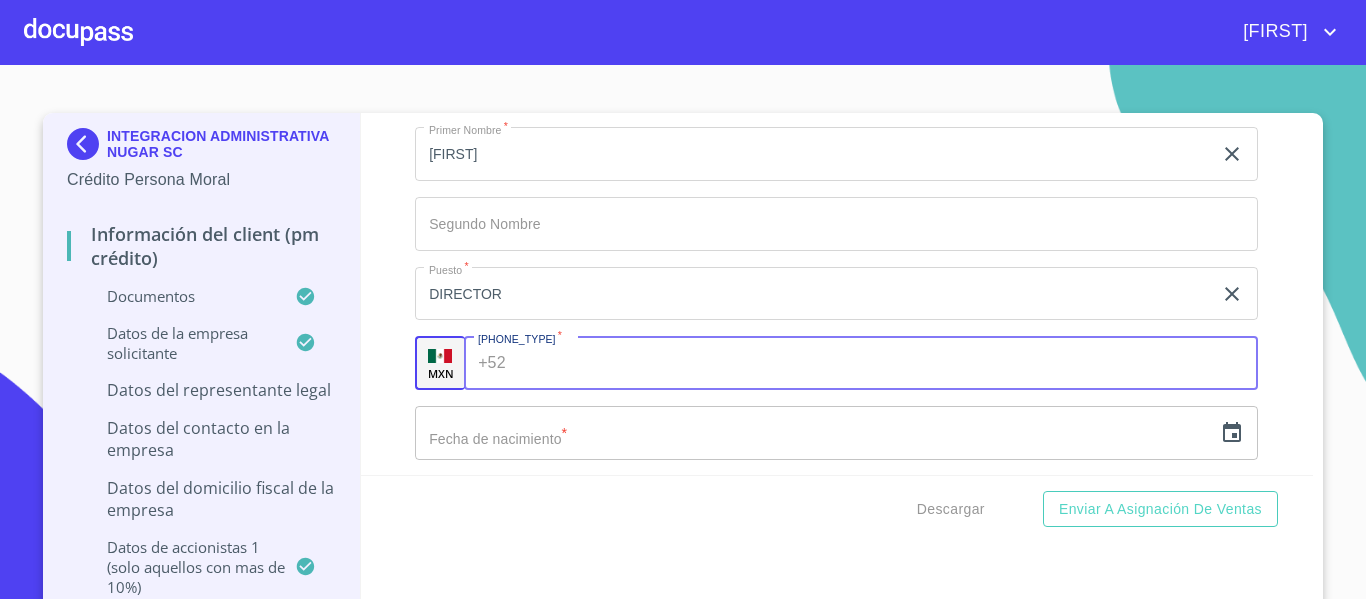 click on "Documento de identificación representante legal.   *" at bounding box center [886, 363] 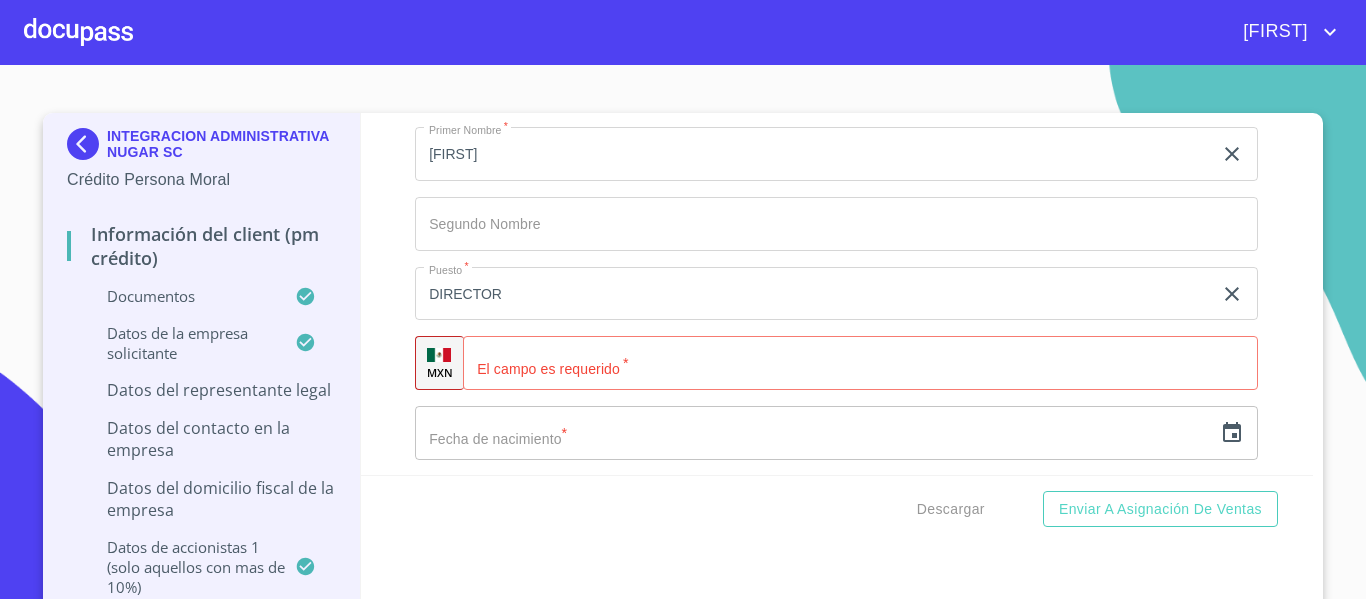 click on "Información del Client (PM crédito) Documentos Documento de identificación representante legal. ​ ​ * INE ​ Identificación Oficial Representante Legal * Identificación Oficial Representante Legal Identificación Oficial Representante Legal Comprobante de Domicilio Empresa * Comprobante de Domicilio Empresa Comprobante de Domicilio Empresa Fuente de ingresos ​ * Independiente/Dueño de negocio/Persona Moral ​ Comprobante de Ingresos mes 1 * Comprobante de Ingresos mes 1 Comprobante de Ingresos mes 1 Comprobante de Ingresos mes 2 * Comprobante de Ingresos mes 2 Comprobante de Ingresos mes 2 Comprobante de Ingresos mes 3 * Comprobante de Ingresos mes 3 Comprobante de Ingresos mes 3 Constancia de Situación Fiscal Empresa * Constancia de Situación Fiscal Empresa Constancia de Situación Fiscal Empresa Acta Constitutiva con poderes * Acta Constitutiva con poderes Acta Constitutiva con poderes Declaración Anual con Acuse * Declaración Anual con Acuse Declaración Anual con Acuse ​ * INE ​ * * *" at bounding box center (837, 294) 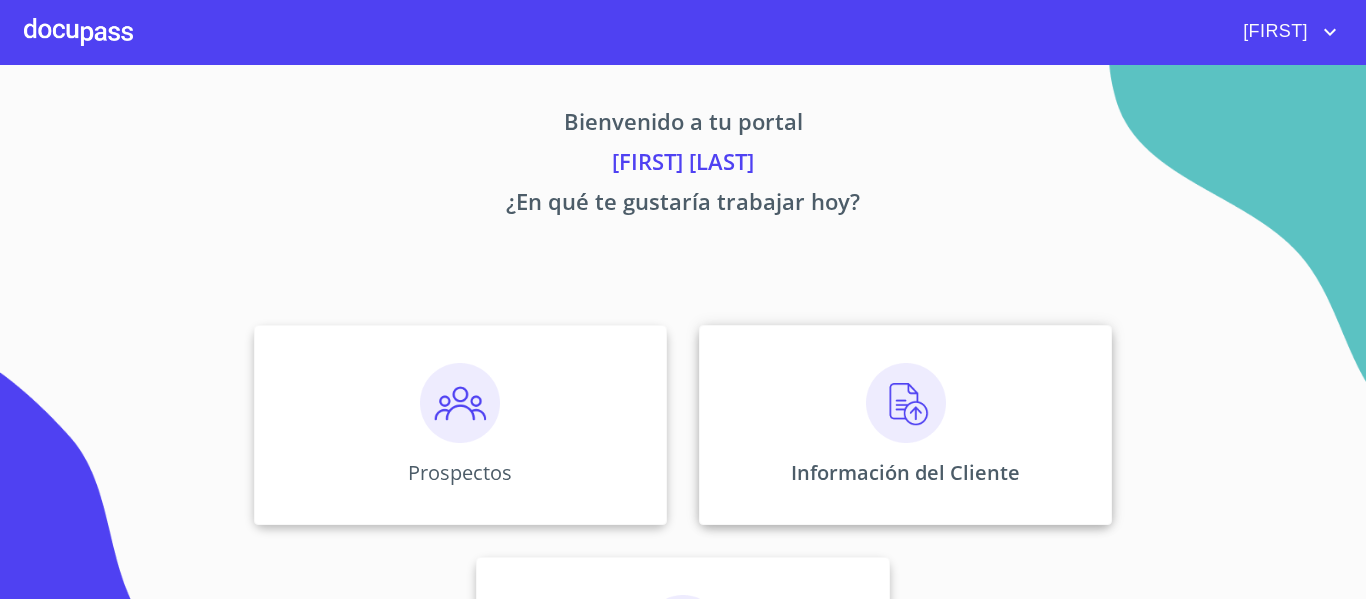 click on "Información del Cliente" at bounding box center [905, 425] 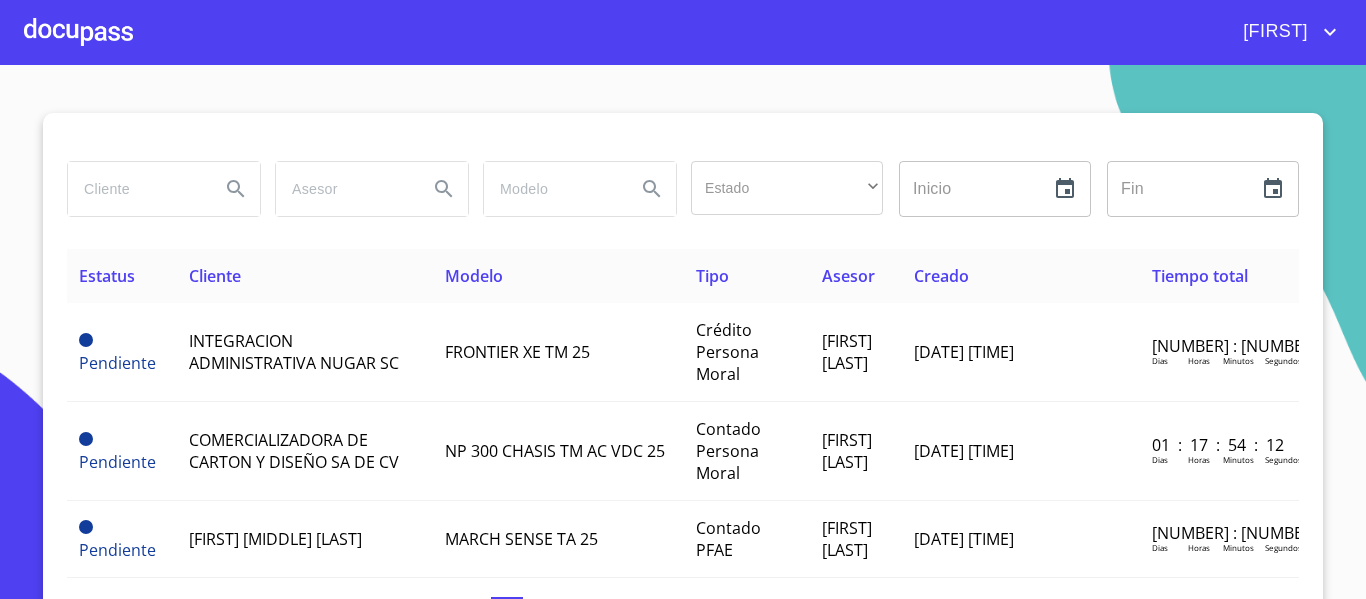 click at bounding box center [136, 189] 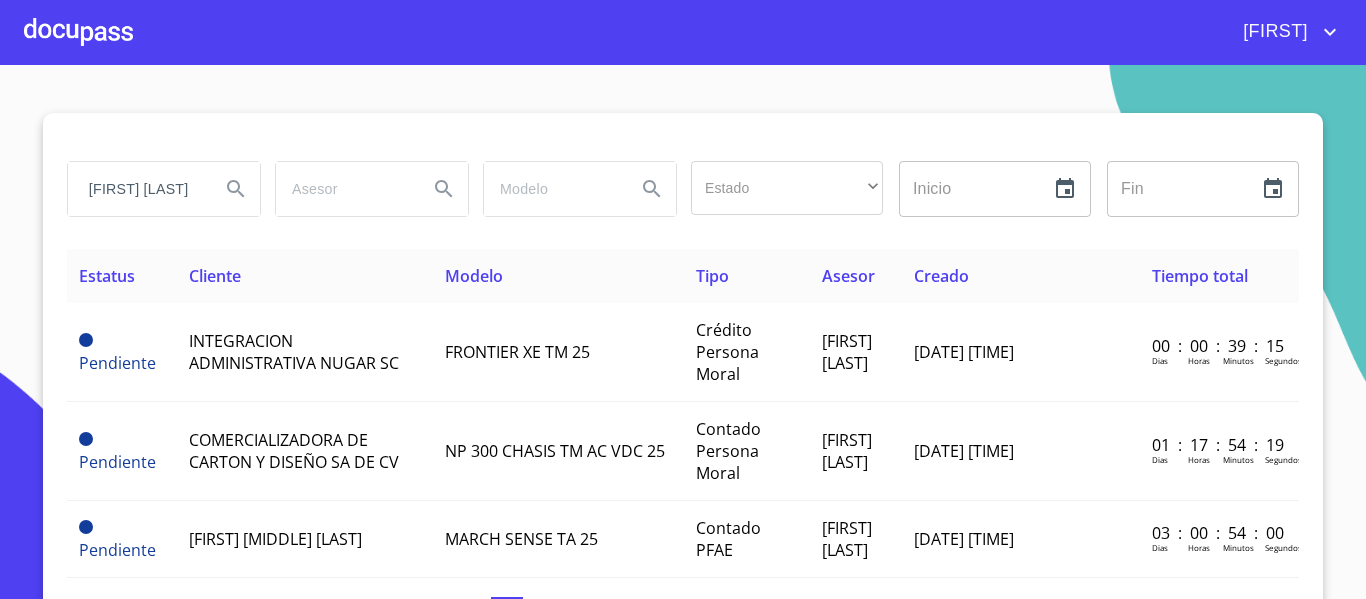 scroll, scrollTop: 0, scrollLeft: 115, axis: horizontal 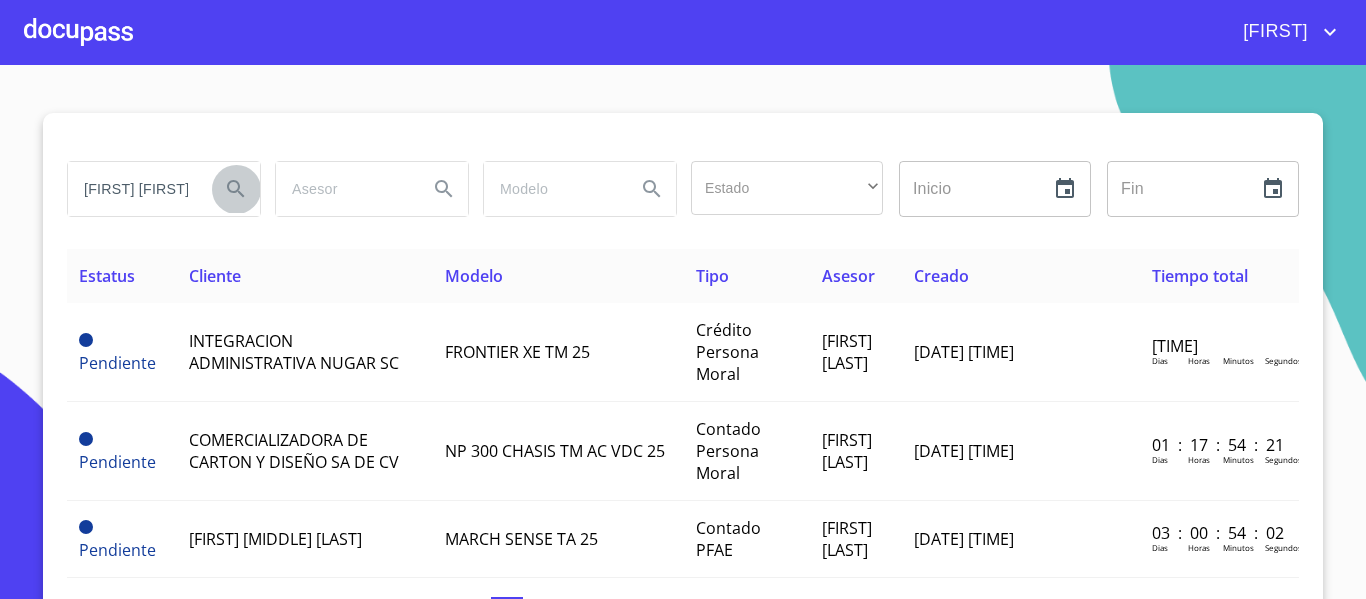 click 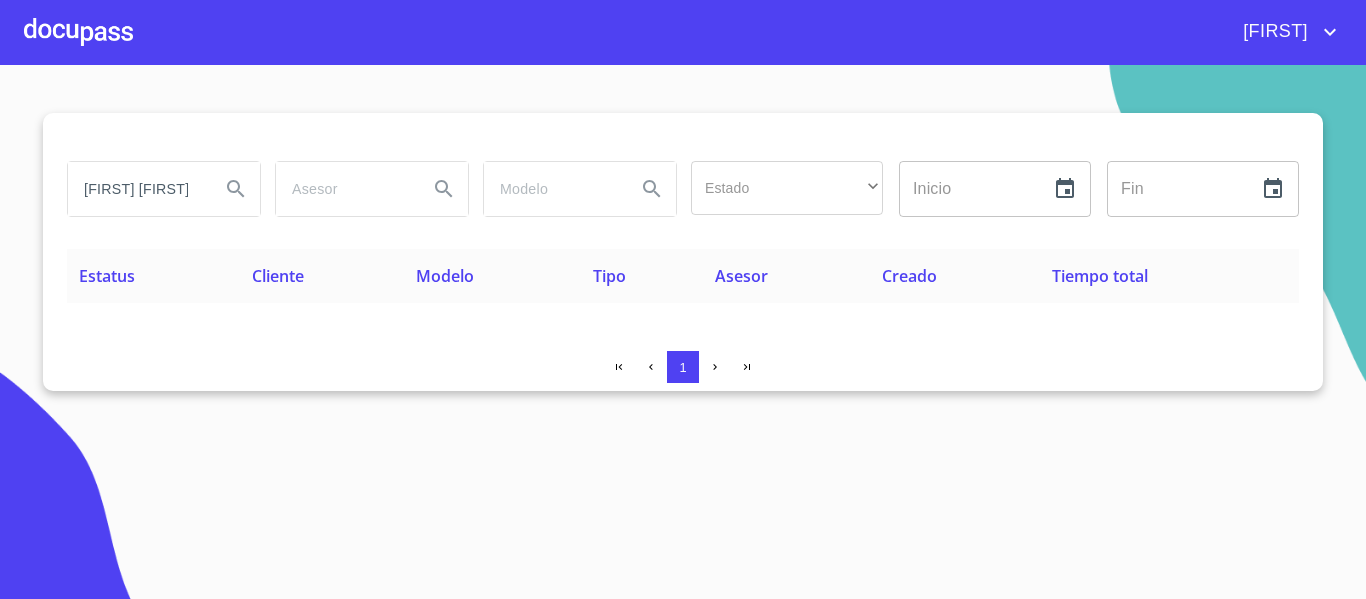 click on "[FIRST] [FIRST] [LAST]" at bounding box center [136, 189] 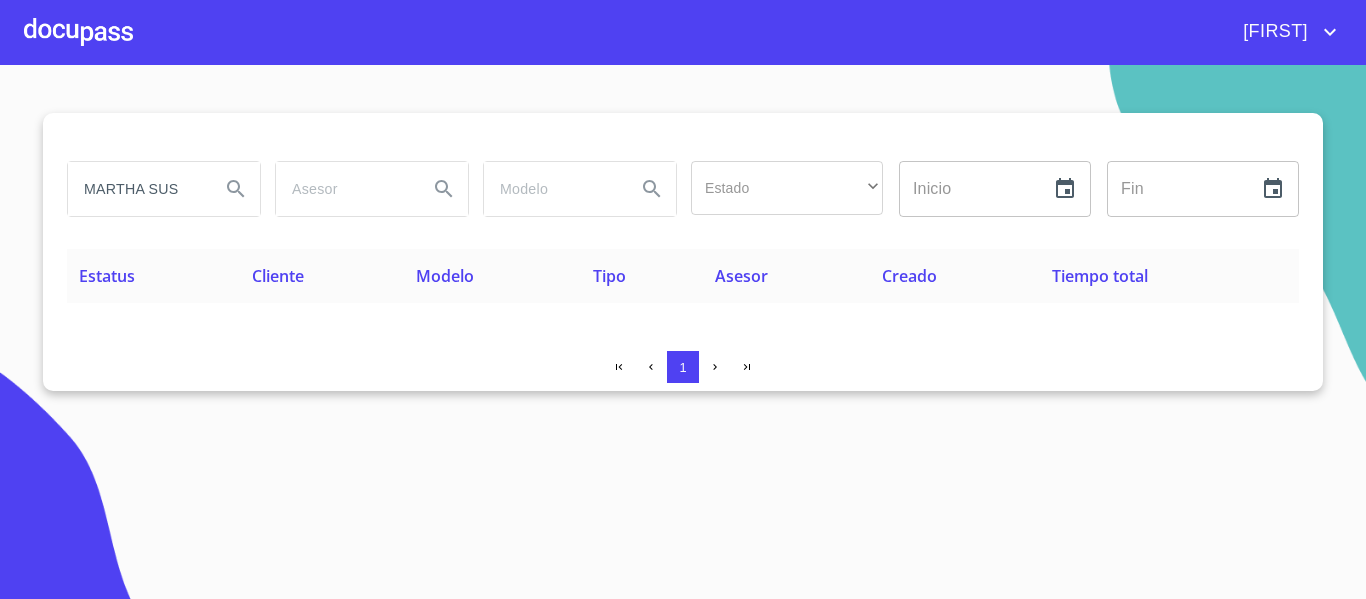 scroll, scrollTop: 0, scrollLeft: 0, axis: both 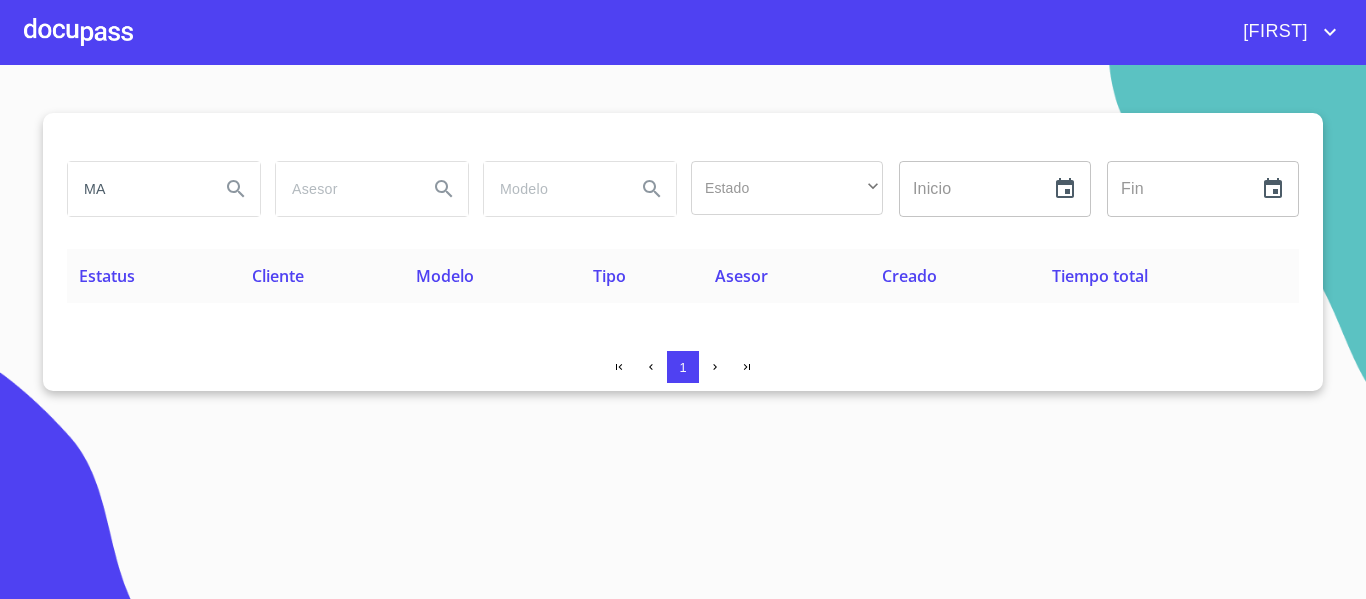 type on "M" 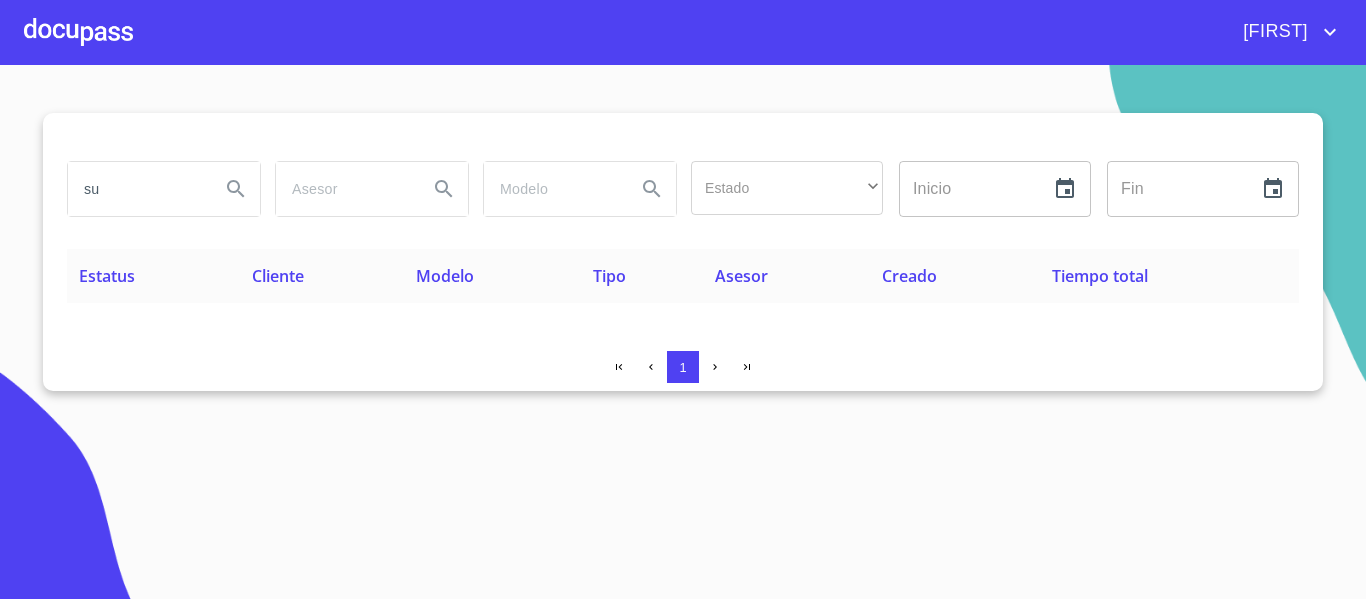 type on "s" 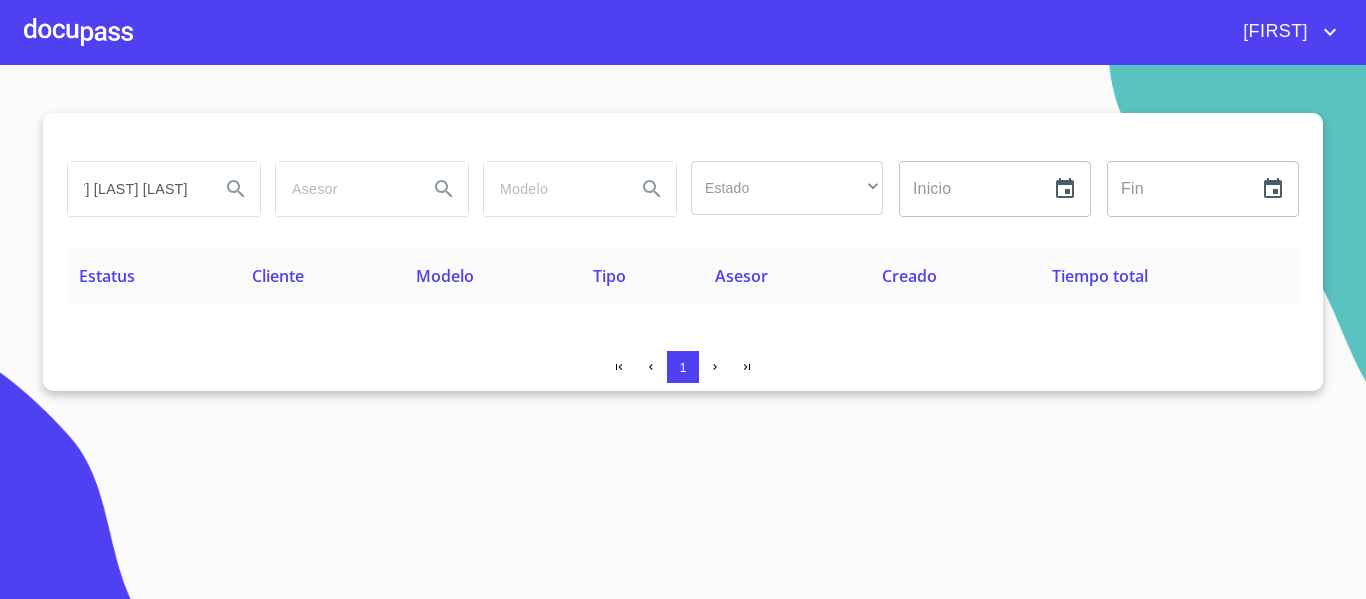 scroll, scrollTop: 0, scrollLeft: 141, axis: horizontal 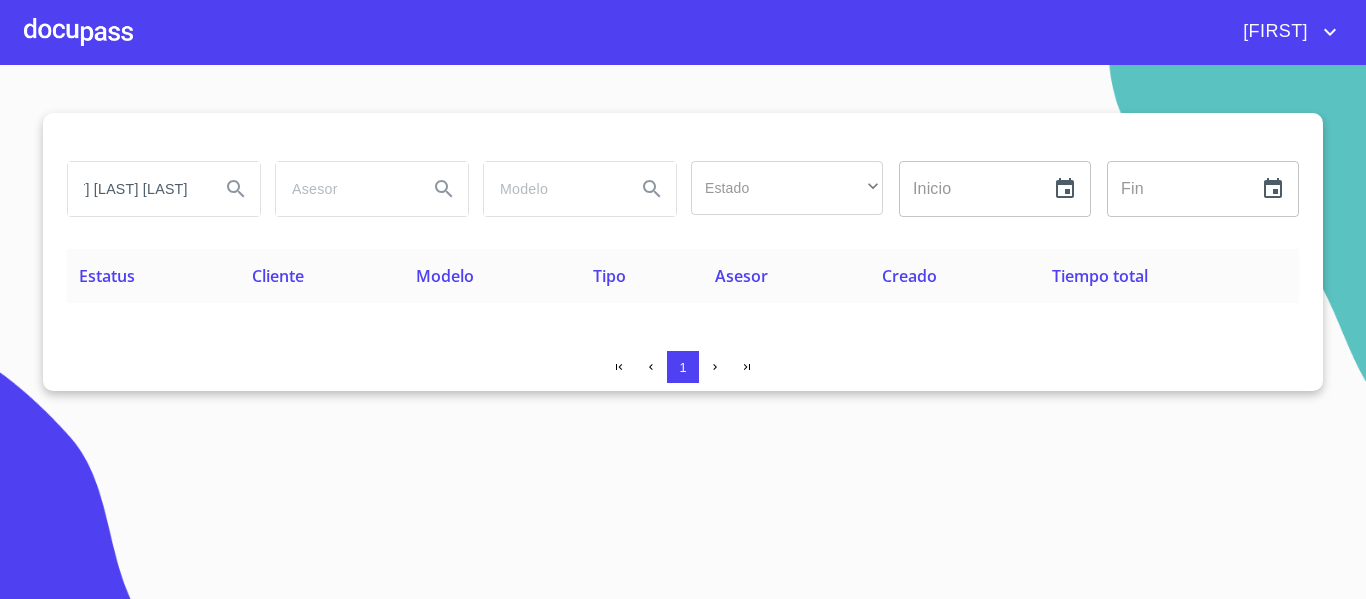 type on "[FIRST] [LAST] [LAST]" 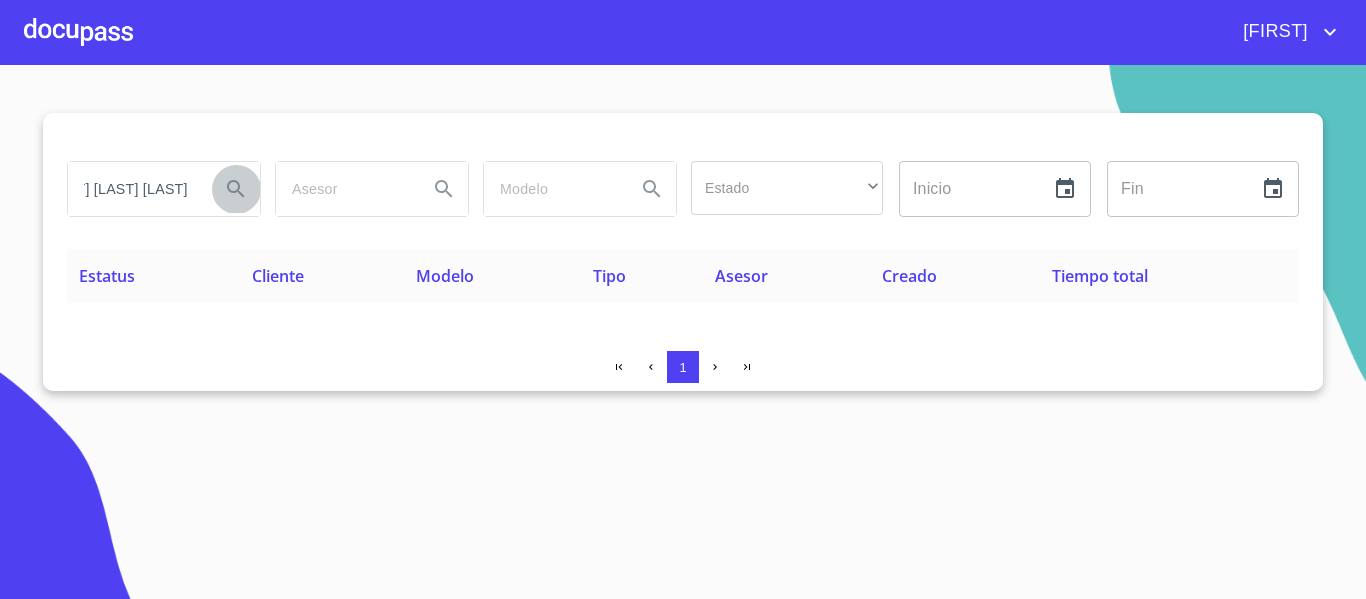 scroll, scrollTop: 0, scrollLeft: 0, axis: both 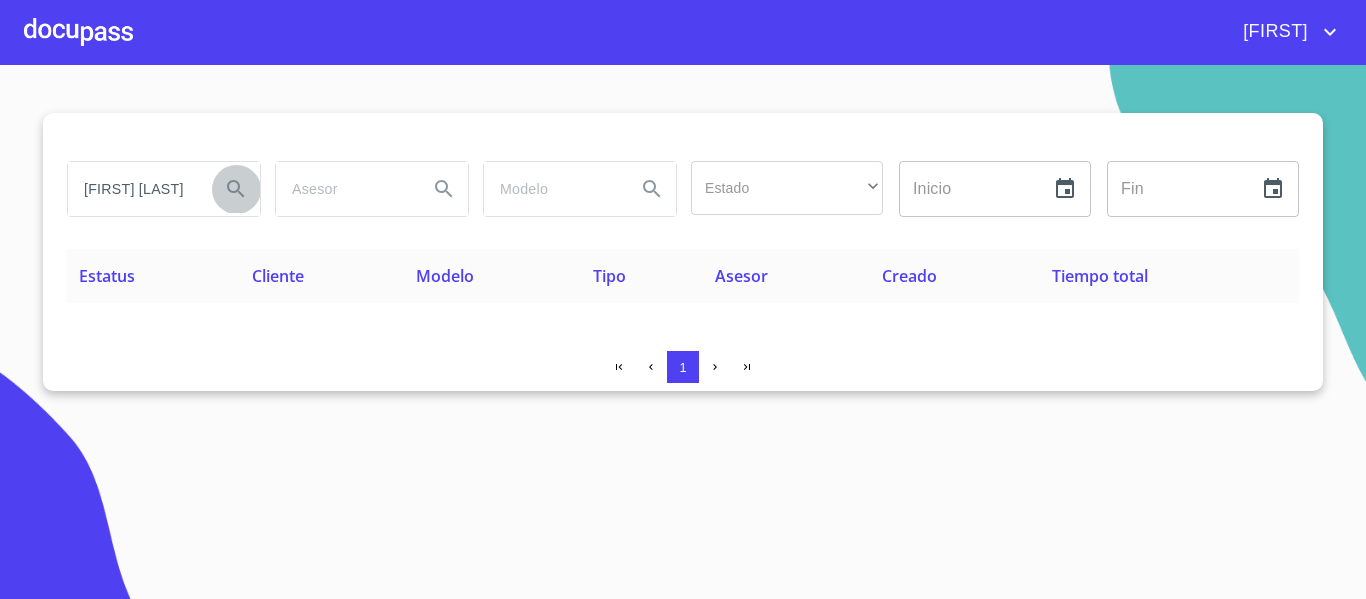 click 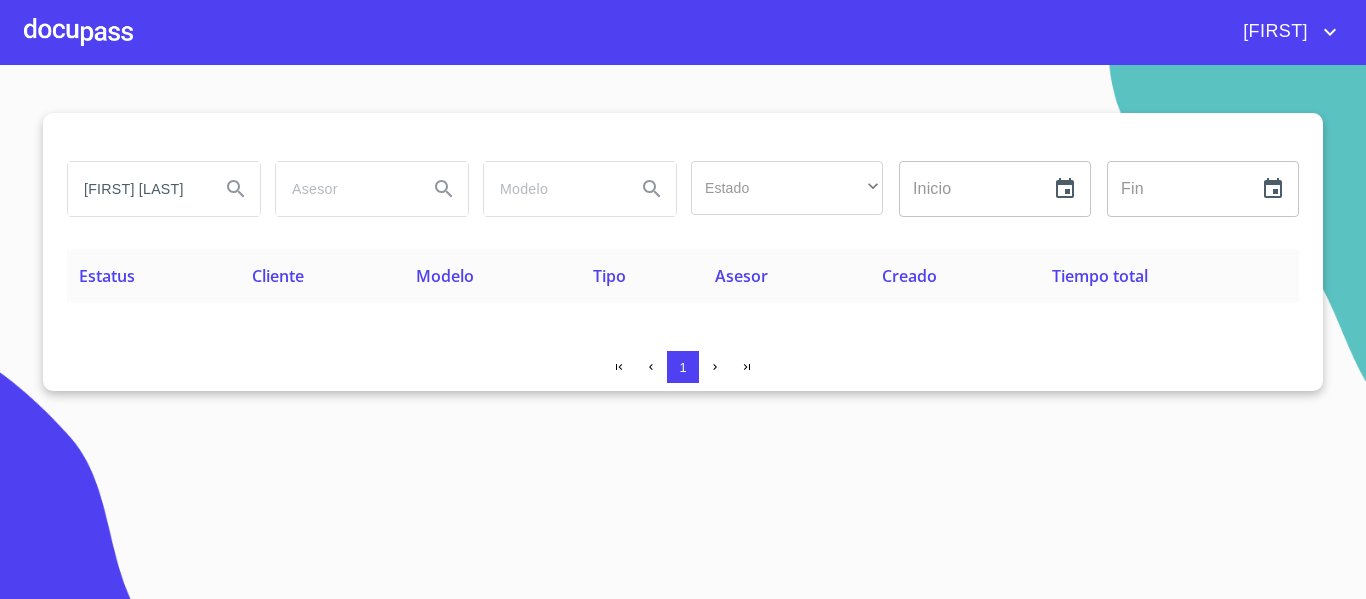 drag, startPoint x: 4, startPoint y: 313, endPoint x: 20, endPoint y: 389, distance: 77.665955 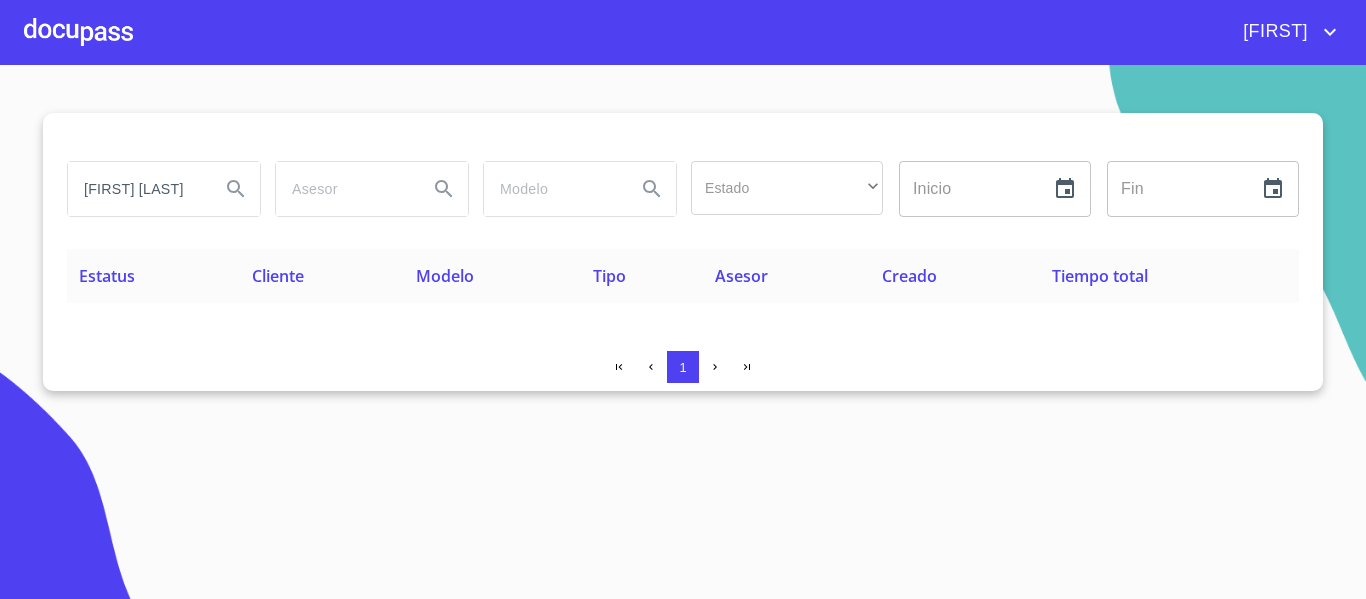 click on "[FIRST] [LAST] [LAST]" at bounding box center (136, 189) 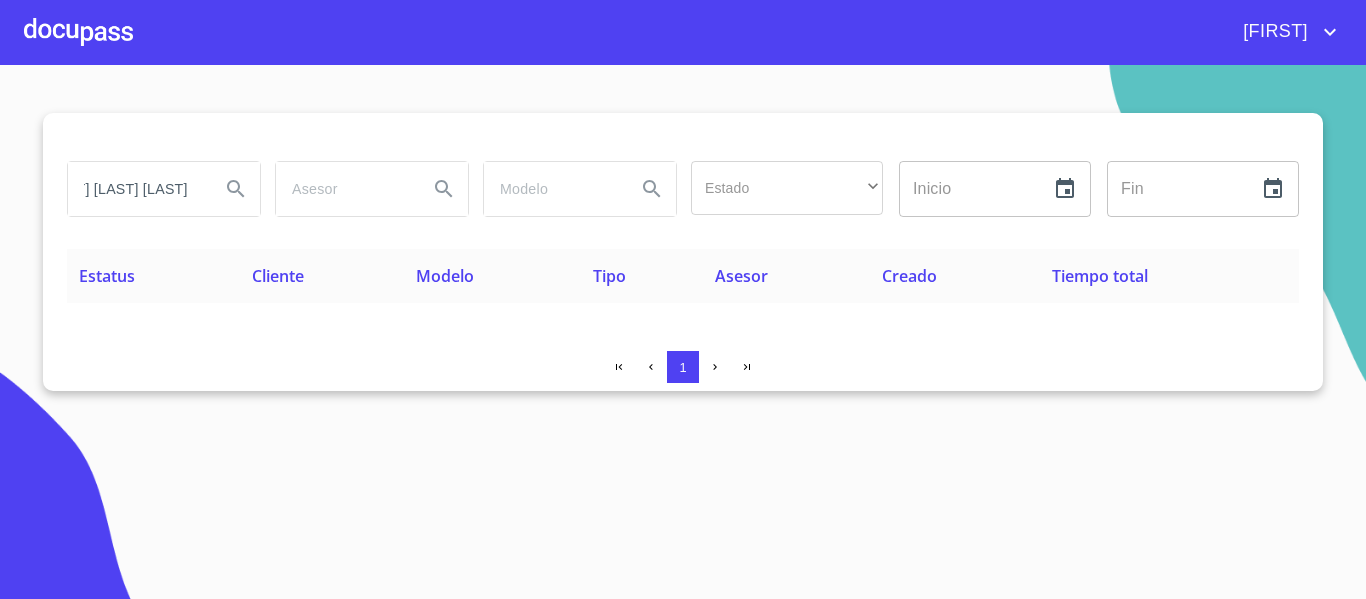 scroll, scrollTop: 0, scrollLeft: 141, axis: horizontal 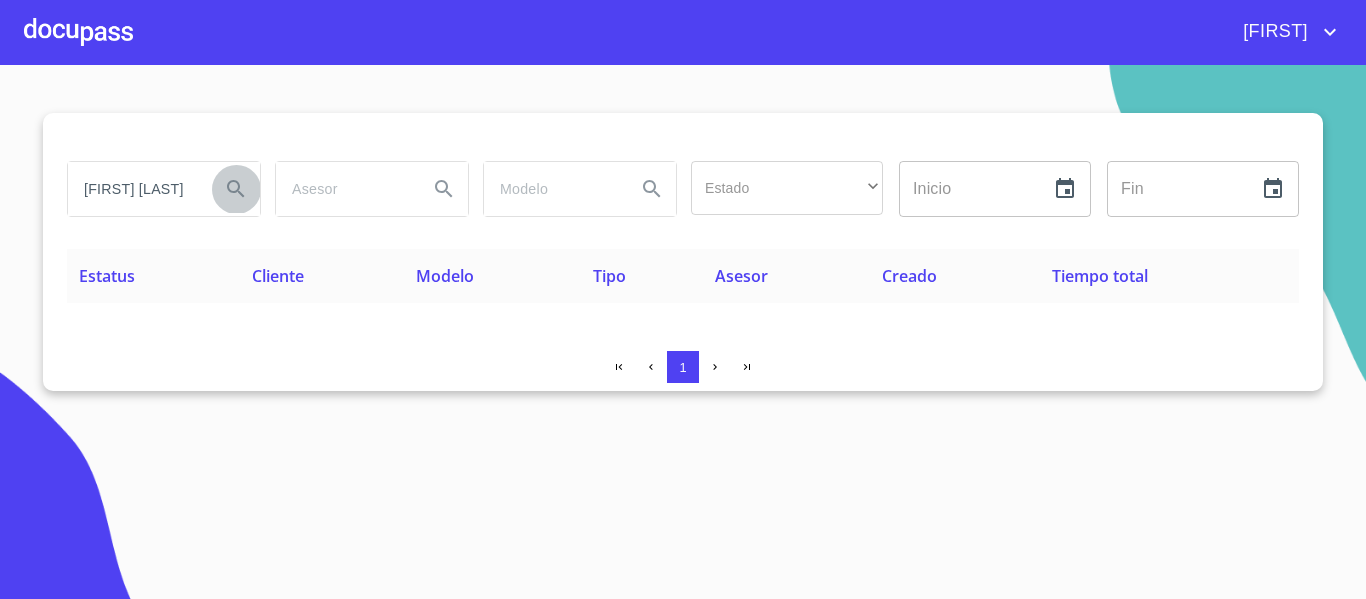 click 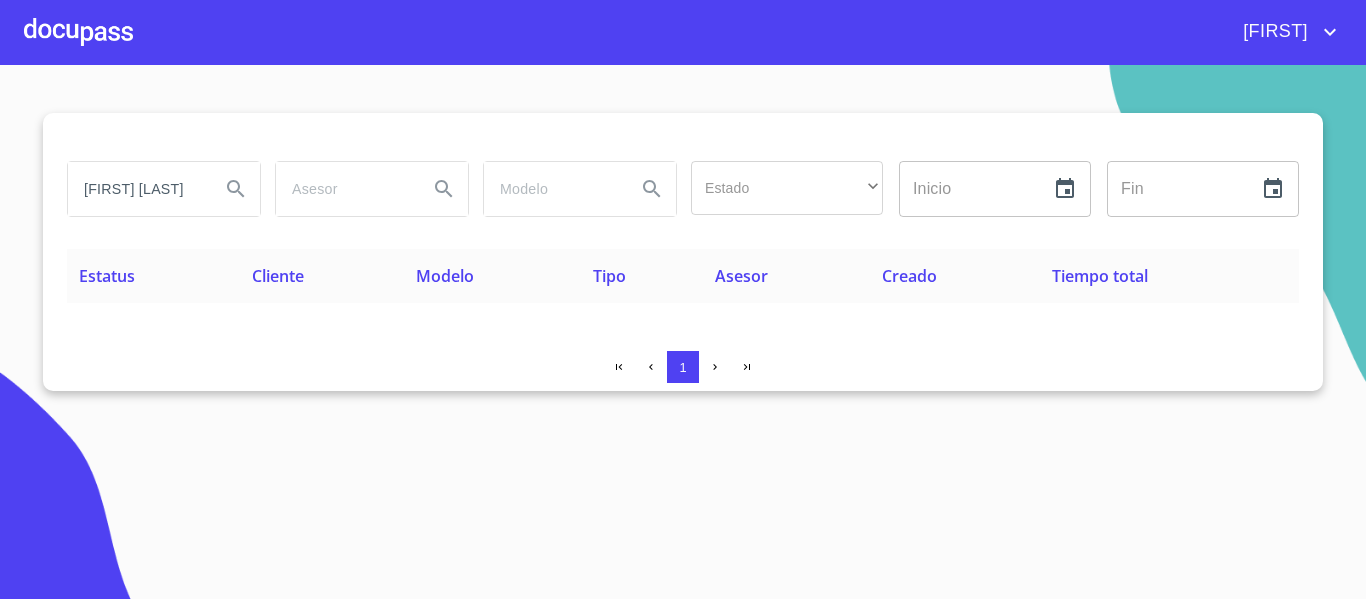 click on "[FIRST] [LAST] [LAST]" at bounding box center [136, 189] 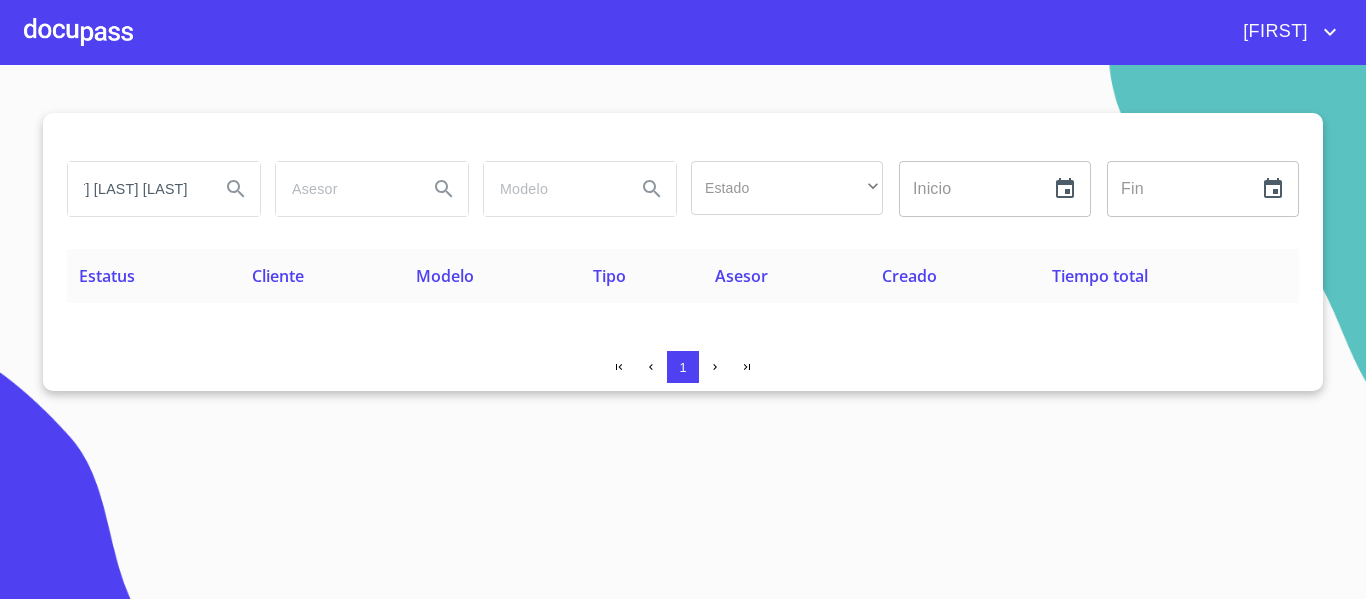 scroll, scrollTop: 0, scrollLeft: 141, axis: horizontal 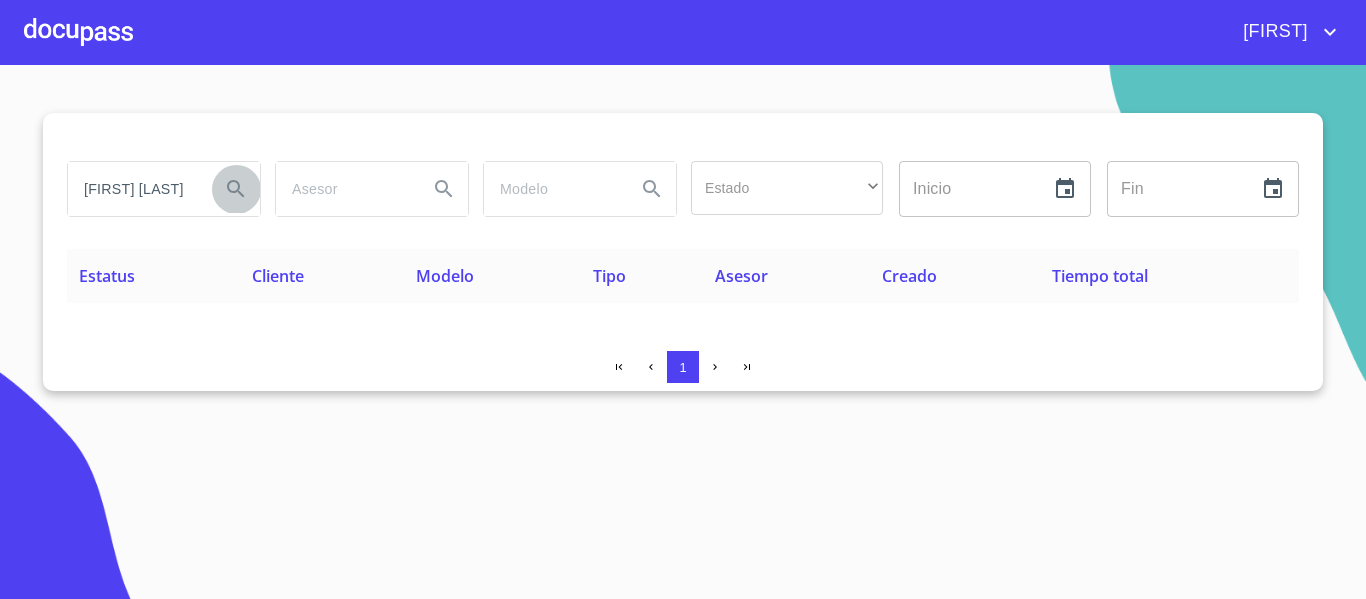 click 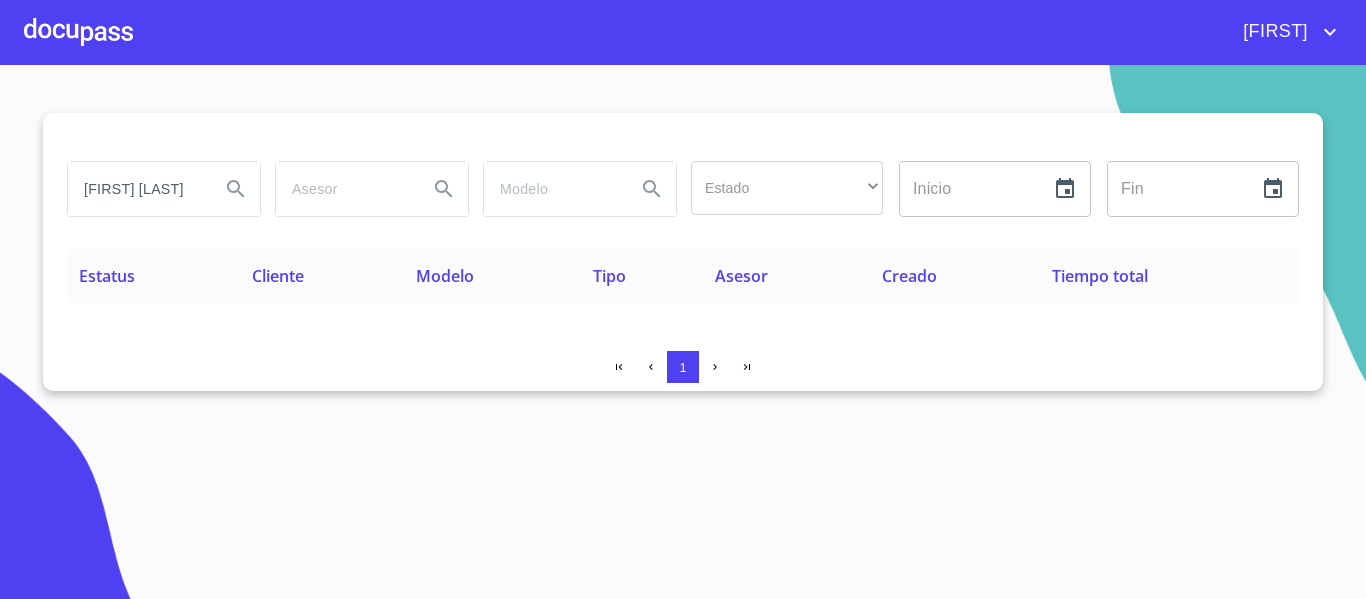 click at bounding box center [78, 32] 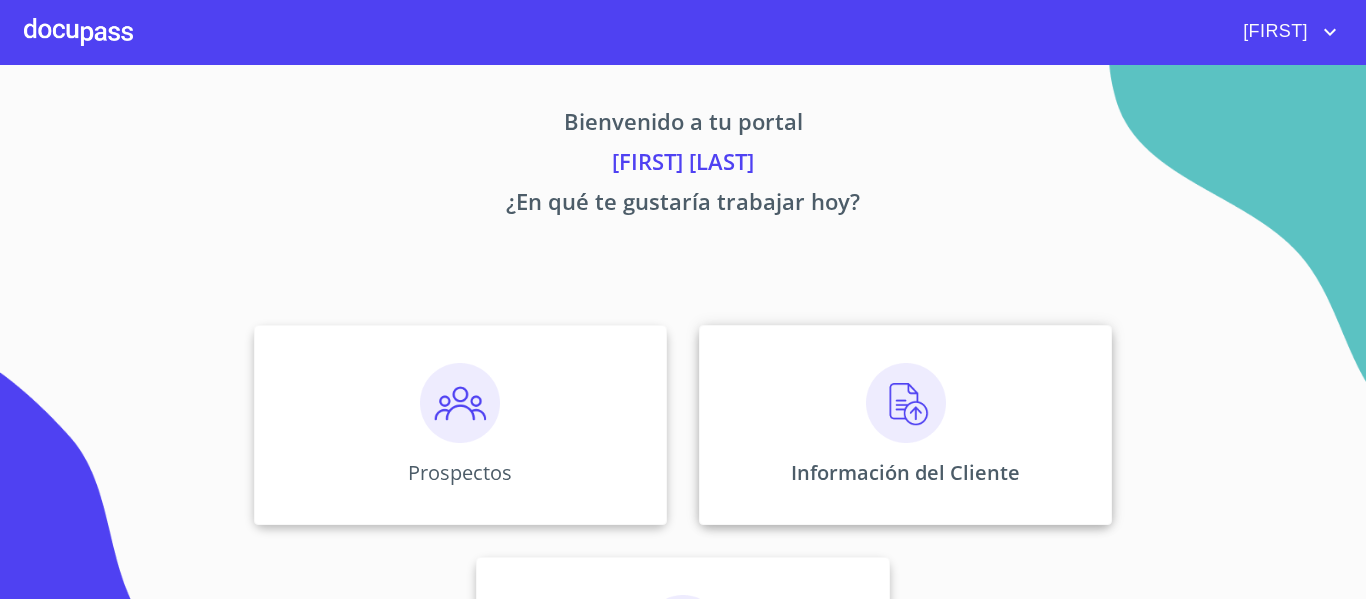 click on "Información del Cliente" at bounding box center [905, 425] 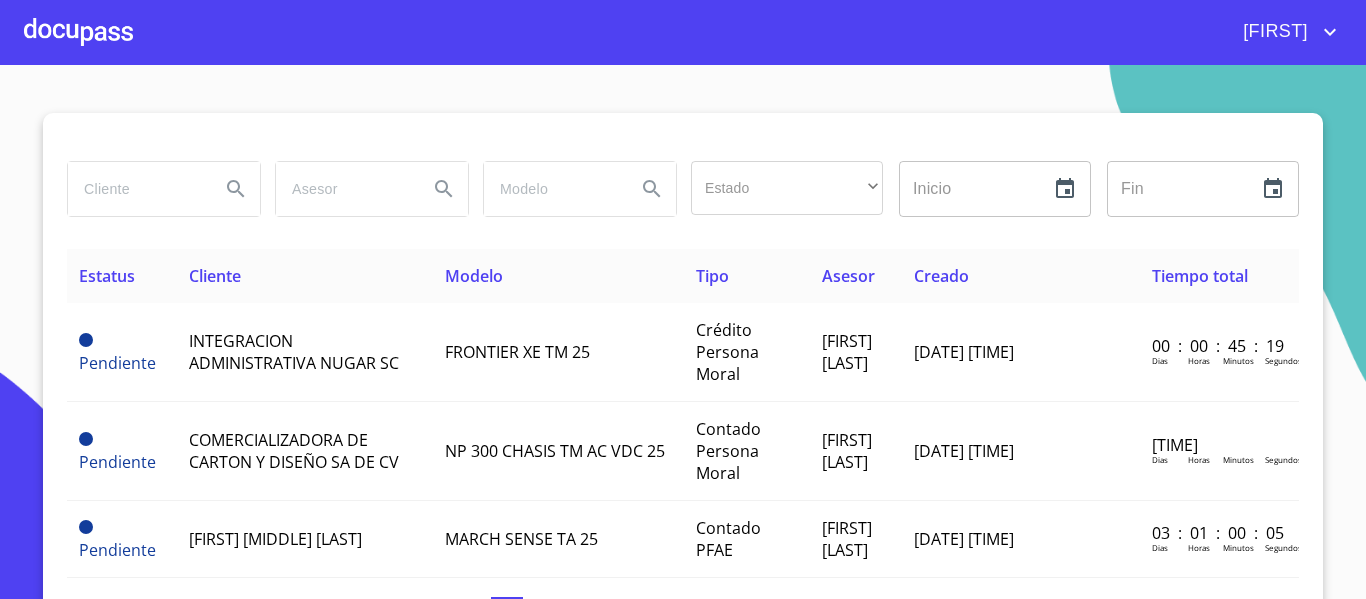 click at bounding box center (136, 189) 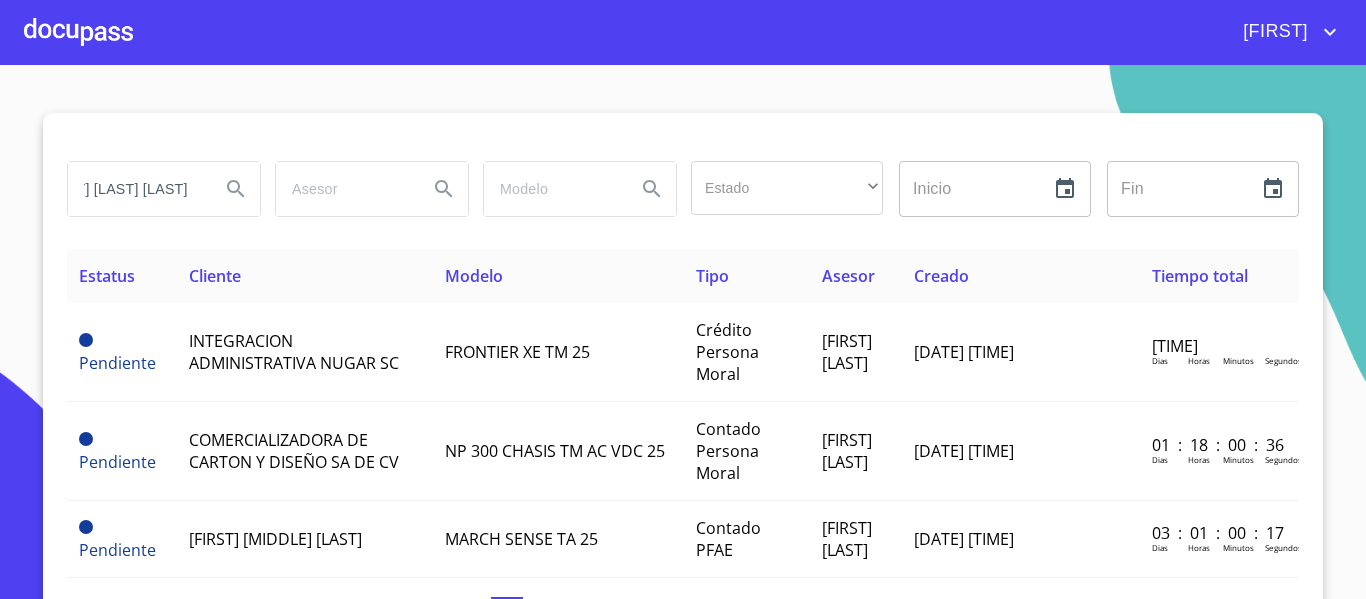 scroll, scrollTop: 0, scrollLeft: 142, axis: horizontal 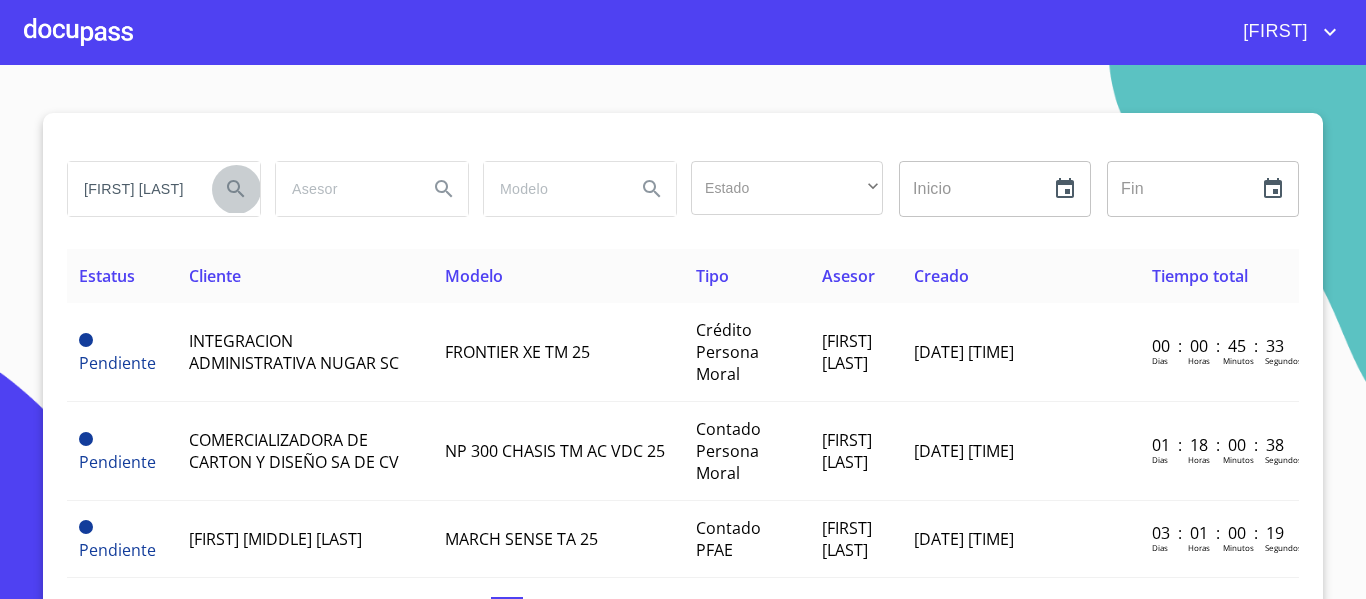 click 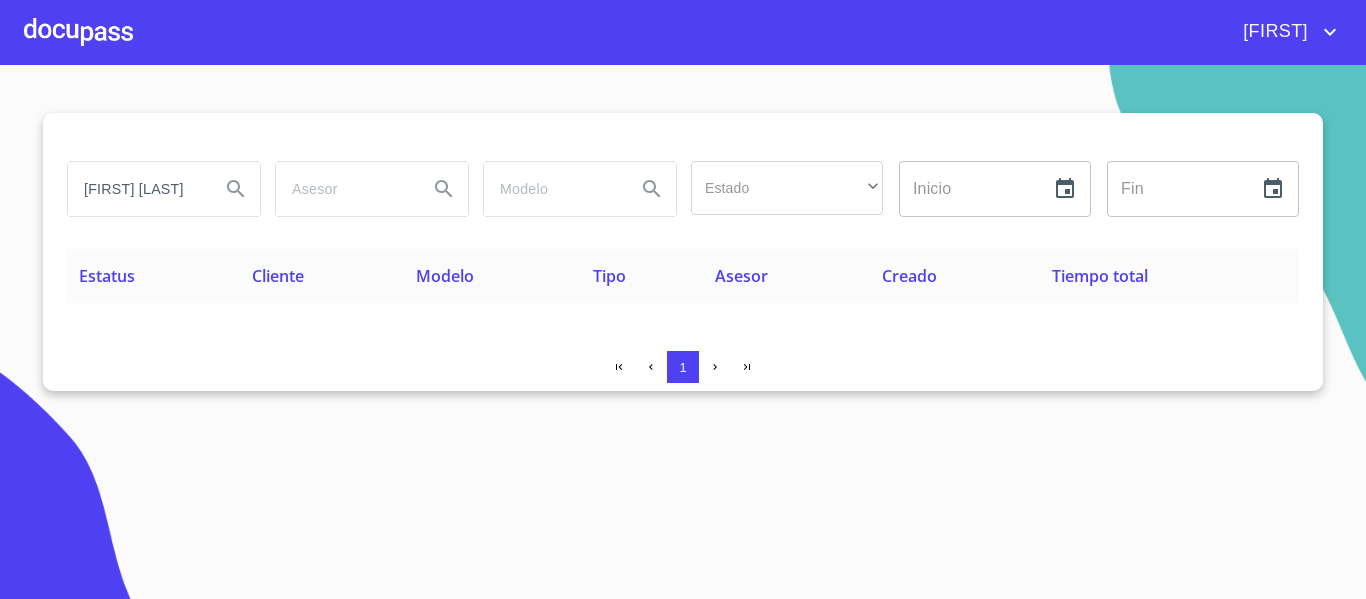 click on "[FIRST] [LAST] [LAST]" at bounding box center (136, 189) 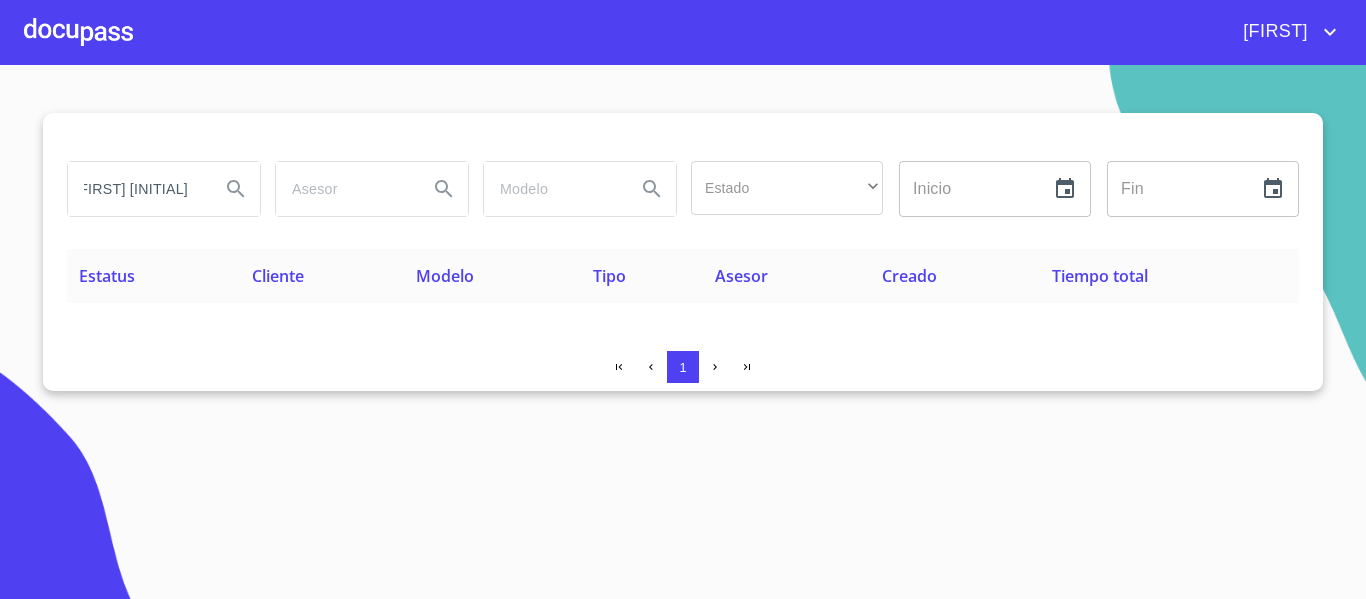 scroll, scrollTop: 0, scrollLeft: 0, axis: both 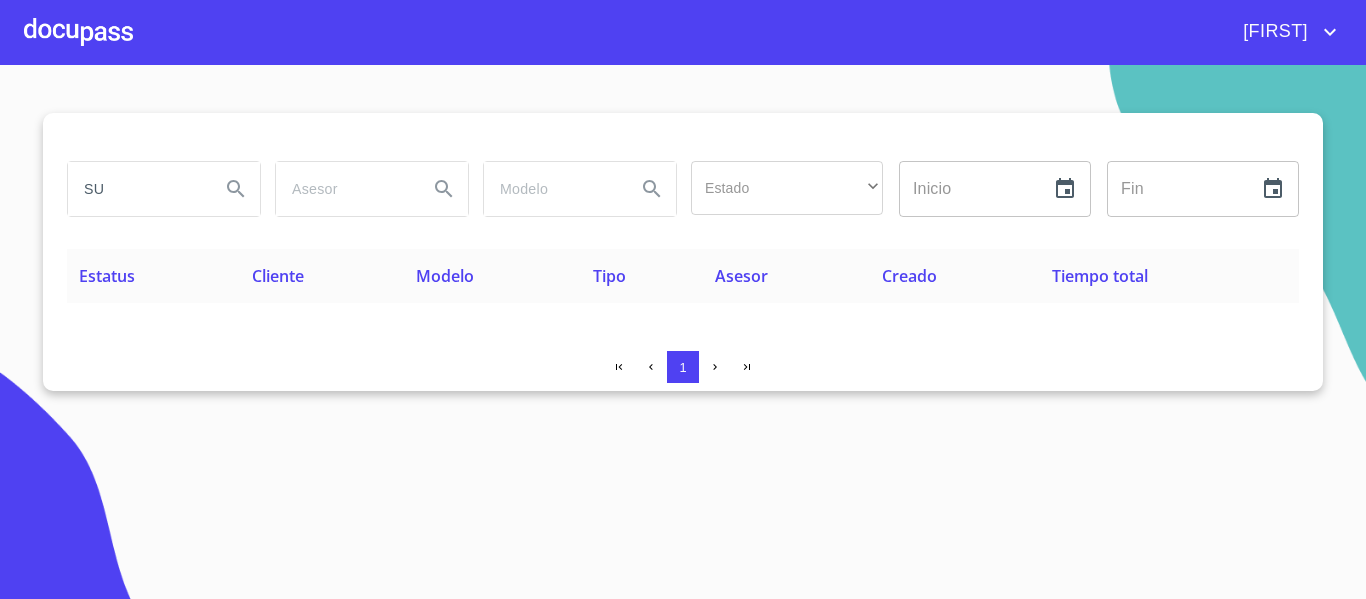type on "S" 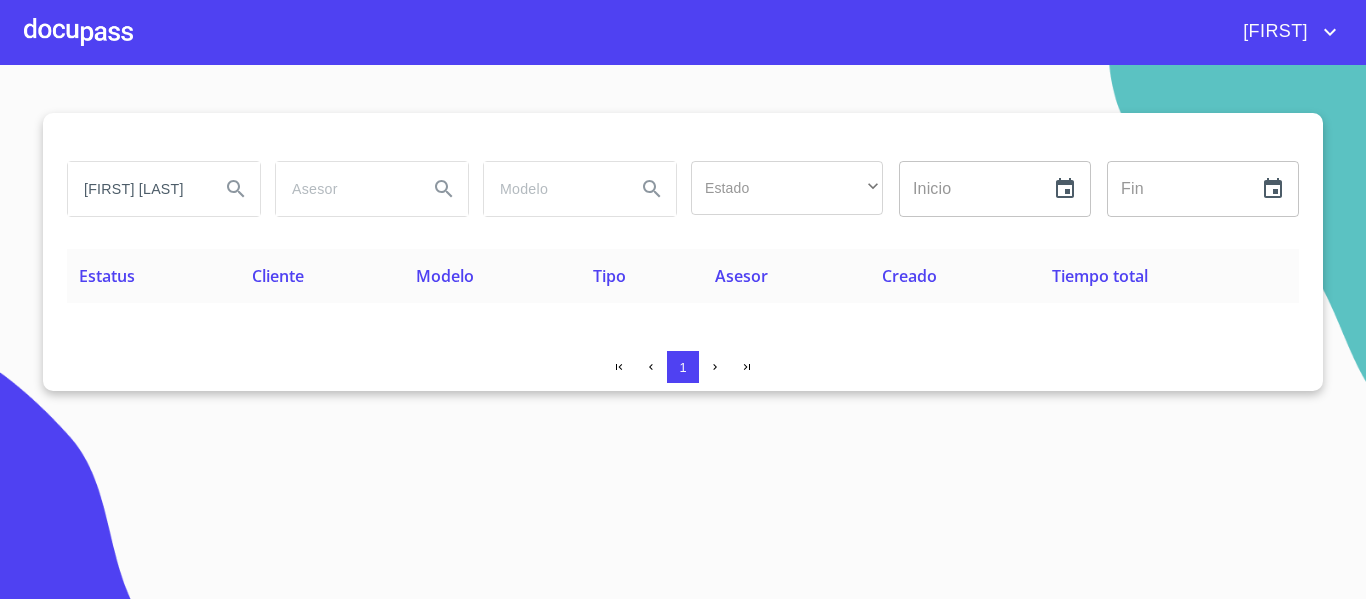 scroll, scrollTop: 0, scrollLeft: 16, axis: horizontal 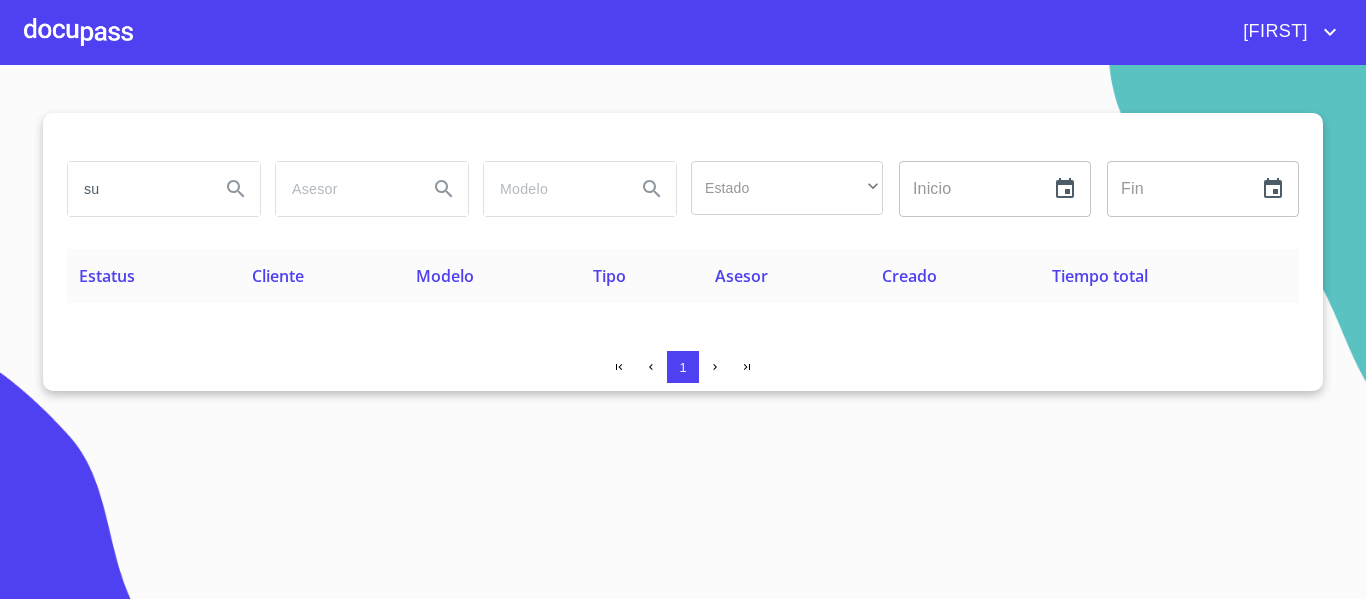 type on "s" 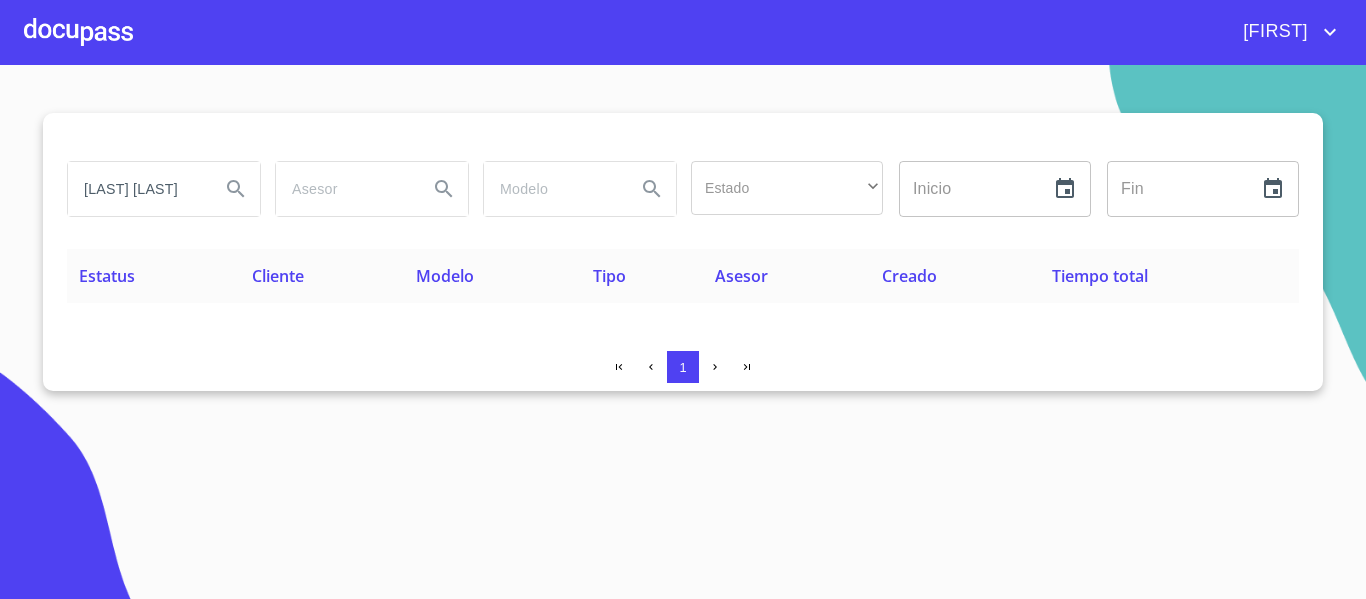 scroll, scrollTop: 0, scrollLeft: 67, axis: horizontal 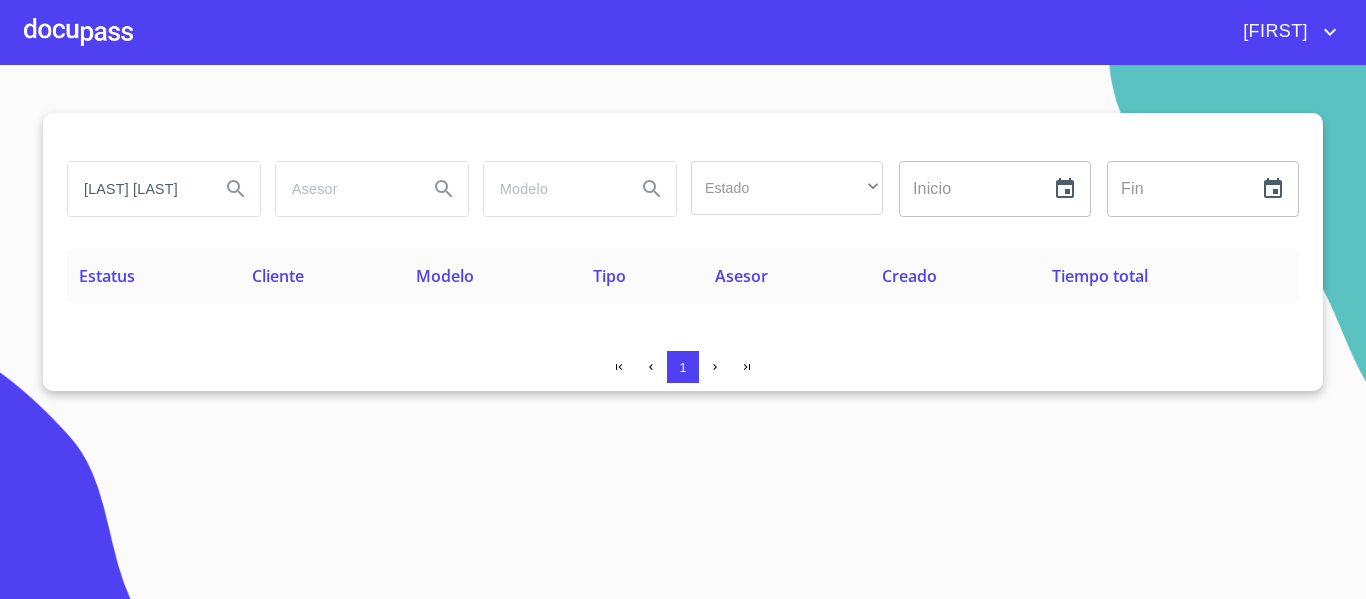 type on "[LAST] [LAST]" 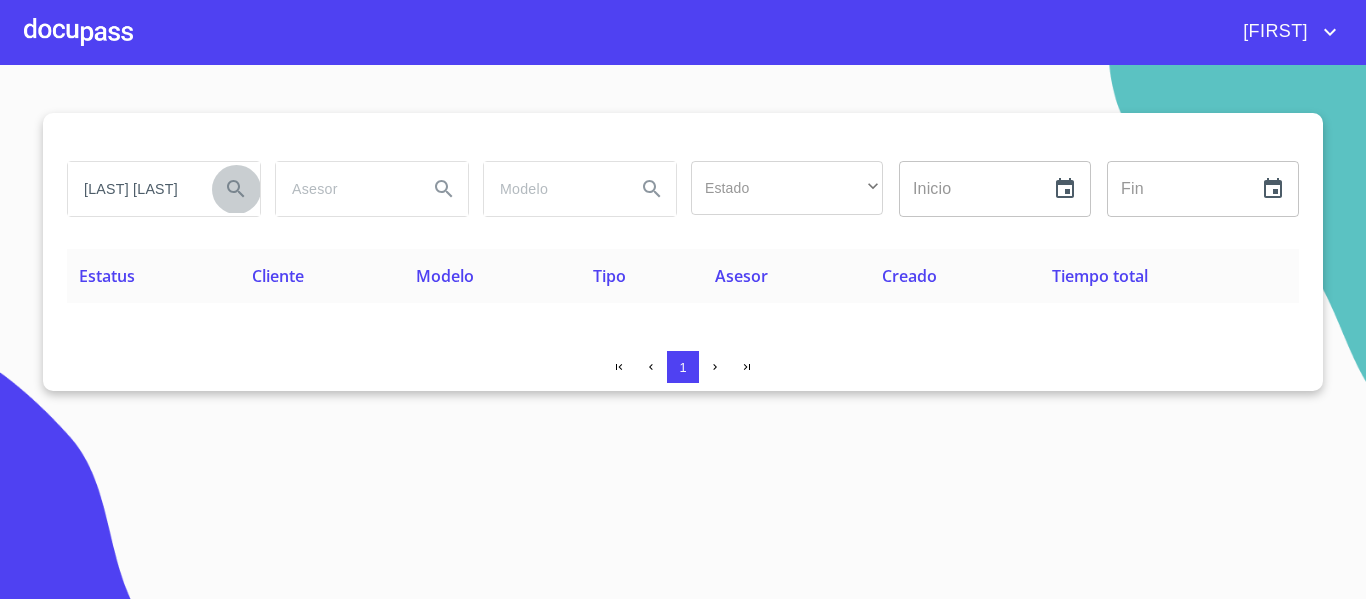 click 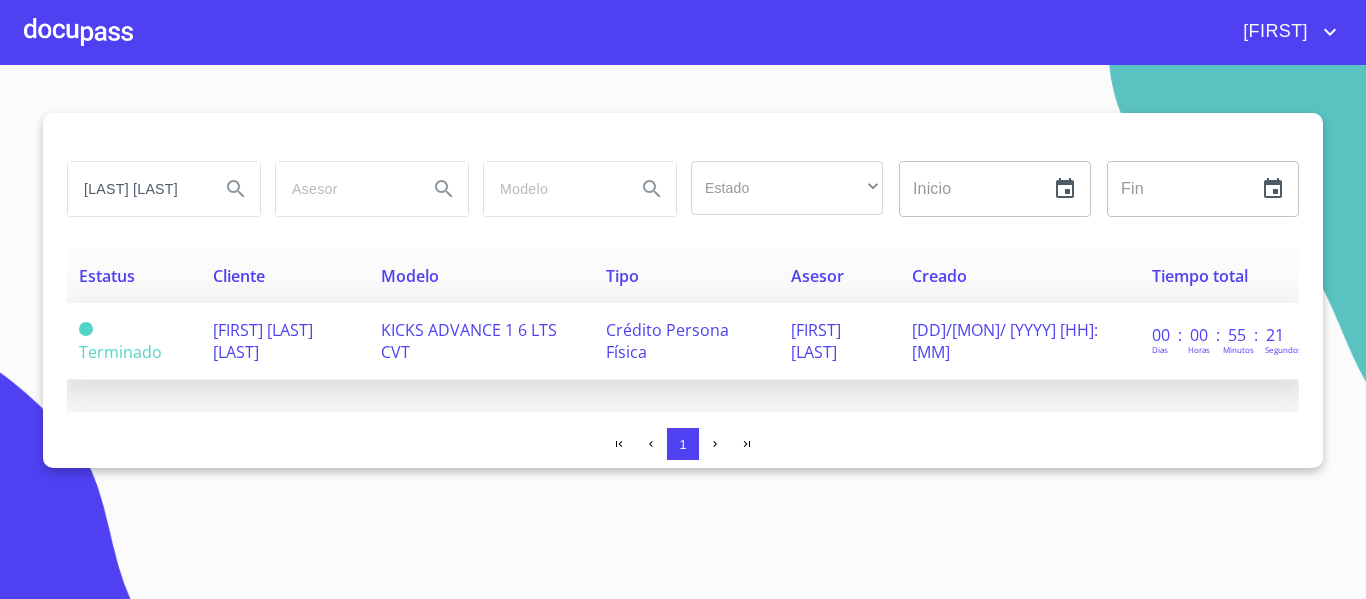 click on "[FIRST] [LAST] [LAST]" at bounding box center (263, 341) 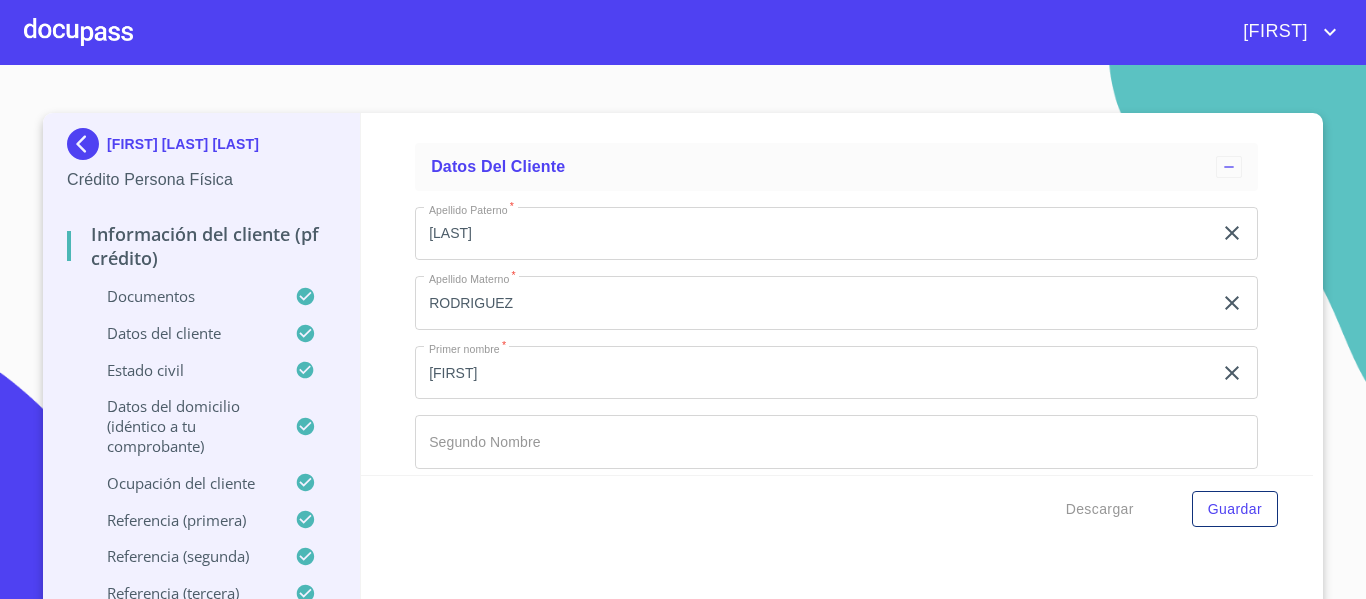 scroll, scrollTop: 0, scrollLeft: 0, axis: both 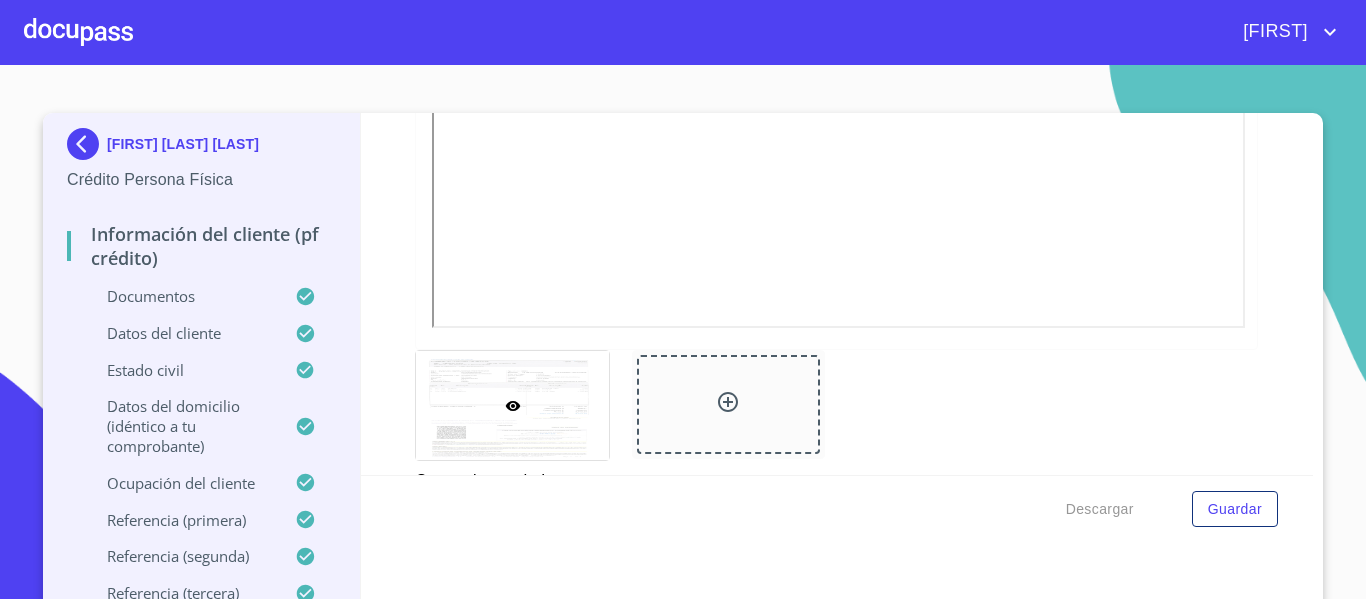 click at bounding box center (87, 144) 